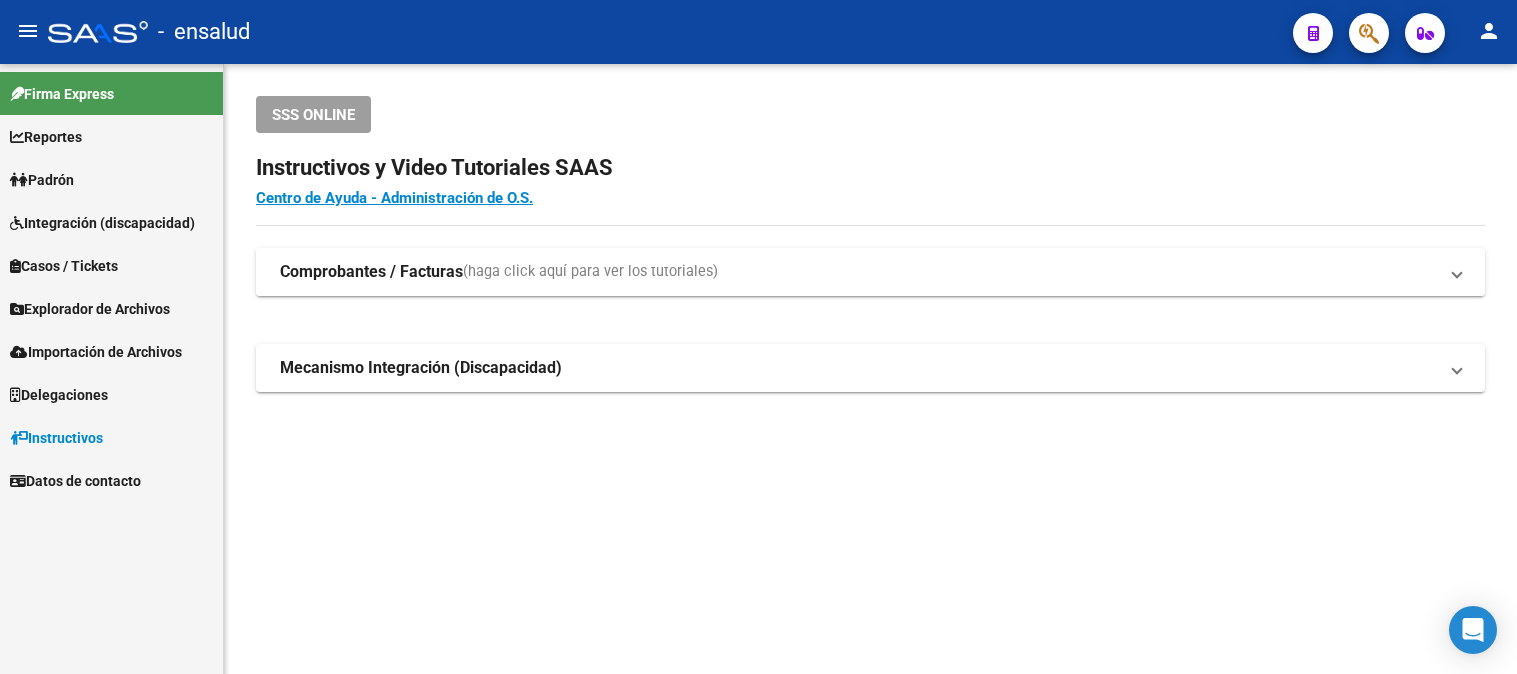 scroll, scrollTop: 0, scrollLeft: 0, axis: both 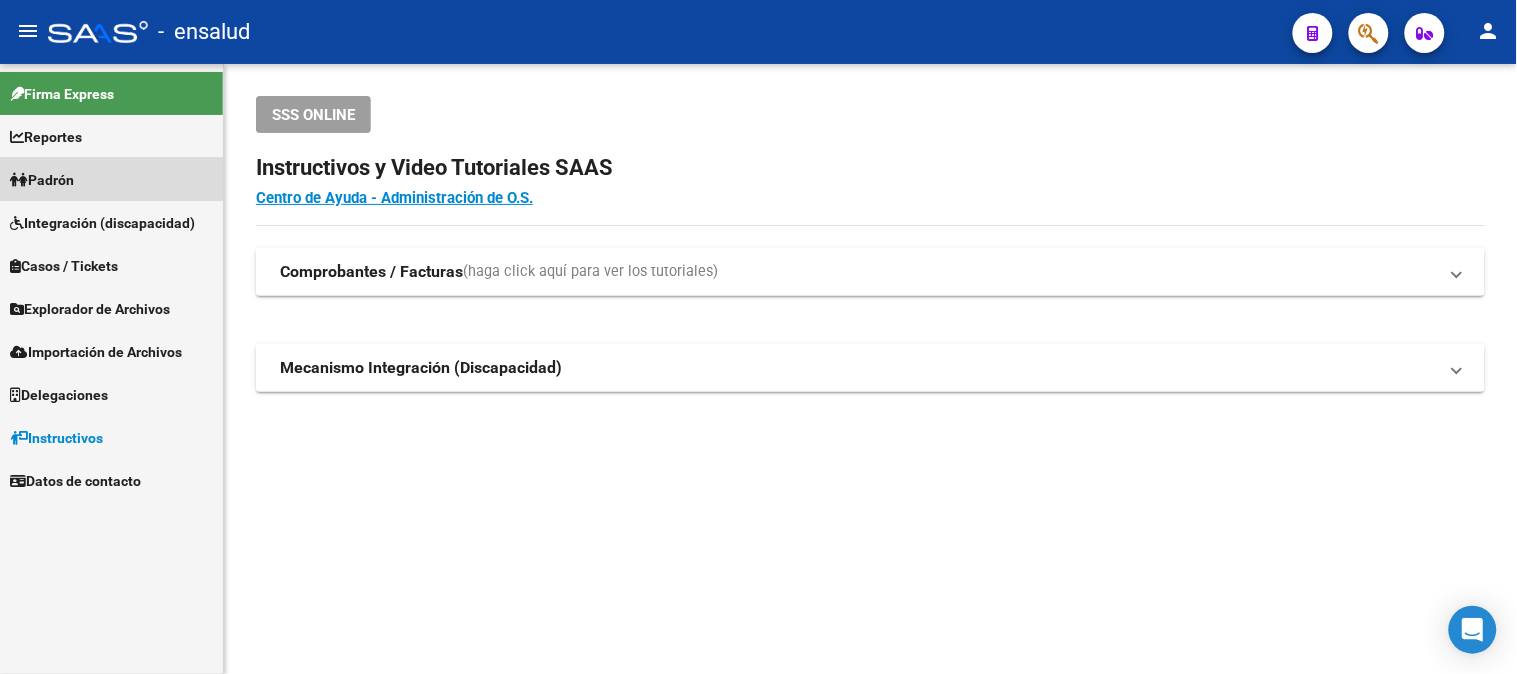 click on "Padrón" at bounding box center (111, 179) 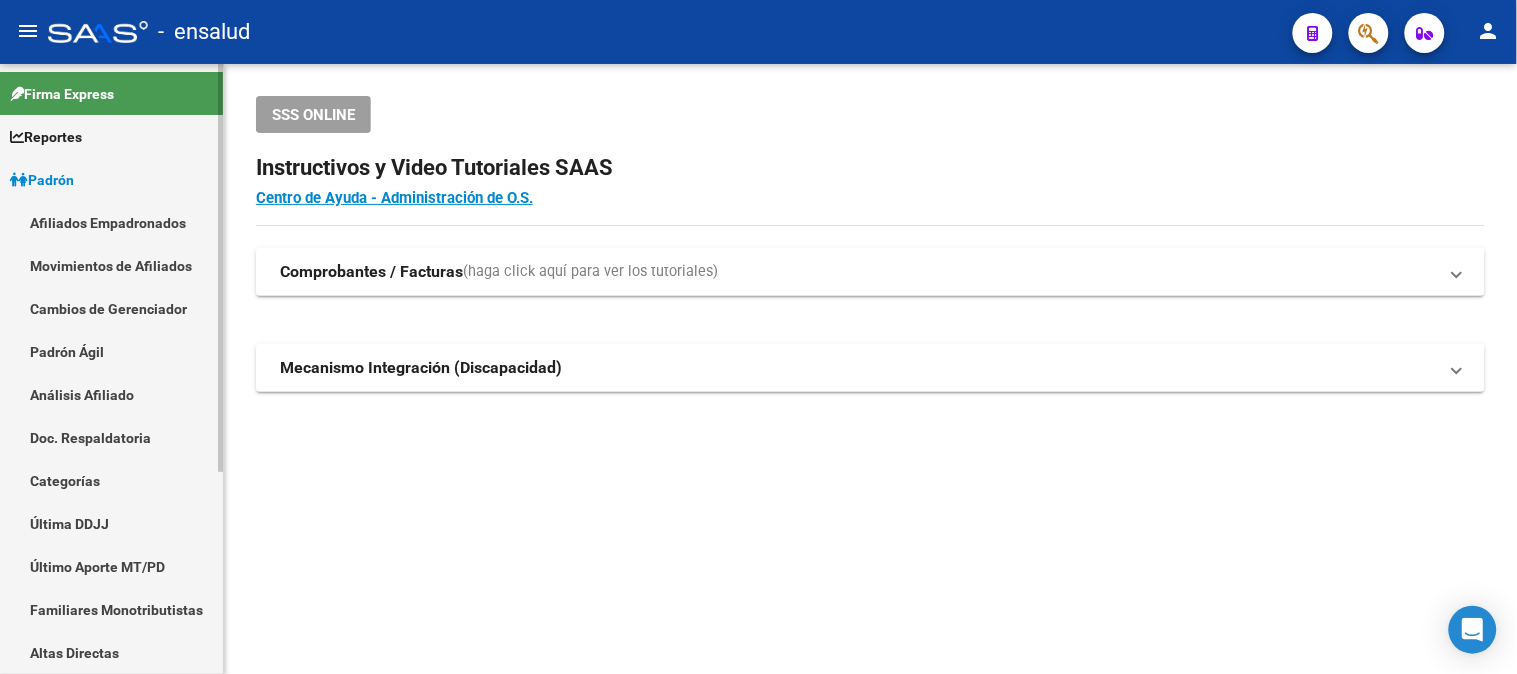 click on "Movimientos de Afiliados" at bounding box center (111, 265) 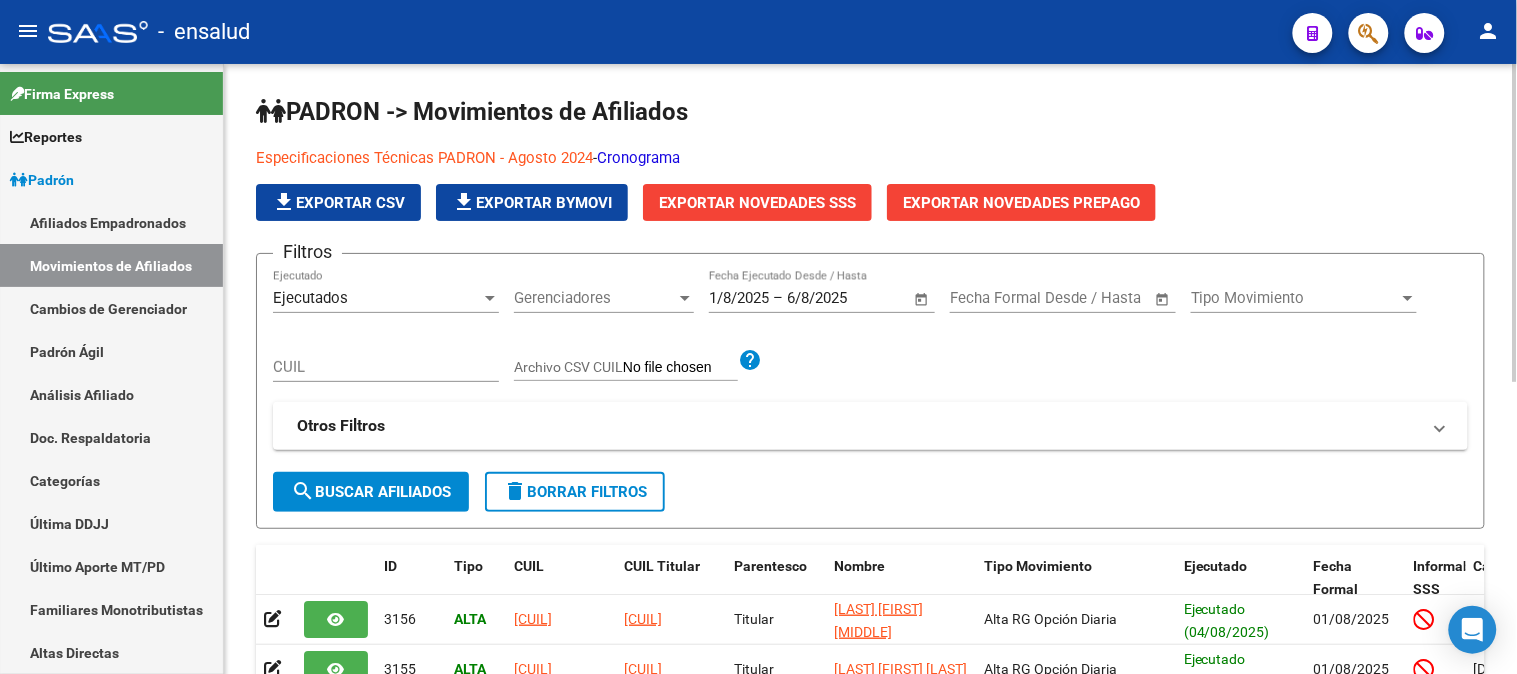 click at bounding box center [490, 298] 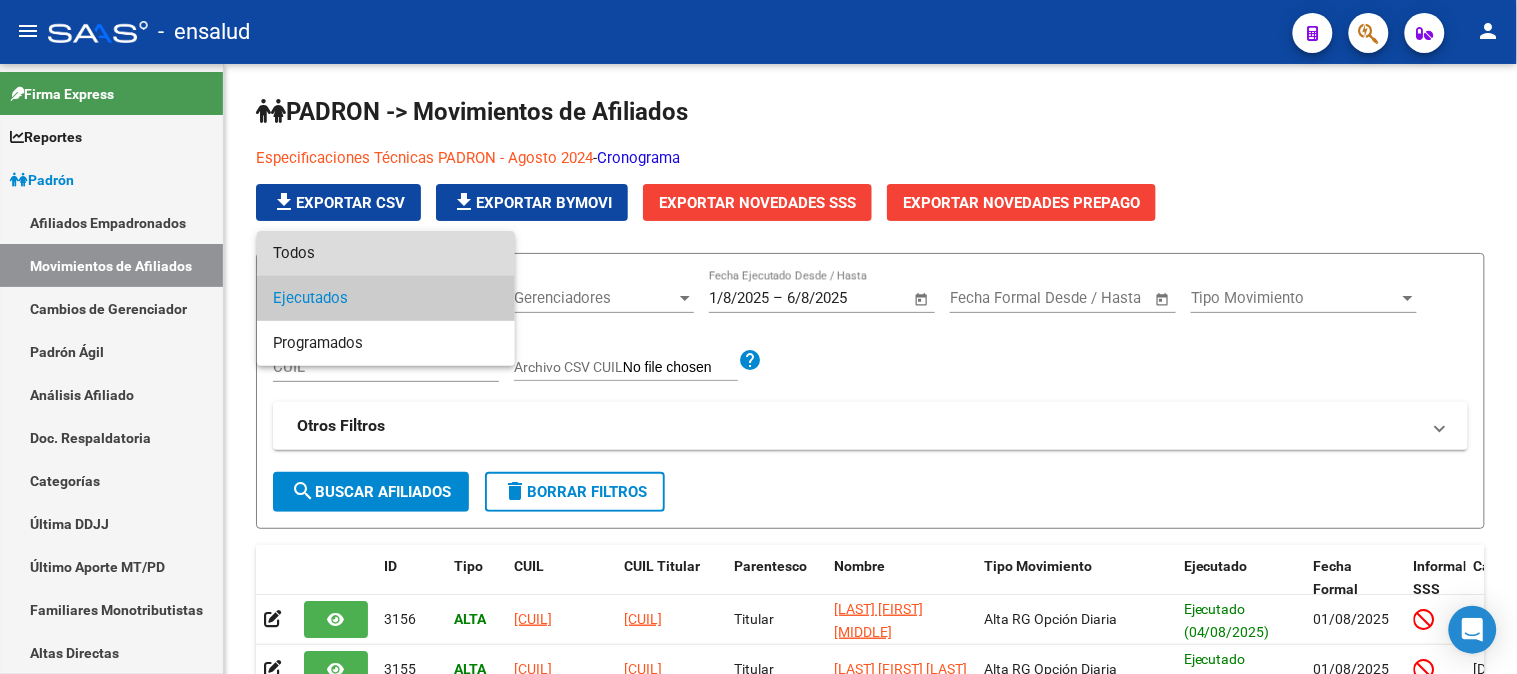 click on "Todos" at bounding box center (386, 253) 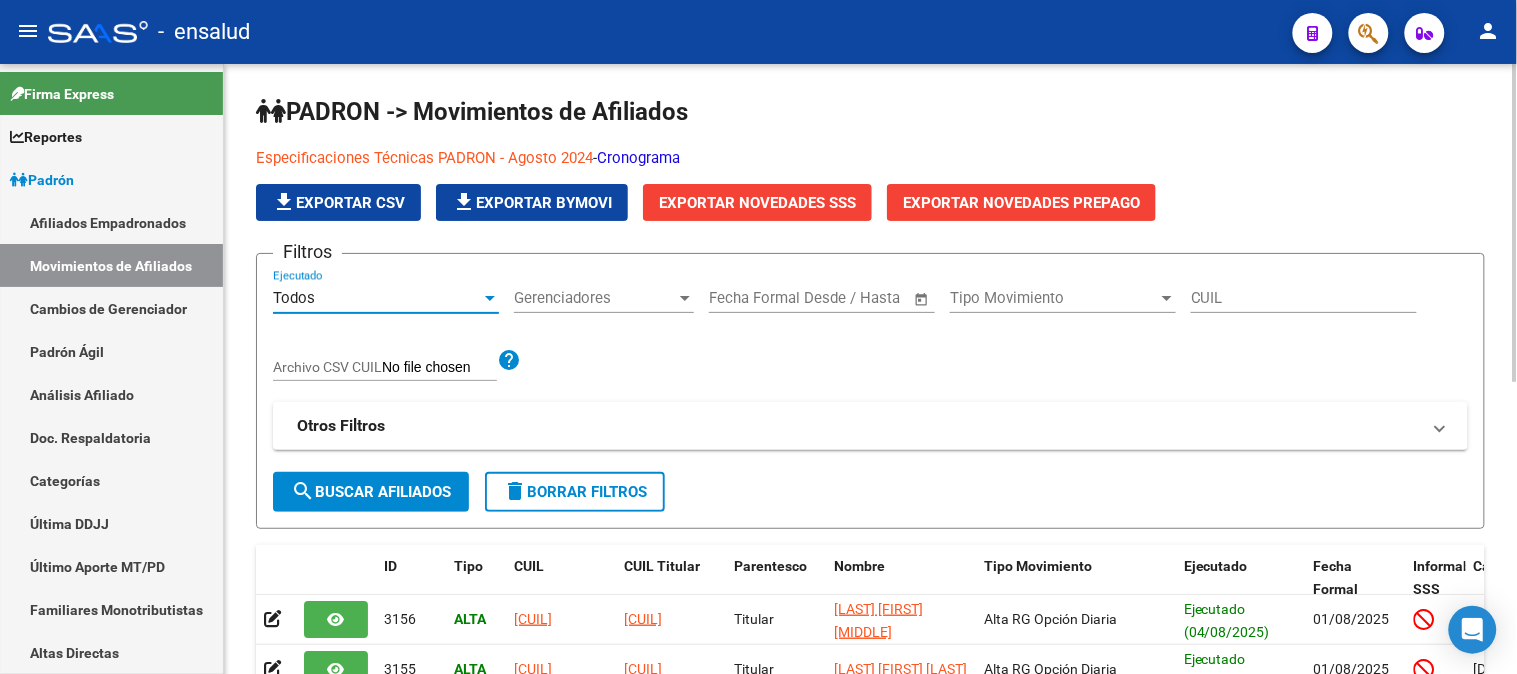click on "CUIL" at bounding box center [1304, 298] 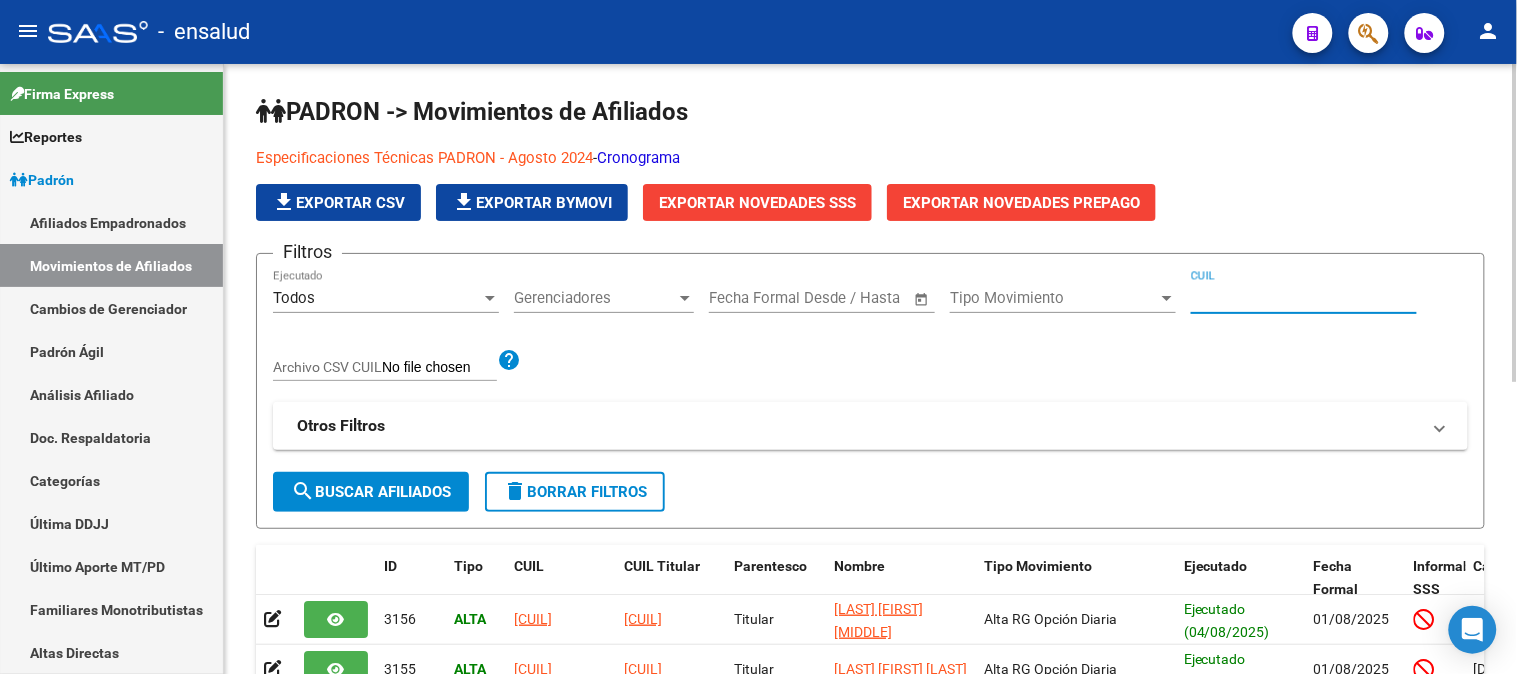 paste on "[CUIL]" 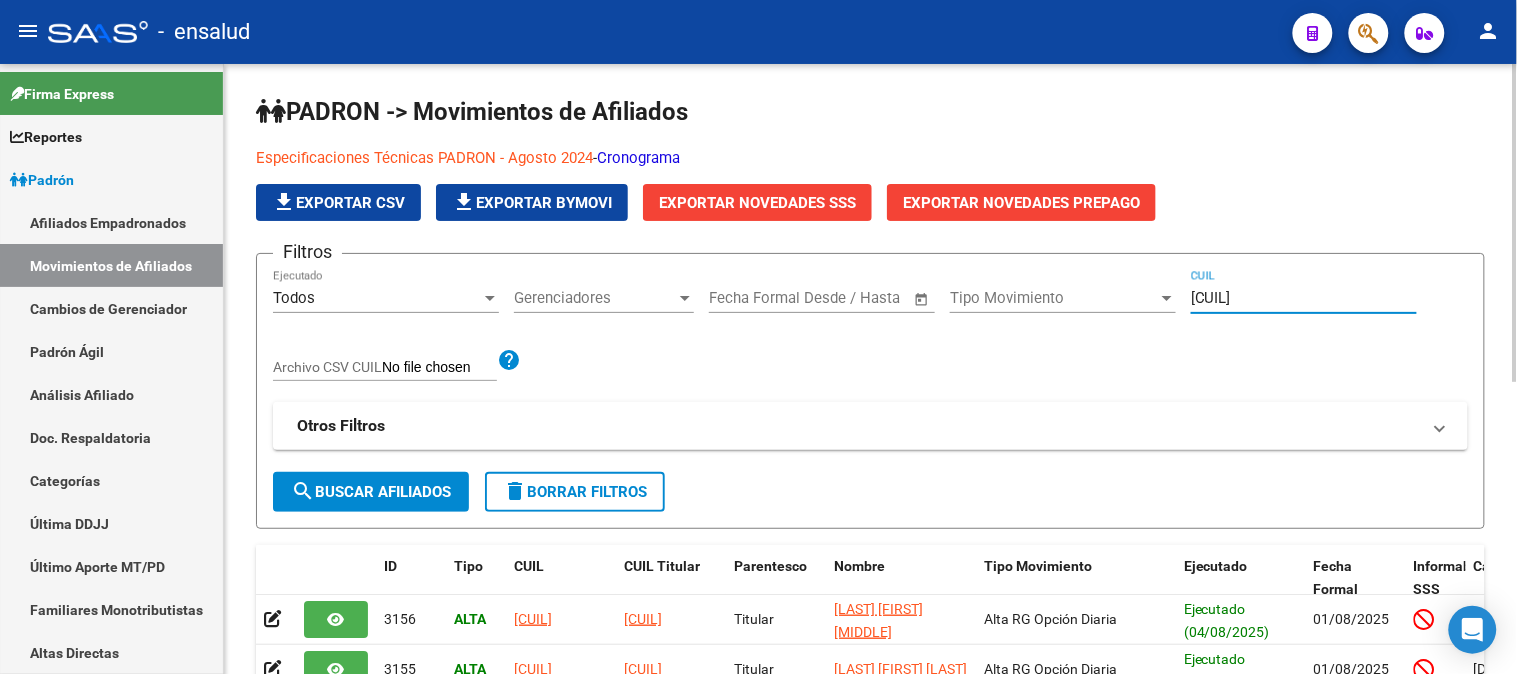 click on "search  Buscar Afiliados" 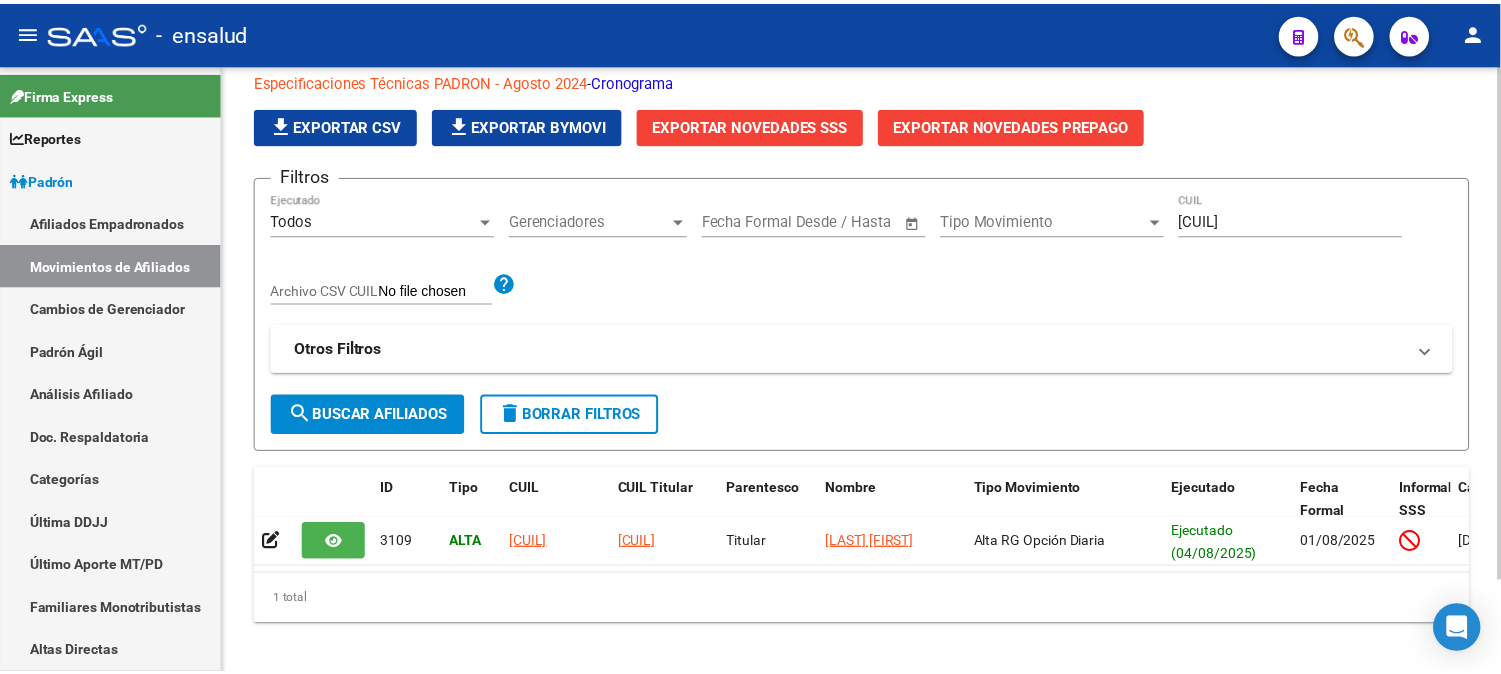 scroll, scrollTop: 107, scrollLeft: 0, axis: vertical 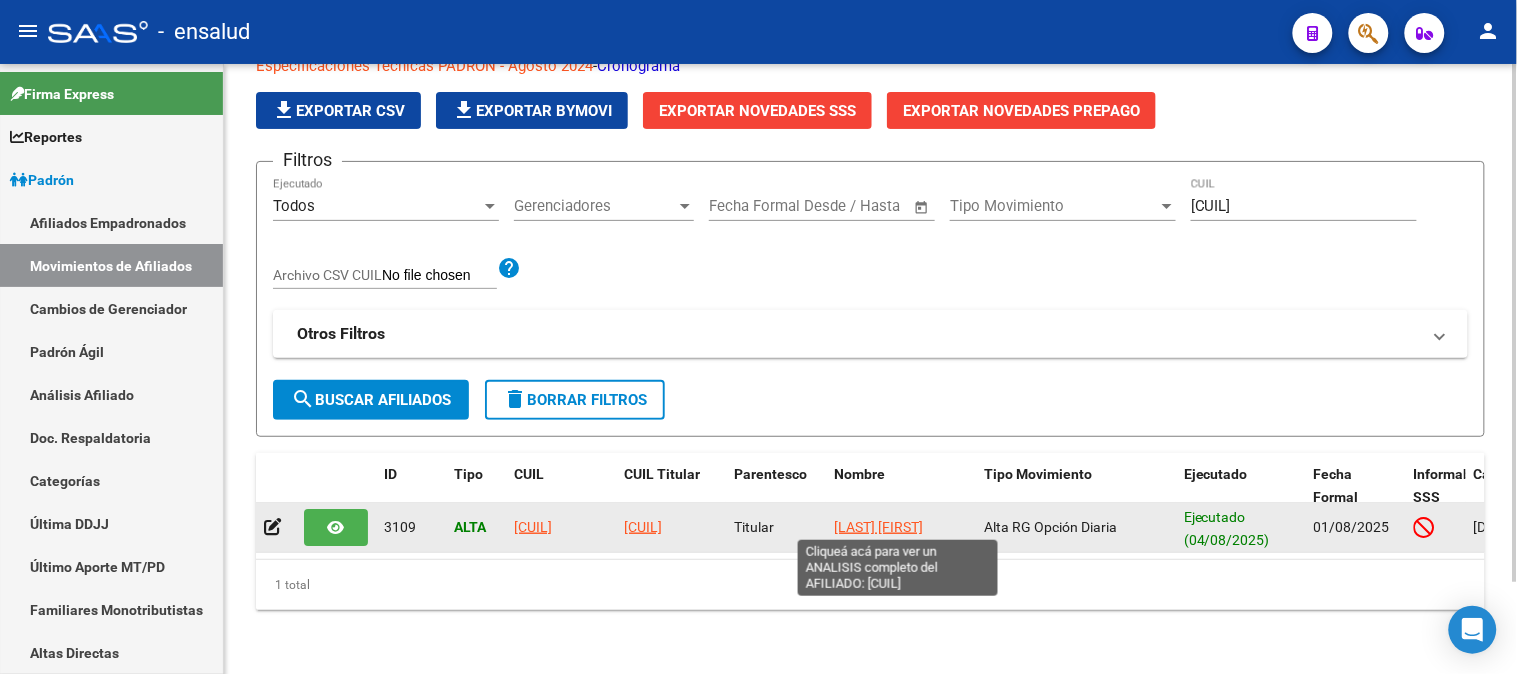 click on "[LAST] [FIRST]" 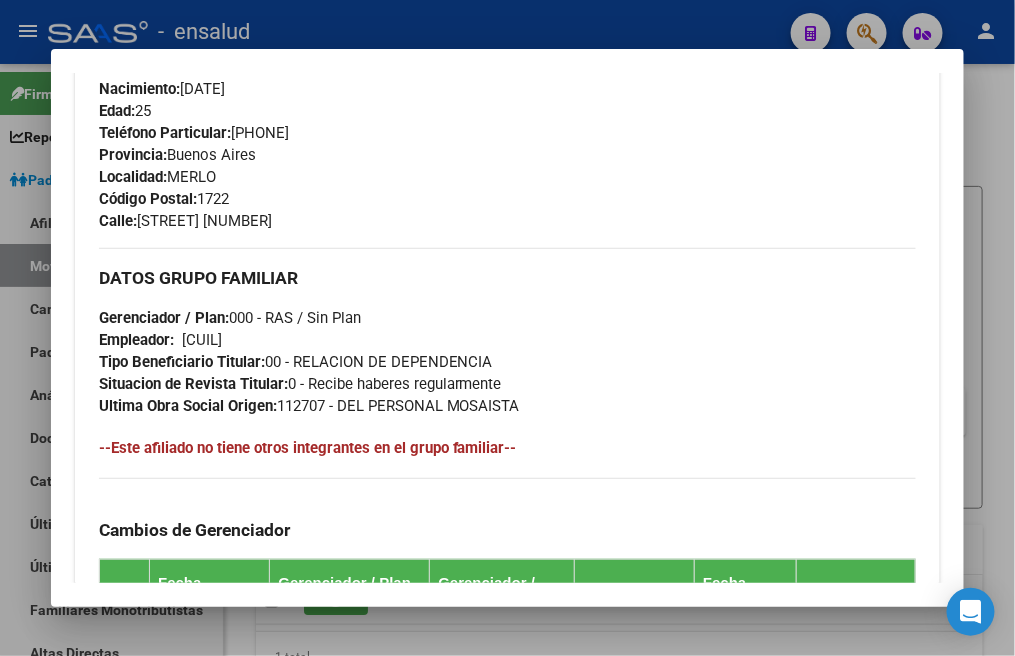 scroll, scrollTop: 1155, scrollLeft: 0, axis: vertical 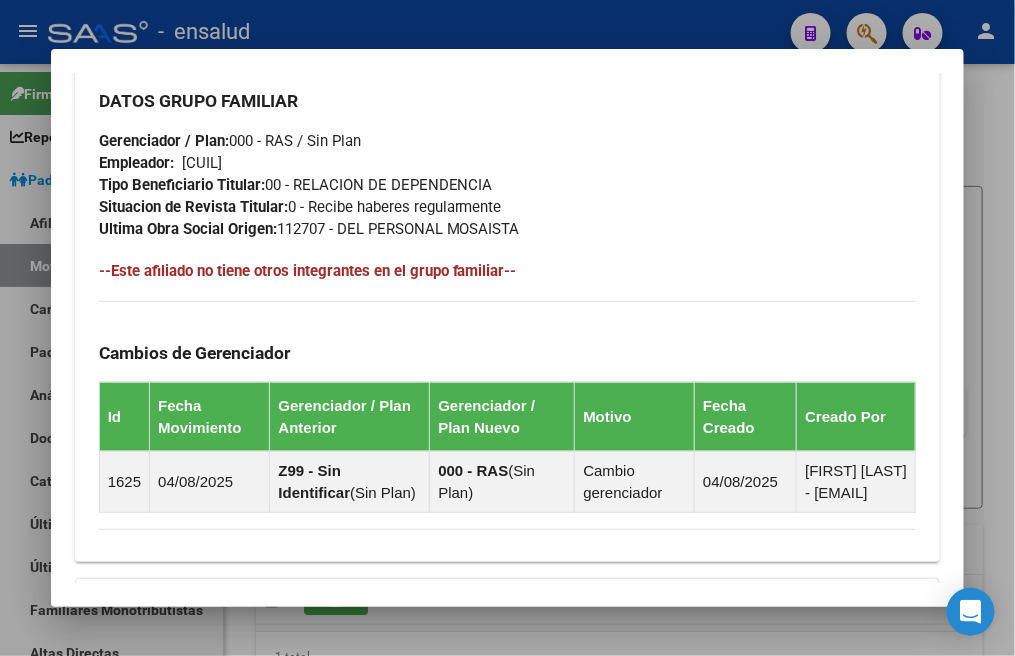 click on "DATOS GRUPO FAMILIAR Gerenciador / Plan:  000 - RAS / Sin Plan Empleador: <br/> [CUIL] Tipo Beneficiario Titular: <br/> 00 - RELACION DE DEPENDENCIA  Situacion de Revista Titular: <br/> 0 - Recibe haberes regularmente  Ultima Obra Social Origen: <br/> [NUMBER] - DEL PERSONAL MOSAISTA" at bounding box center [508, 155] 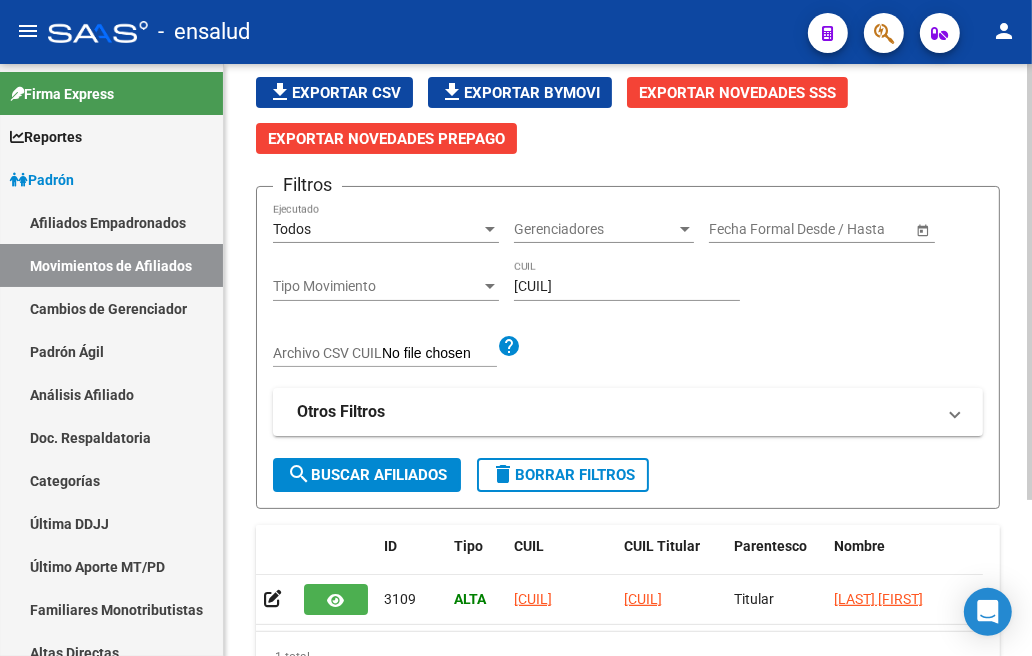 click on "[CUIL]" at bounding box center (627, 286) 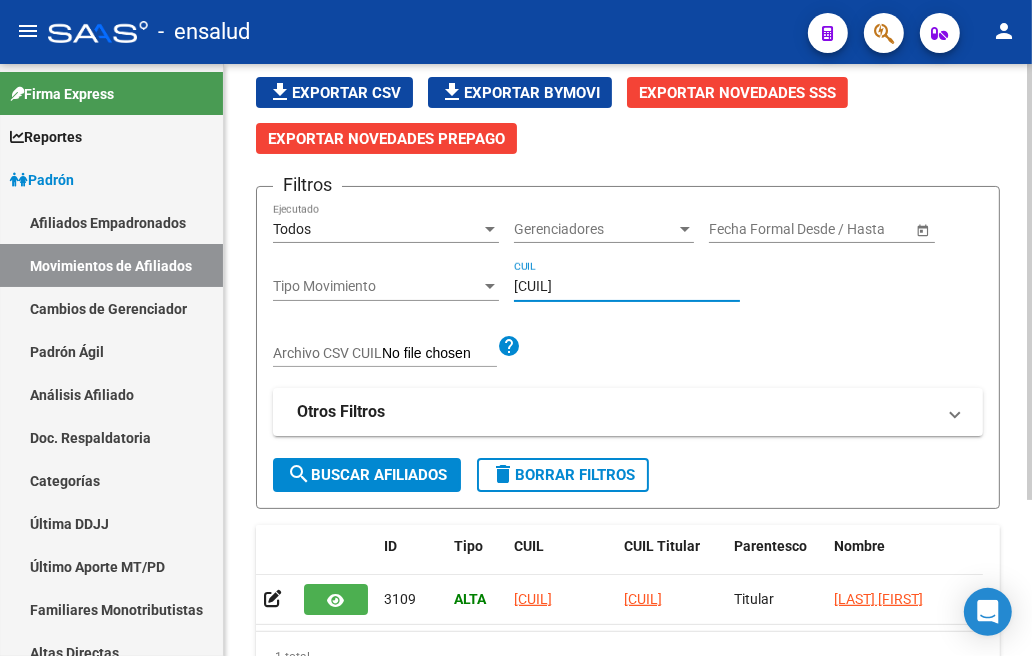 click on "[CUIL]" at bounding box center (627, 286) 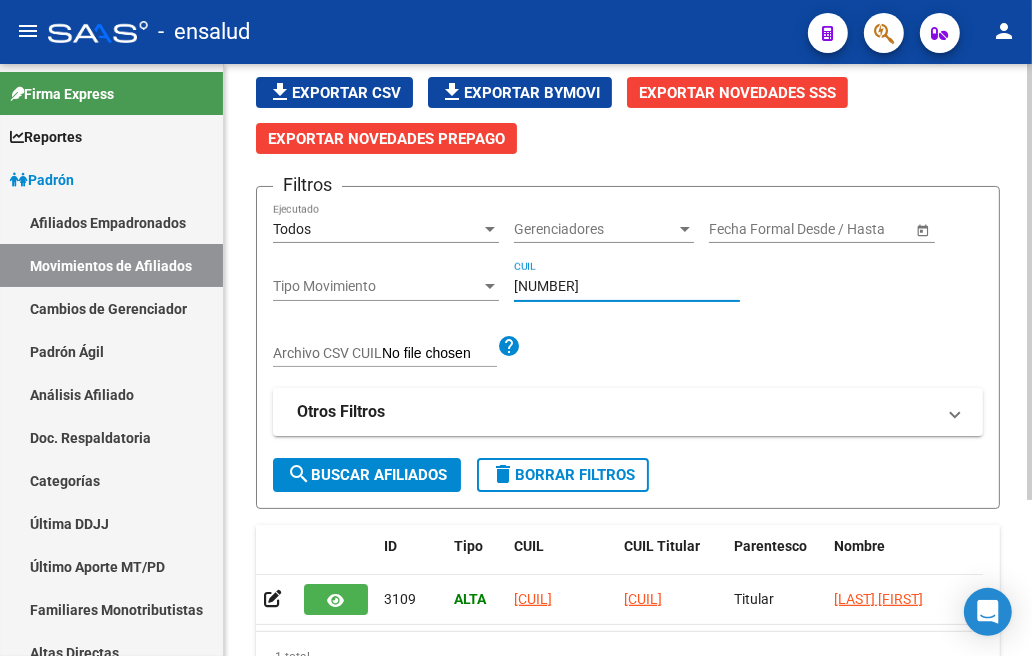 type on "[NUMBER]" 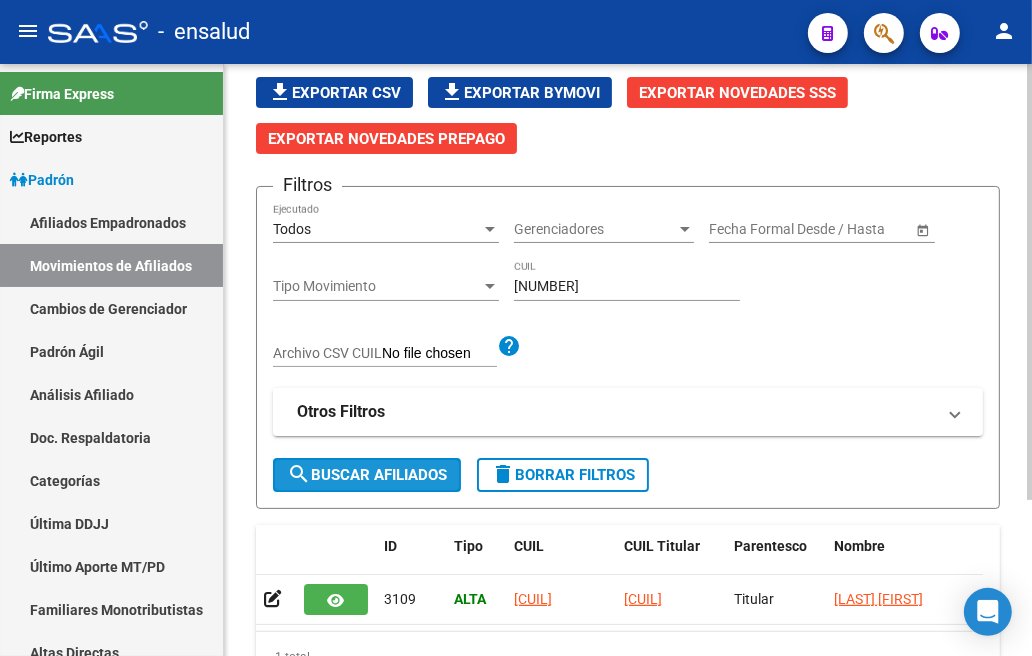 click on "search  Buscar Afiliados" 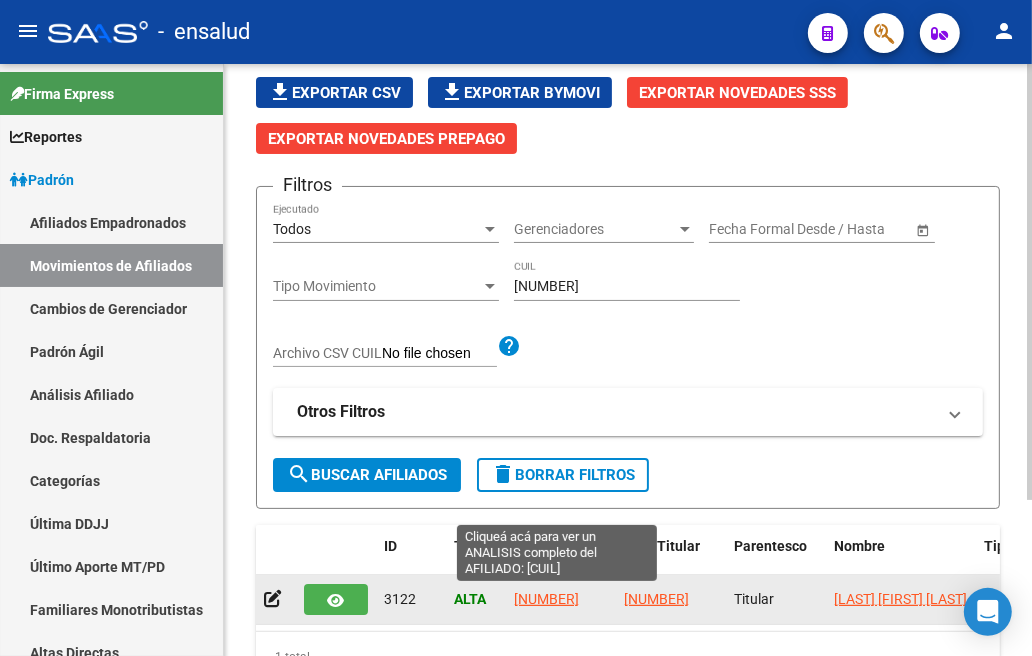 click on "[NUMBER]" 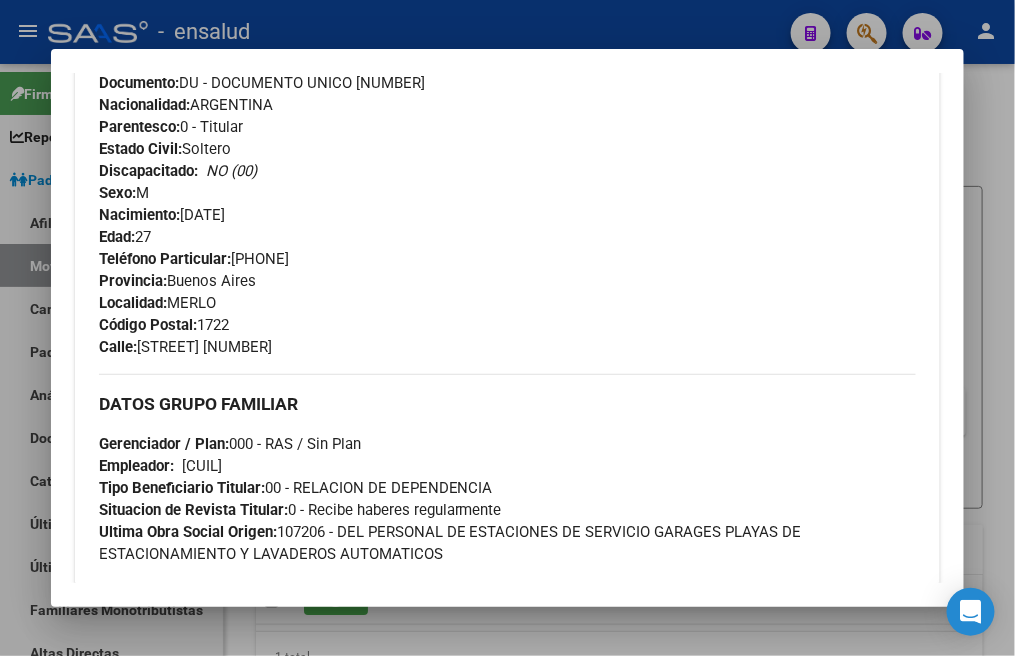 scroll, scrollTop: 888, scrollLeft: 0, axis: vertical 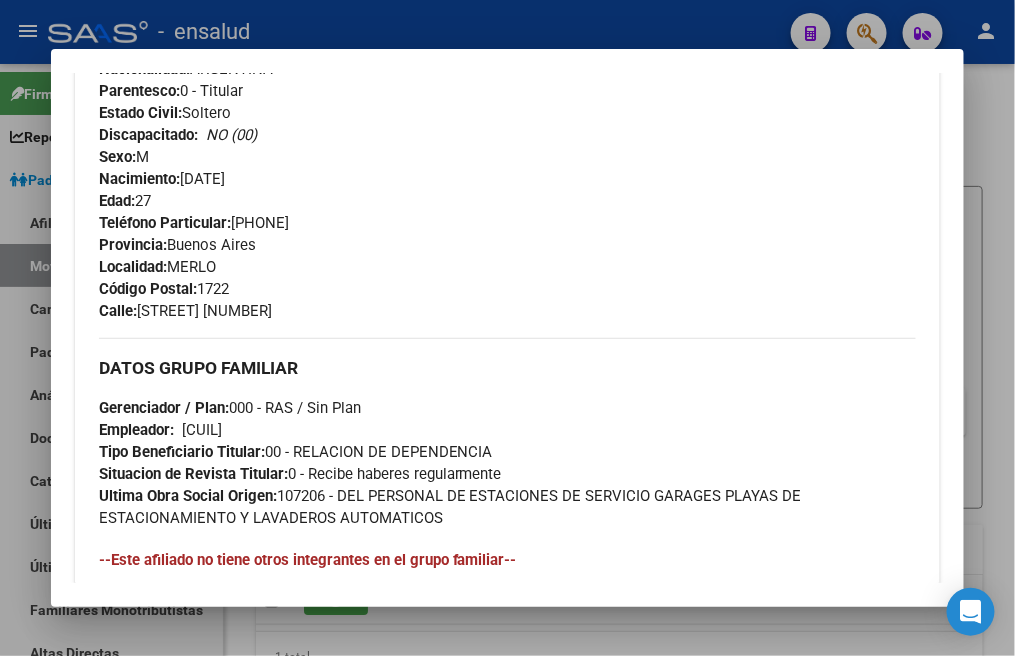 click at bounding box center [507, 328] 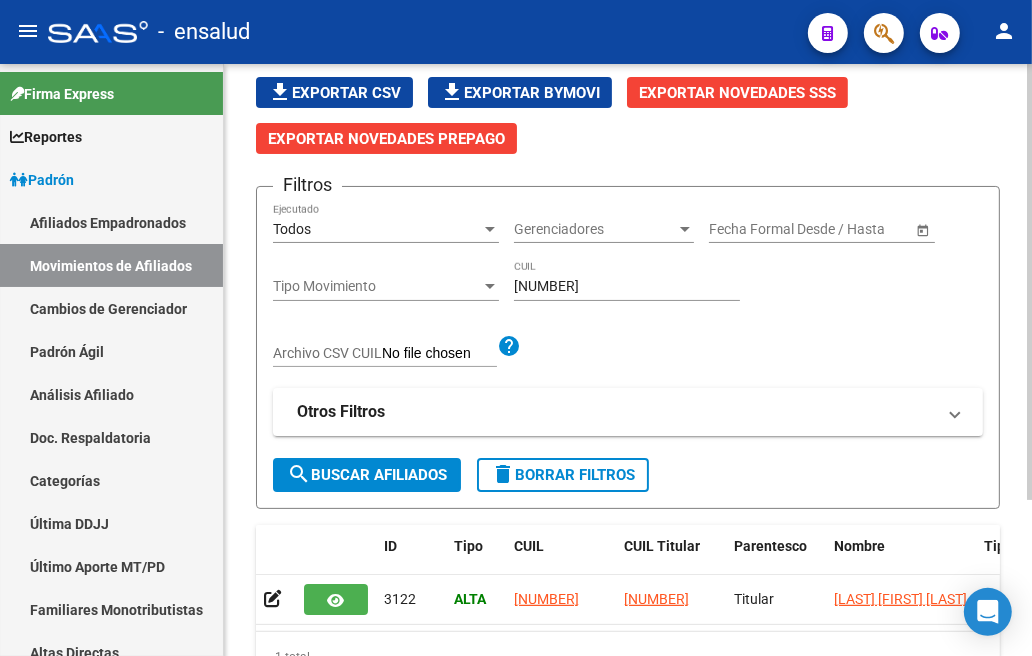 click on "[NUMBER]" at bounding box center [627, 286] 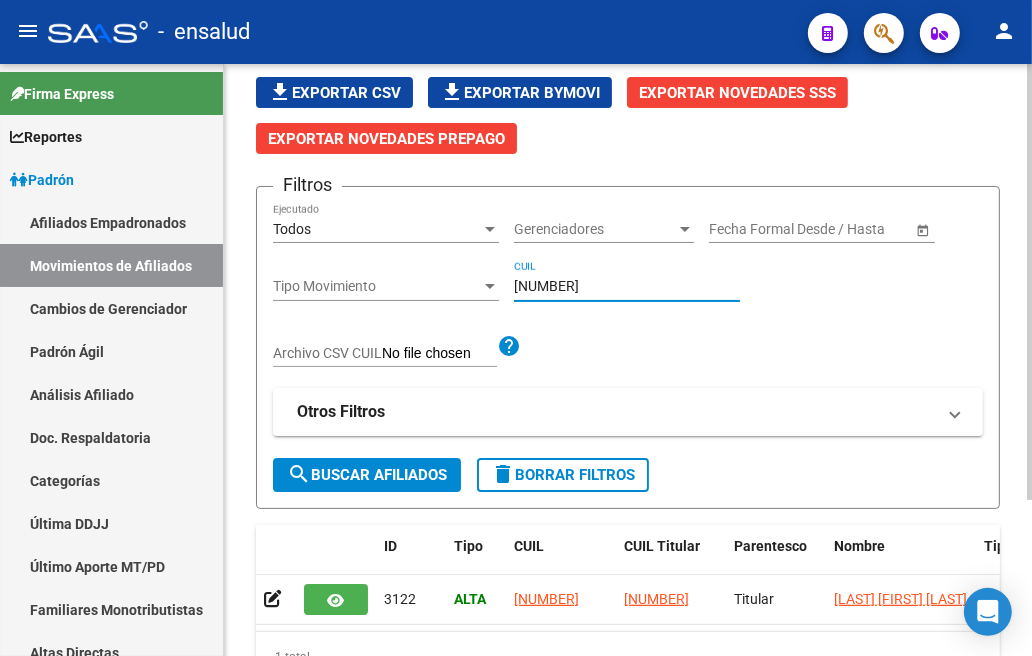 click on "[NUMBER]" at bounding box center [627, 286] 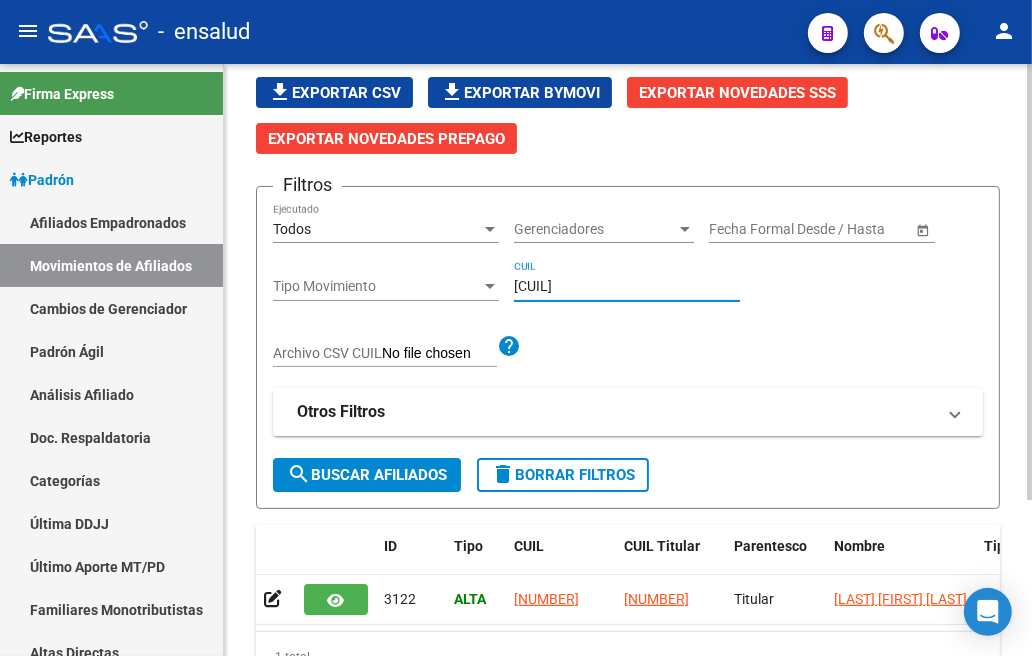 type on "[CUIL]" 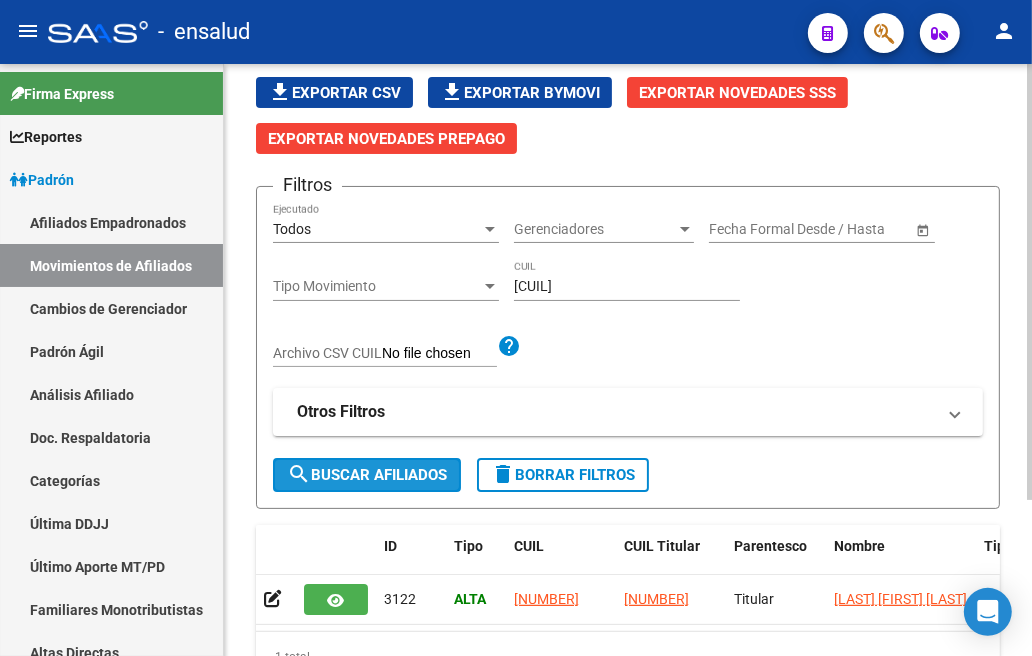 click on "search  Buscar Afiliados" 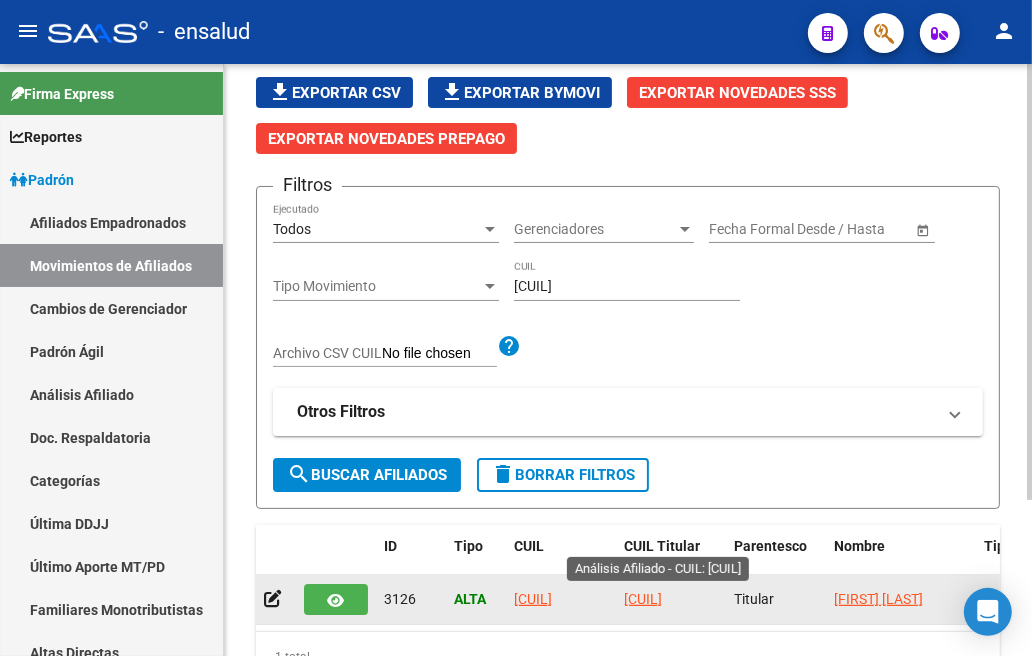click on "[CUIL]" 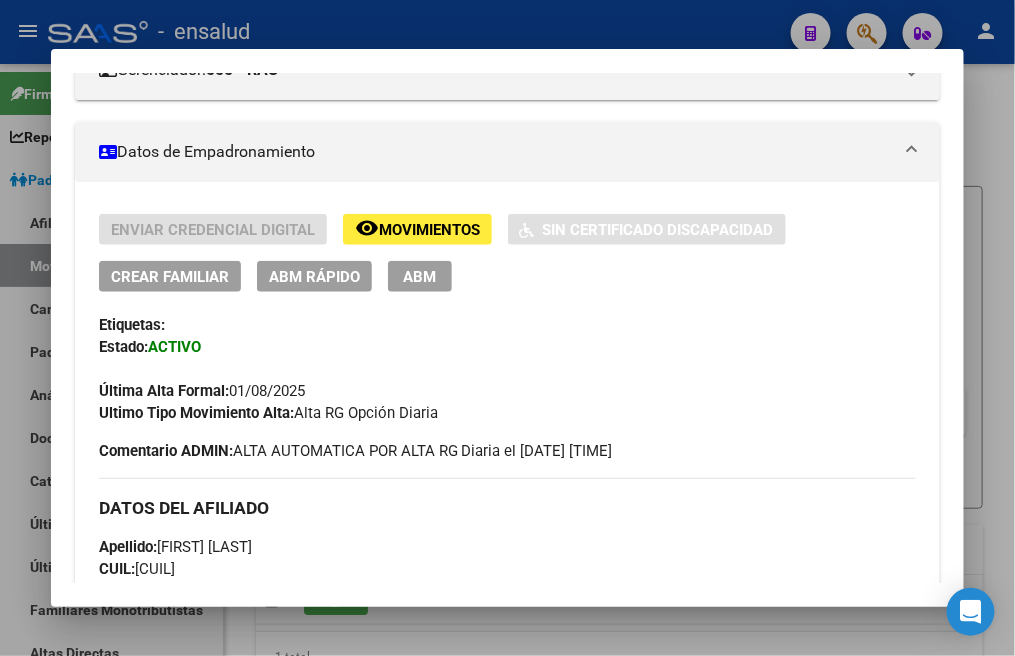 scroll, scrollTop: 333, scrollLeft: 0, axis: vertical 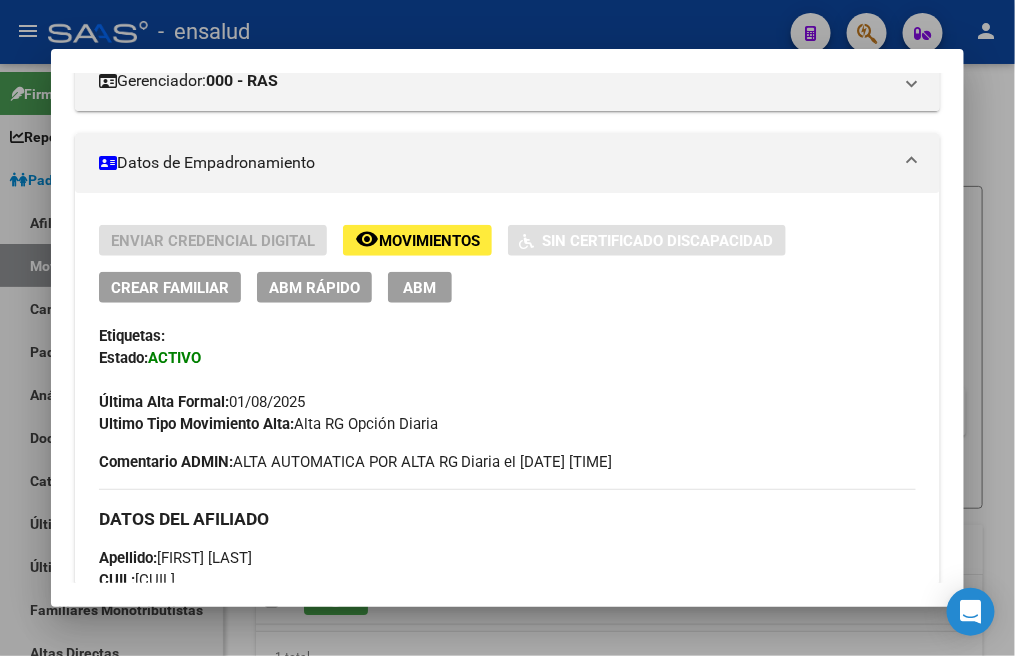 click on "ABM" at bounding box center [419, 288] 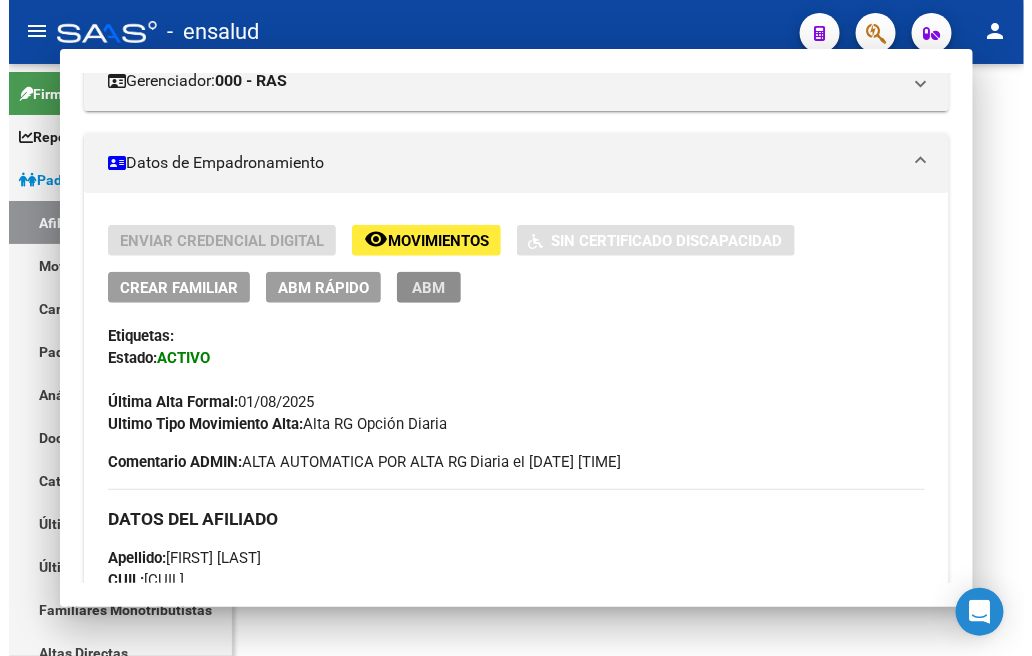 scroll, scrollTop: 0, scrollLeft: 0, axis: both 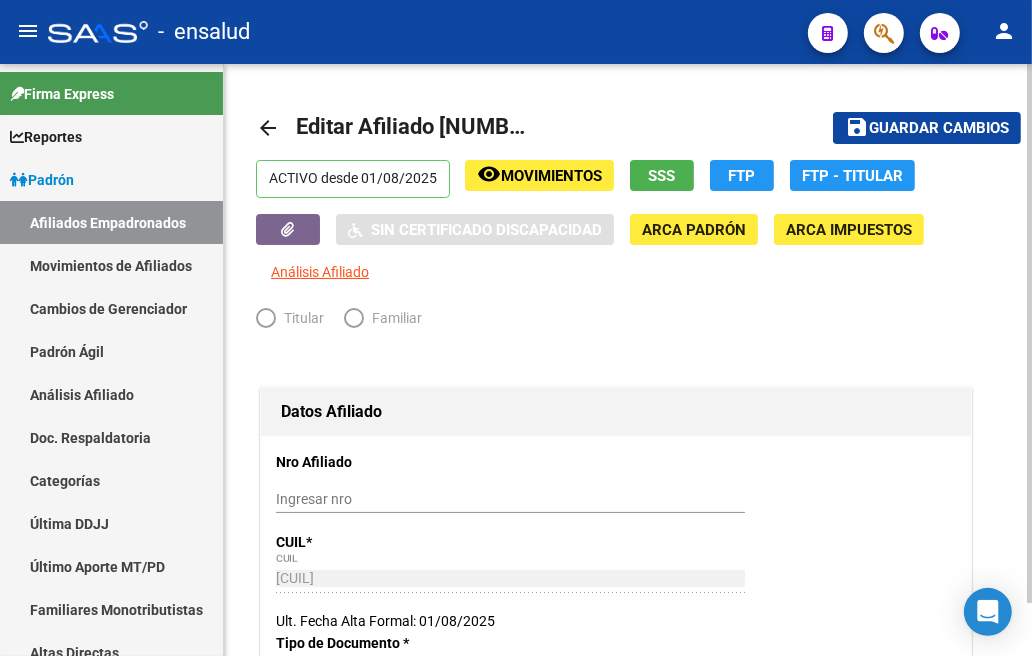 radio on "true" 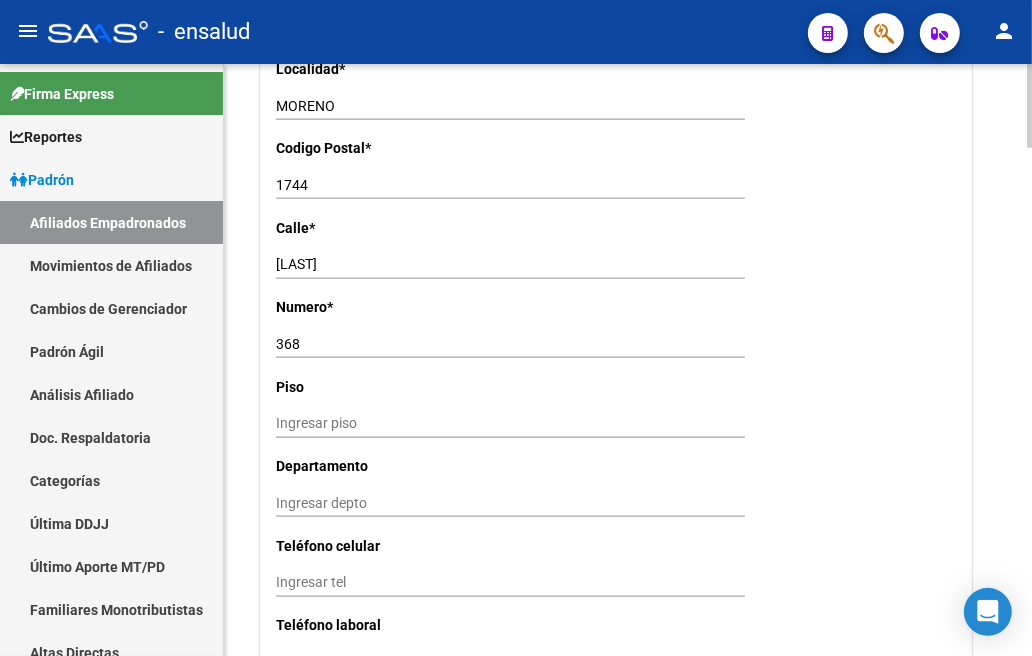scroll, scrollTop: 1561, scrollLeft: 0, axis: vertical 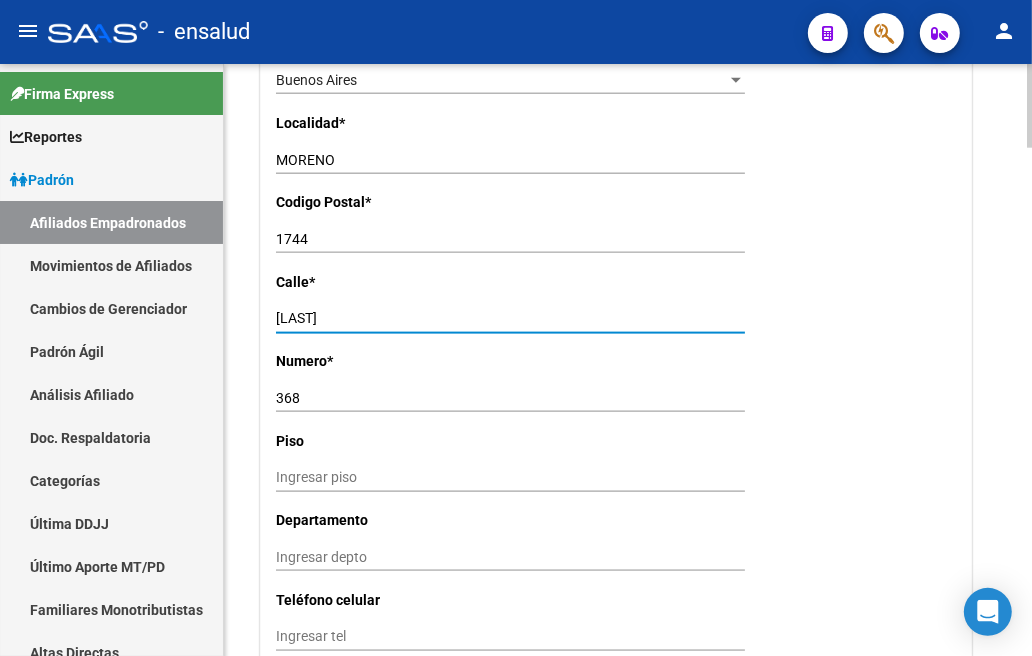 click on "[LAST]" at bounding box center (510, 318) 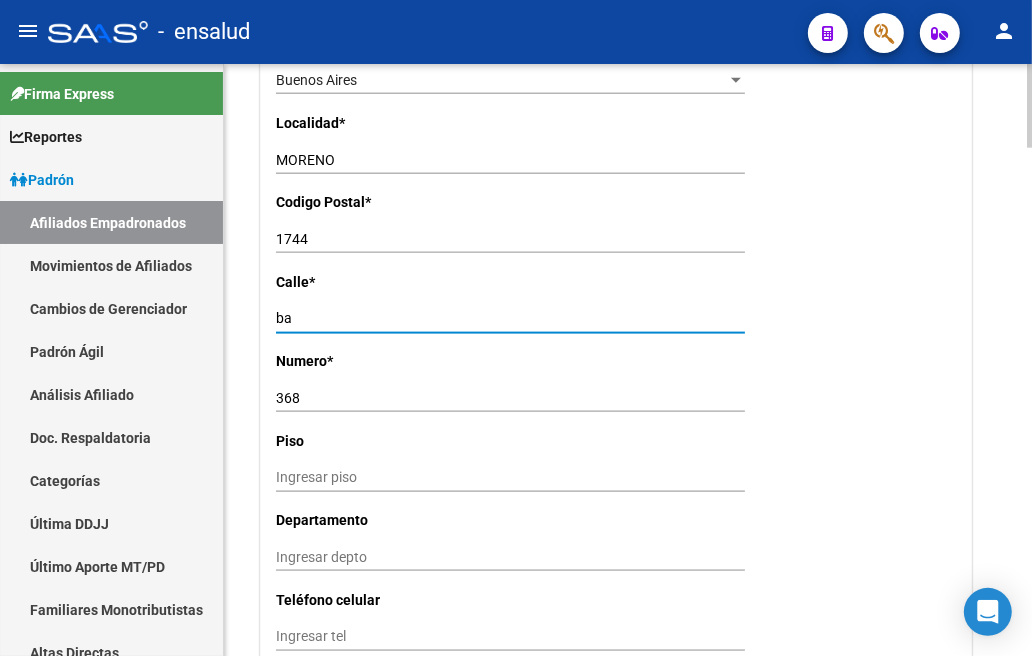 type on "b" 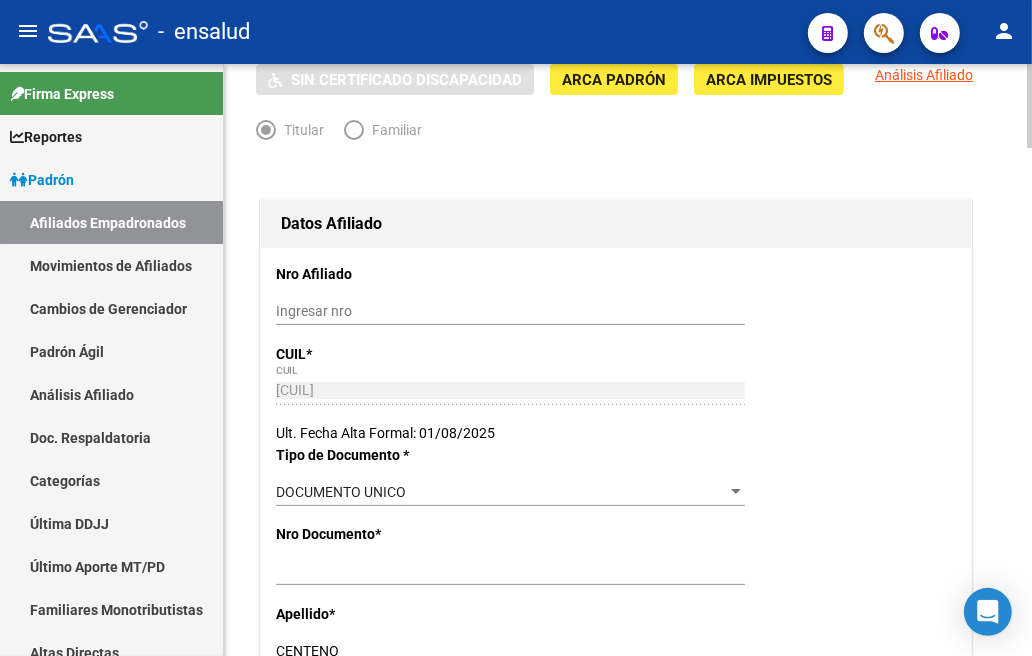 scroll, scrollTop: 0, scrollLeft: 0, axis: both 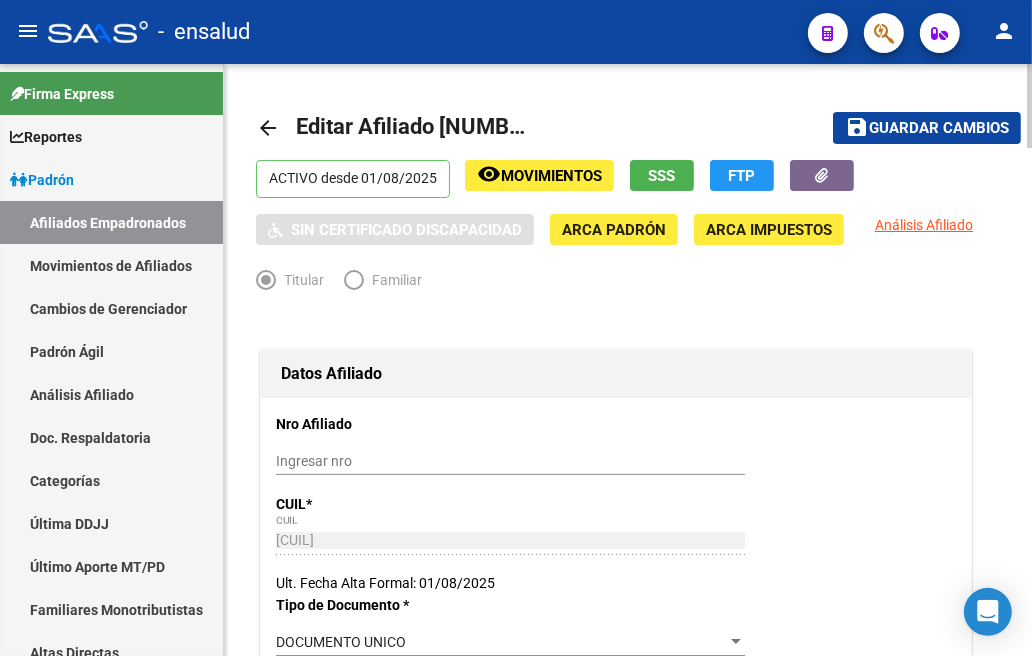 type on "[LAST]" 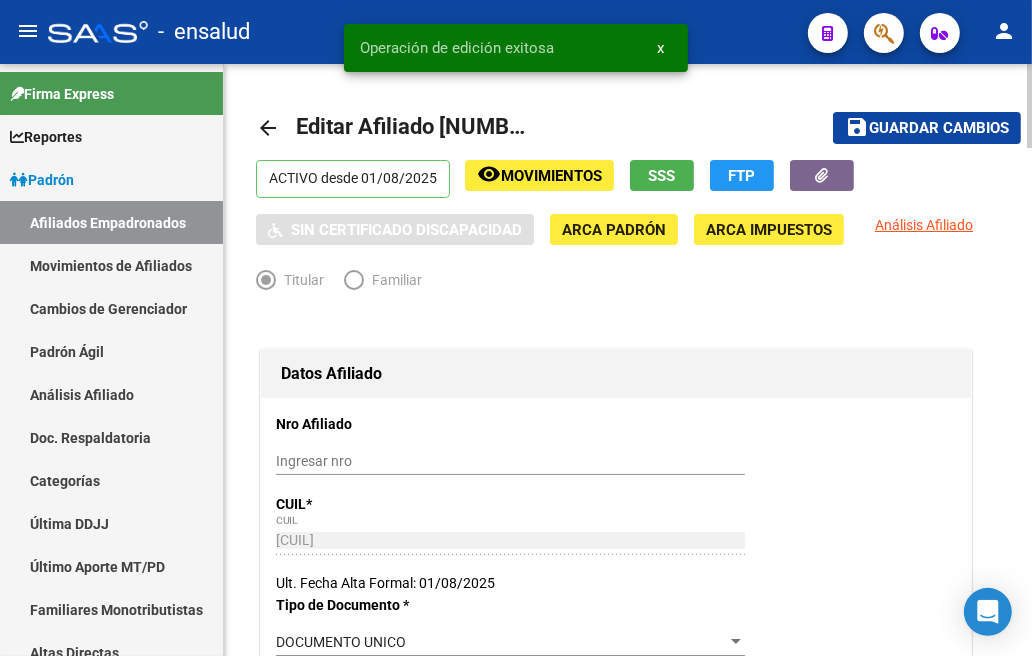 click on "arrow_back" 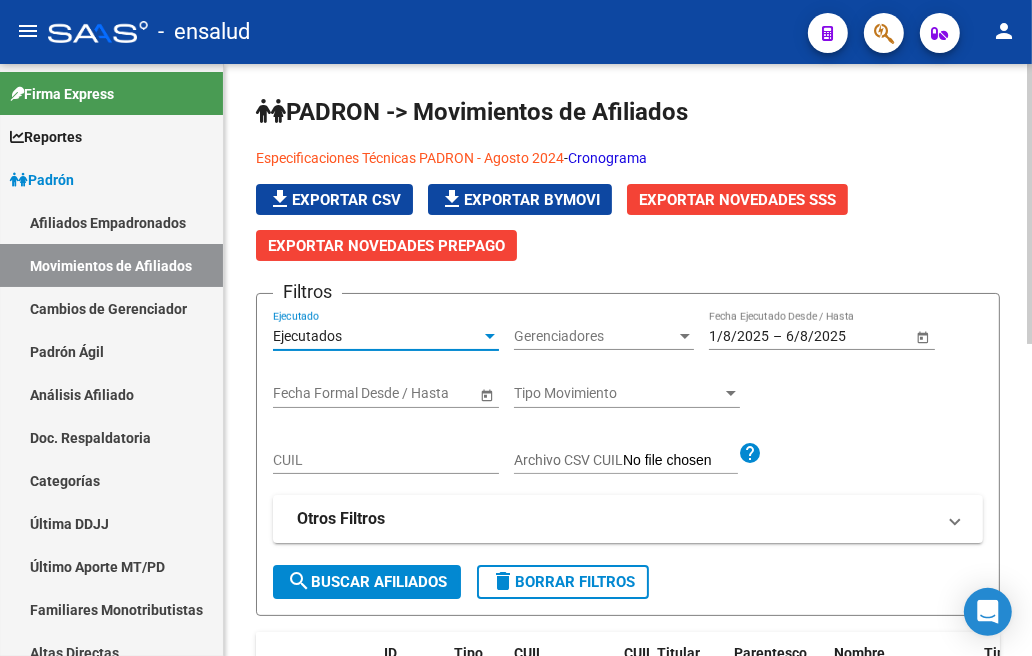 click on "Ejecutados" at bounding box center [377, 336] 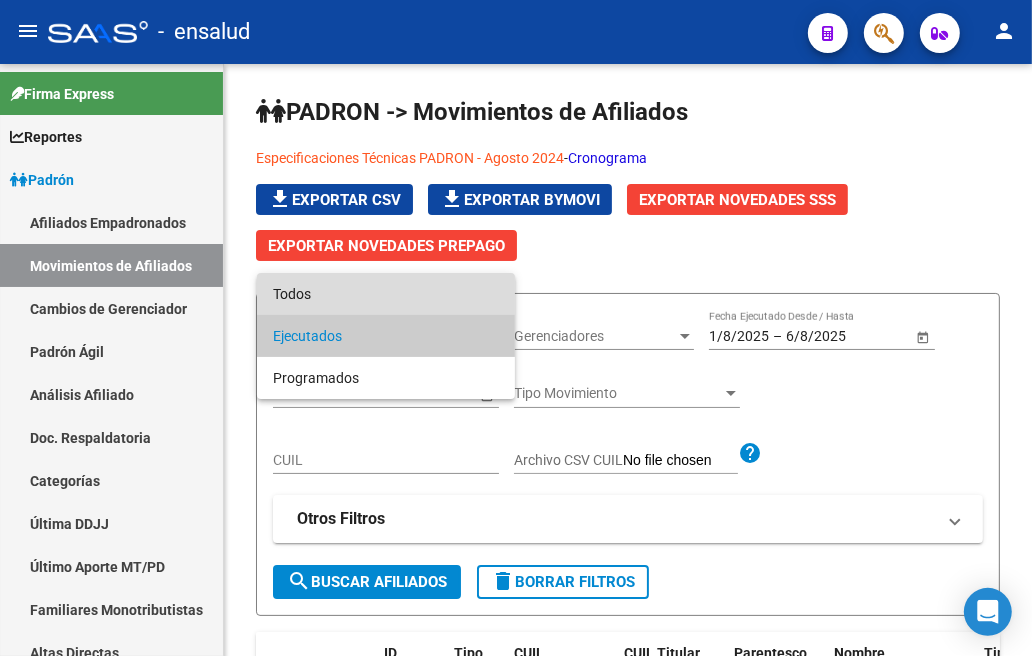 click on "Todos" at bounding box center (386, 294) 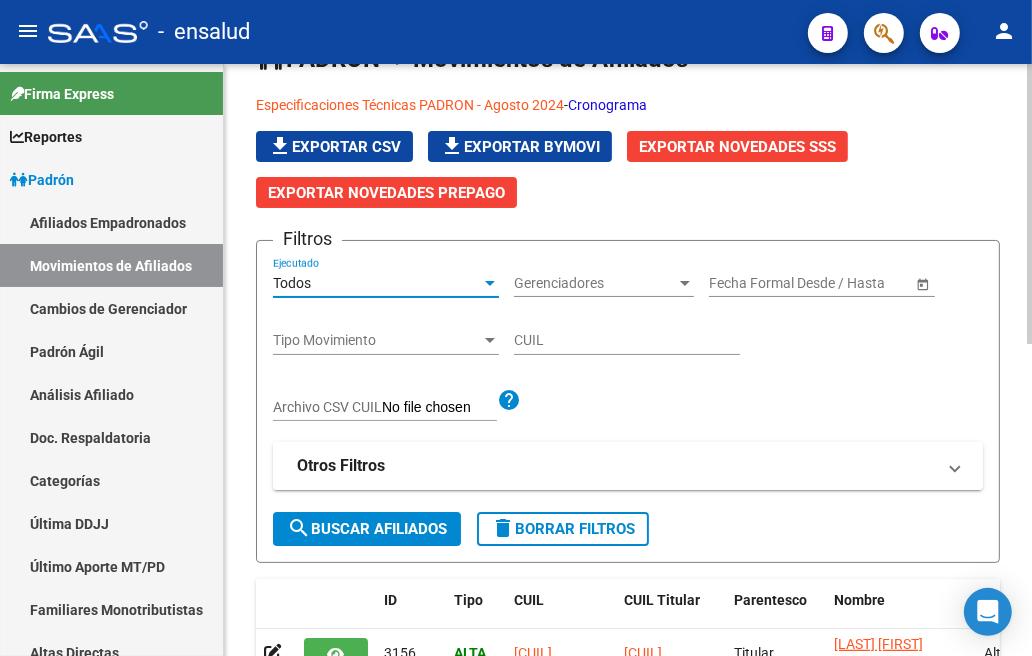 scroll, scrollTop: 0, scrollLeft: 0, axis: both 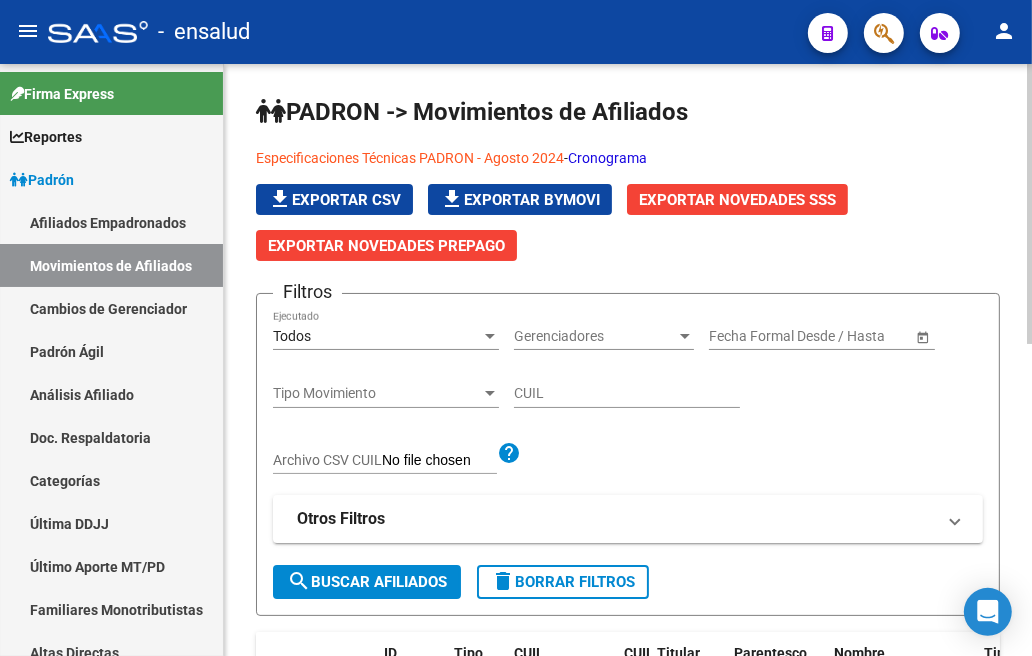 click on "CUIL" at bounding box center (627, 393) 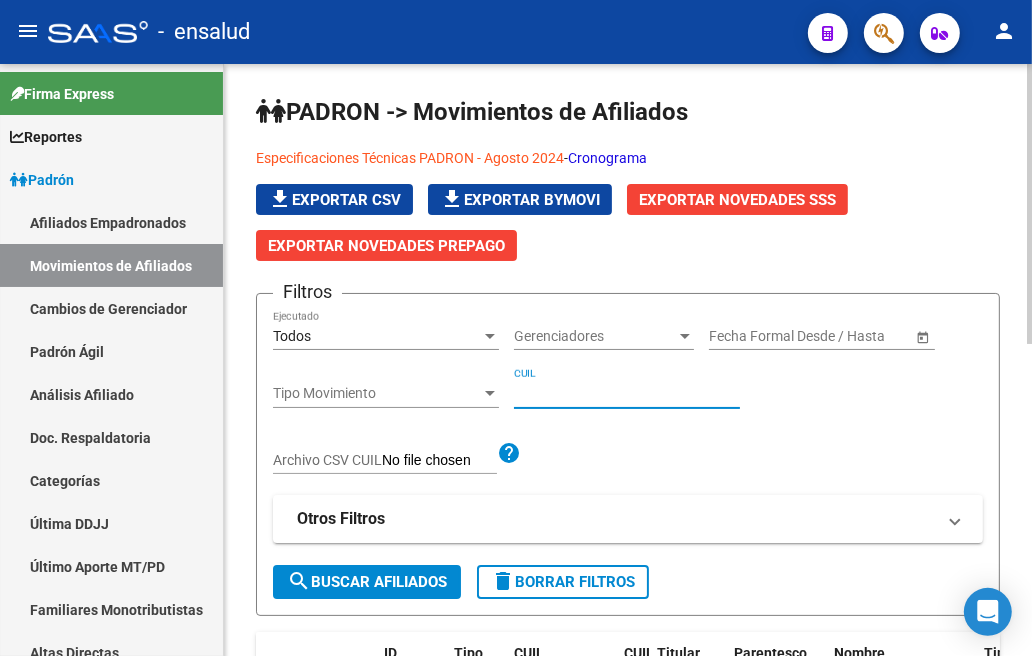 paste on "[NUMBER]" 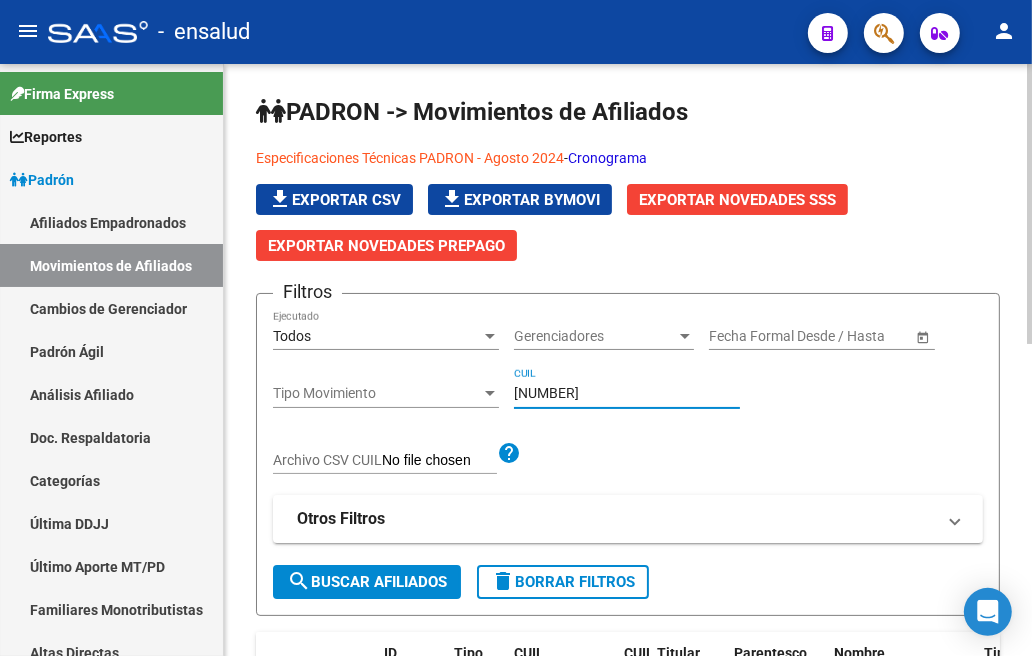 type on "[NUMBER]" 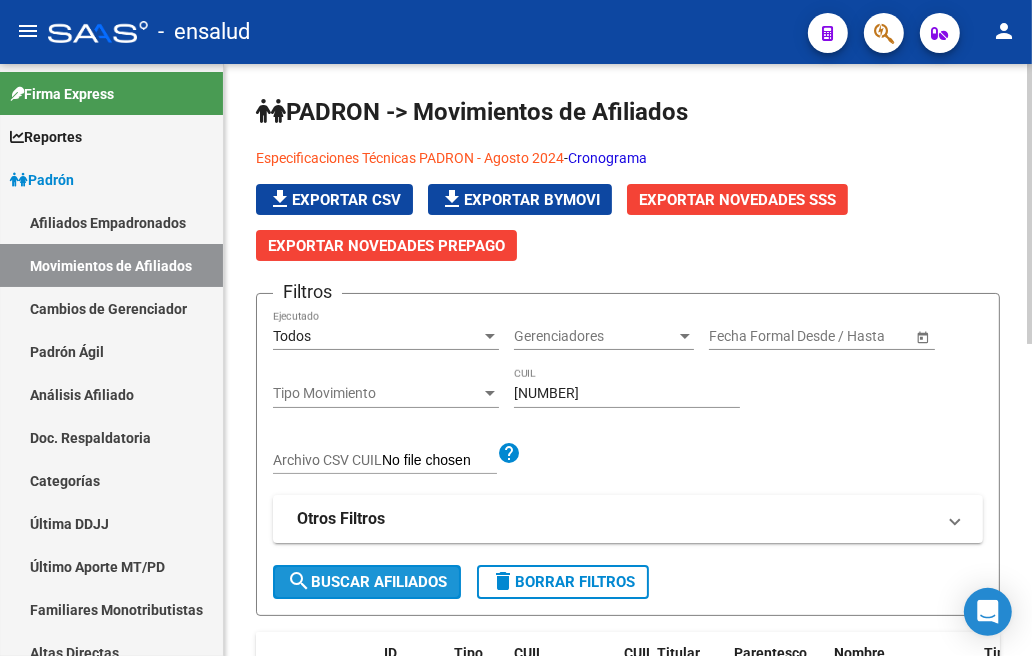 click on "search  Buscar Afiliados" 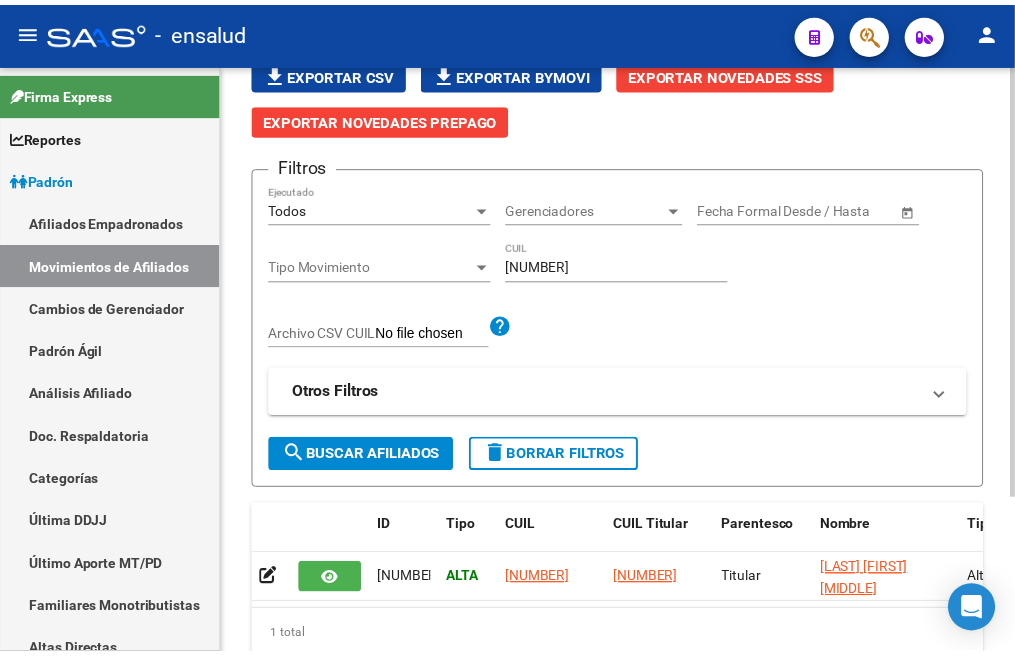 scroll, scrollTop: 213, scrollLeft: 0, axis: vertical 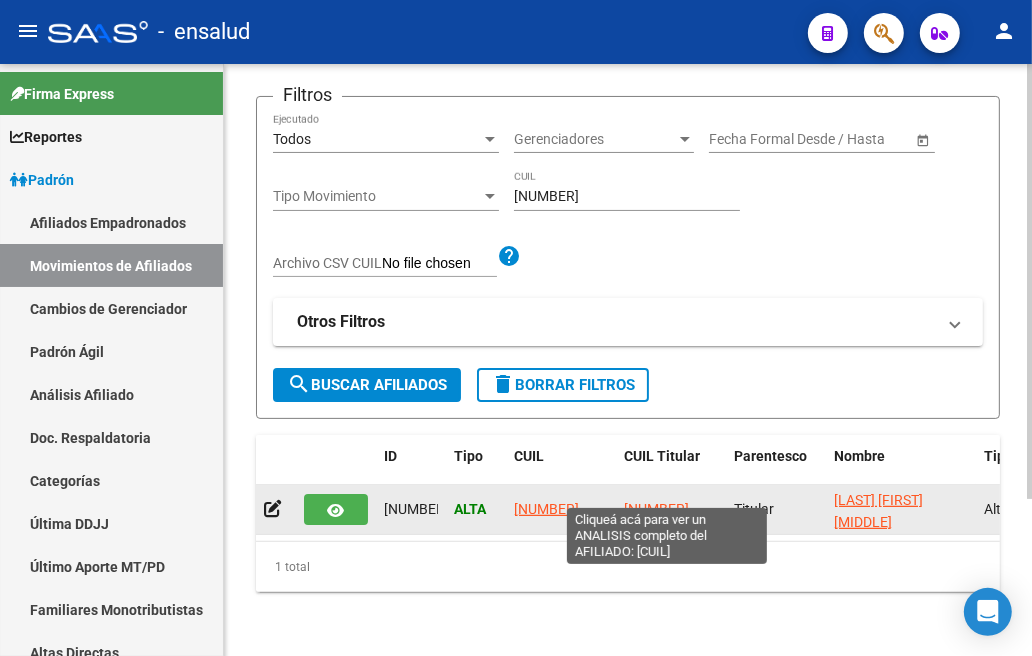 click on "[NUMBER]" 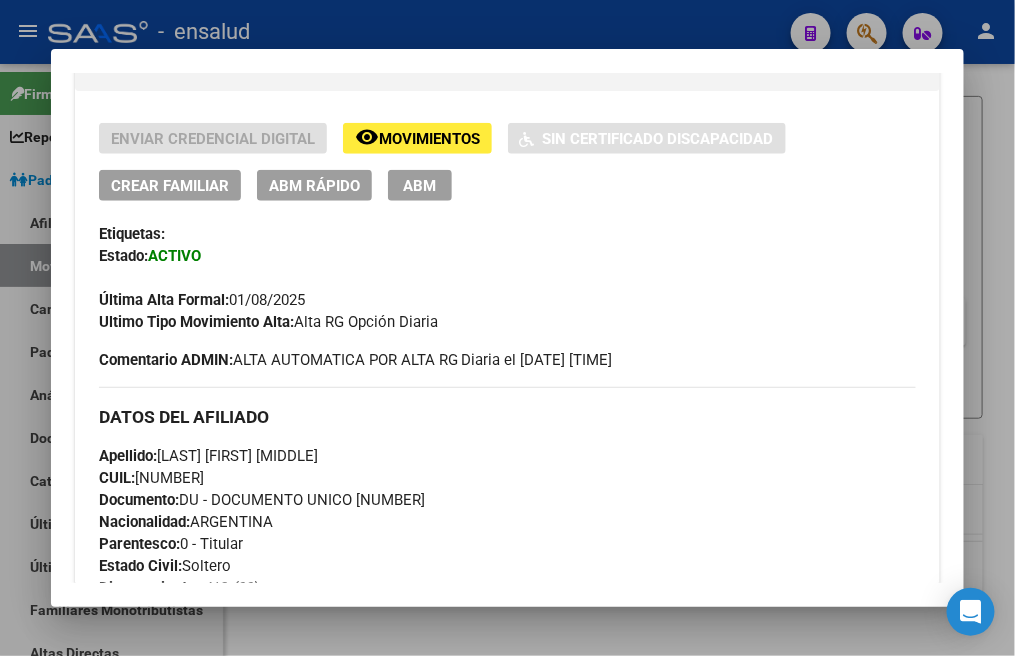 scroll, scrollTop: 444, scrollLeft: 0, axis: vertical 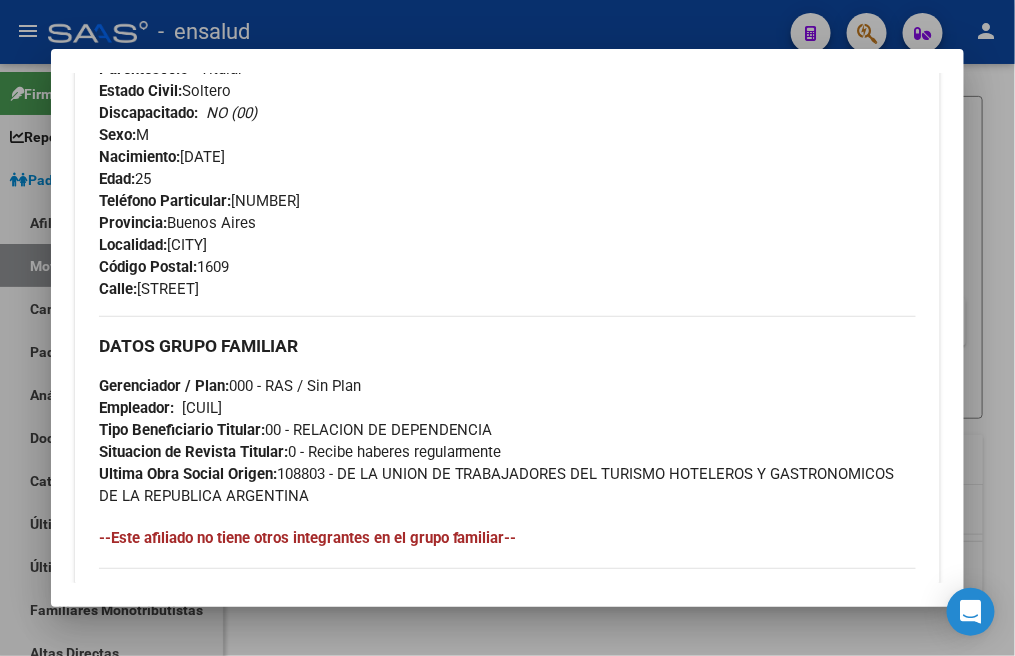 click on "Teléfono Particular:  [PHONE] Provincia:  Buenos Aires Localidad:  [CITY] Código Postal:  [POSTAL_CODE] Calle:  [STREET] [NUMBER]" at bounding box center [508, 245] 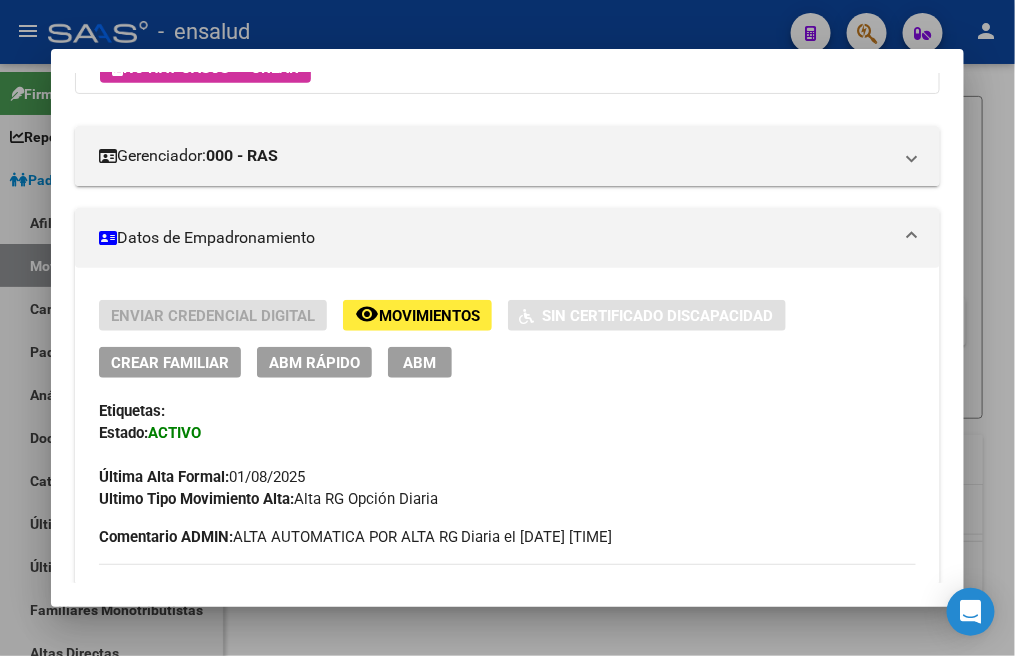 scroll, scrollTop: 243, scrollLeft: 0, axis: vertical 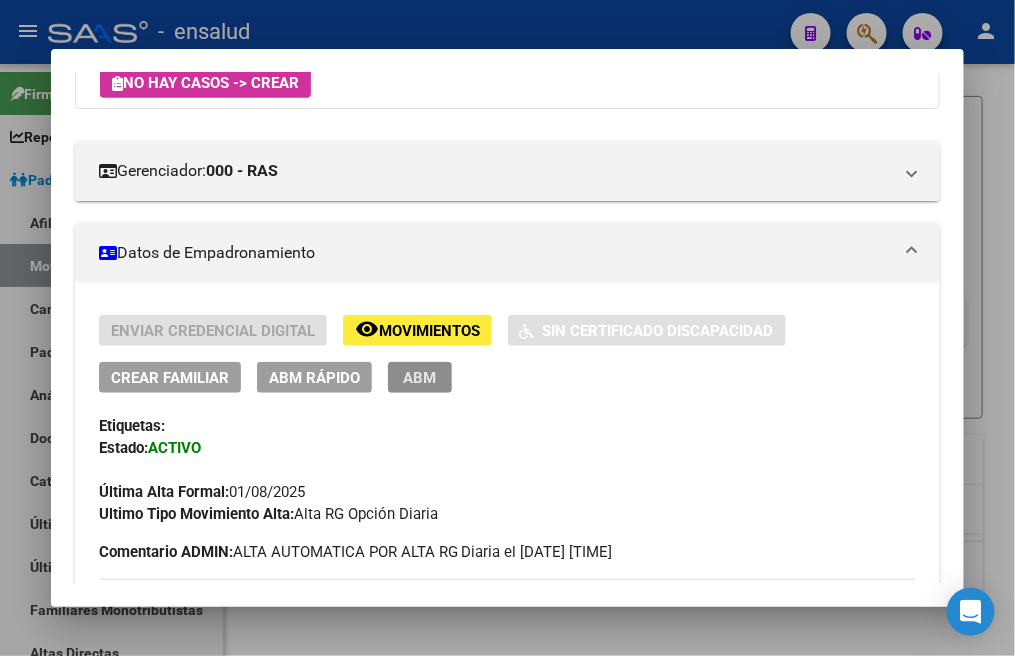 click on "ABM" at bounding box center [419, 378] 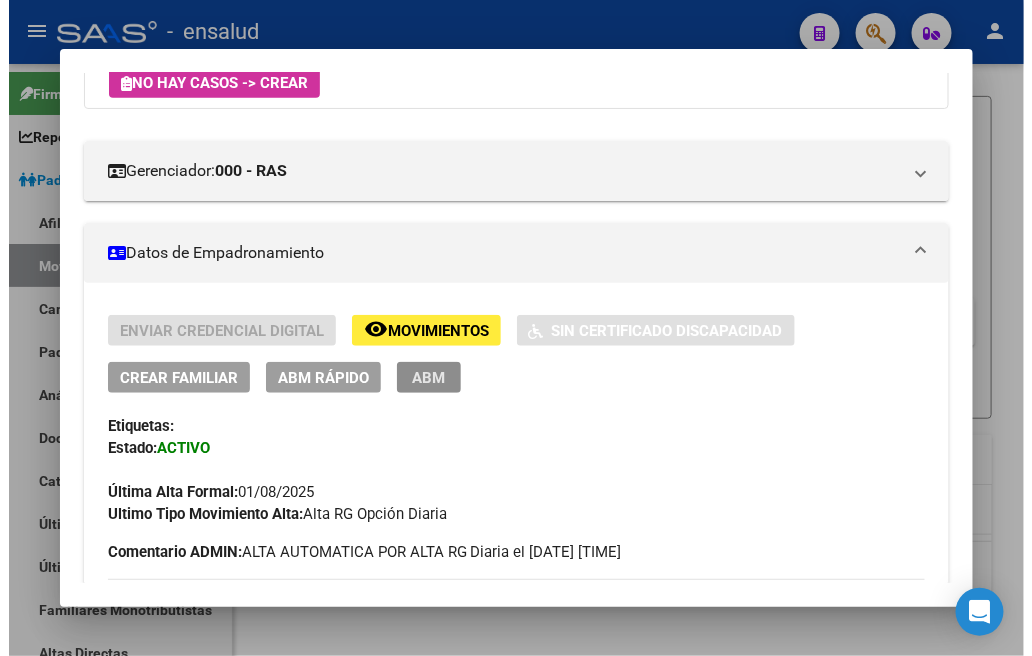 scroll, scrollTop: 0, scrollLeft: 0, axis: both 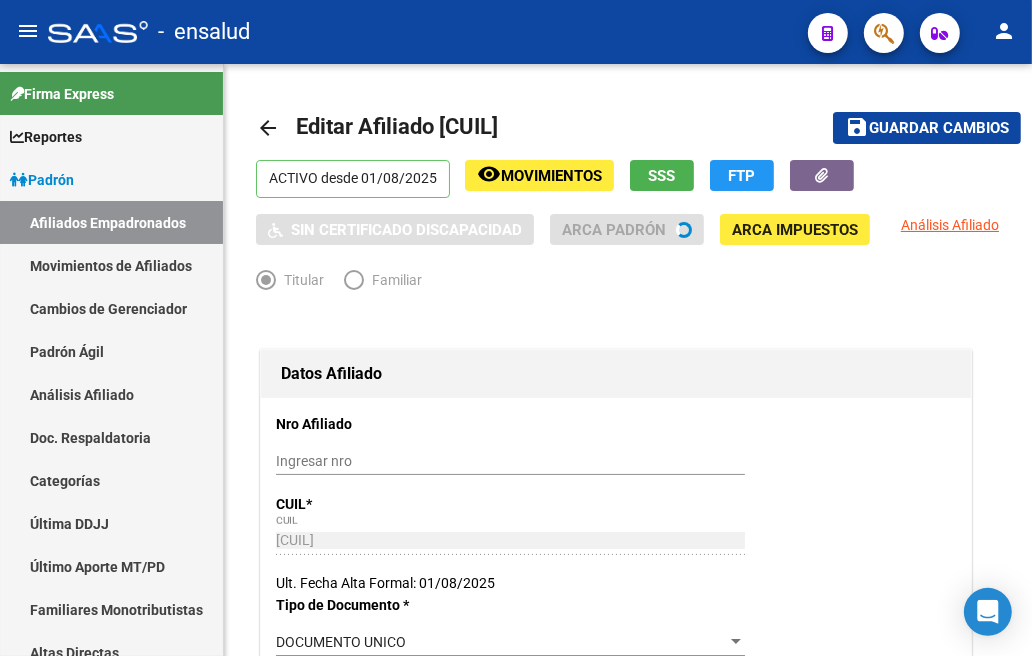 radio on "true" 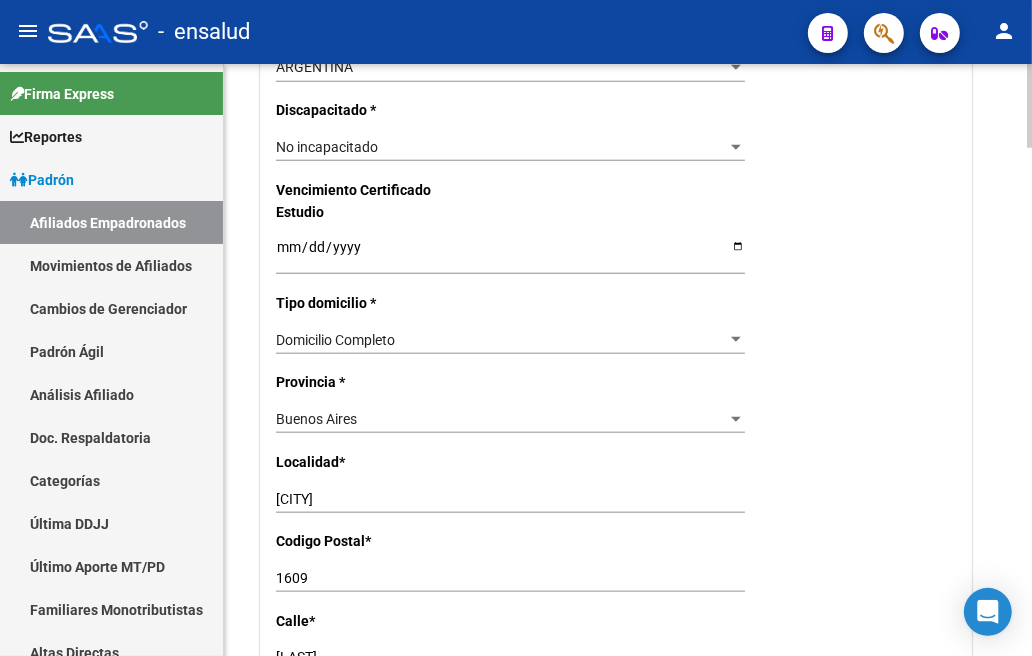 scroll, scrollTop: 1333, scrollLeft: 0, axis: vertical 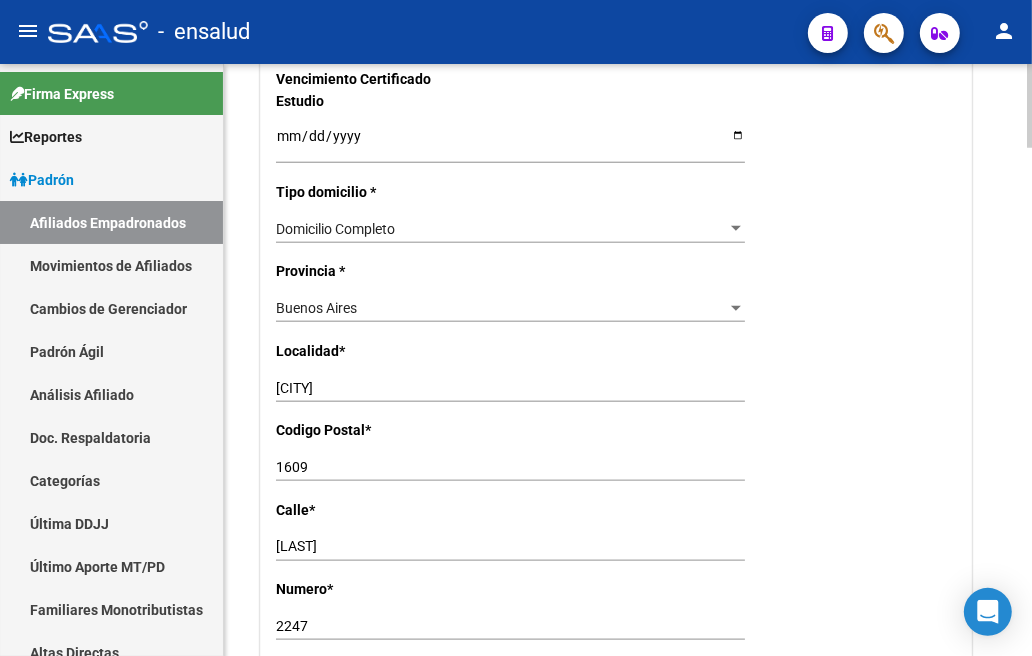 click on "1609" at bounding box center [510, 467] 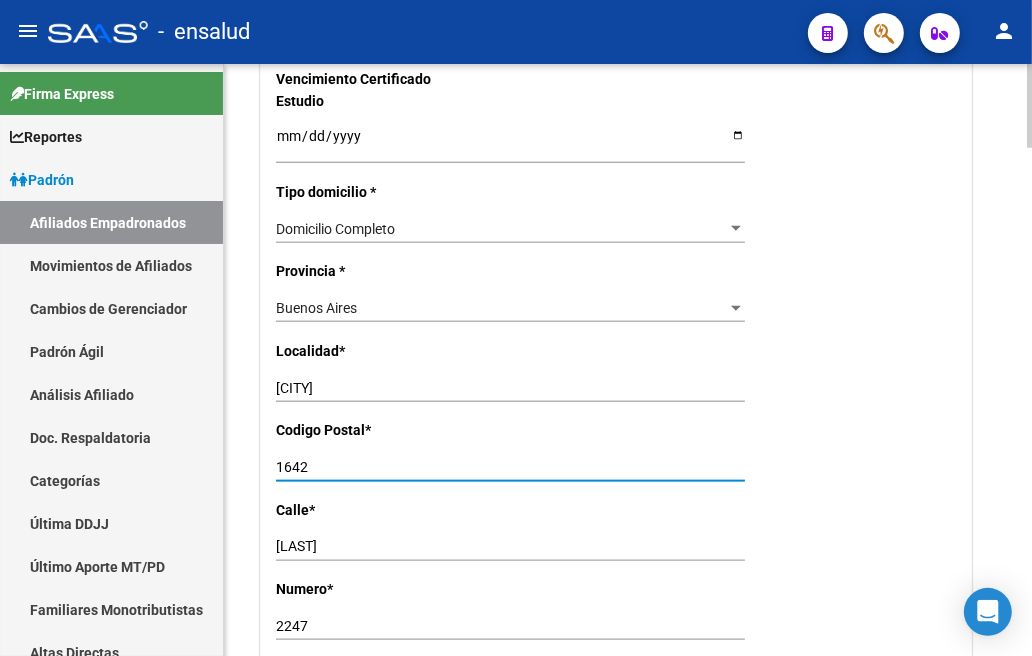 type on "1642" 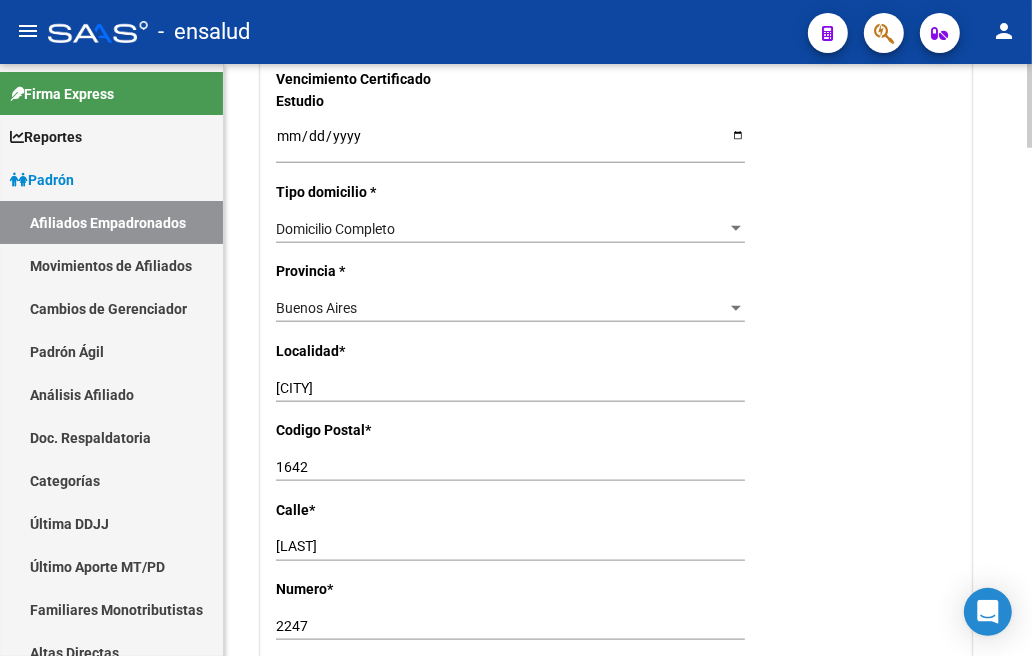 click on "[LAST] Ingresar el nombre" 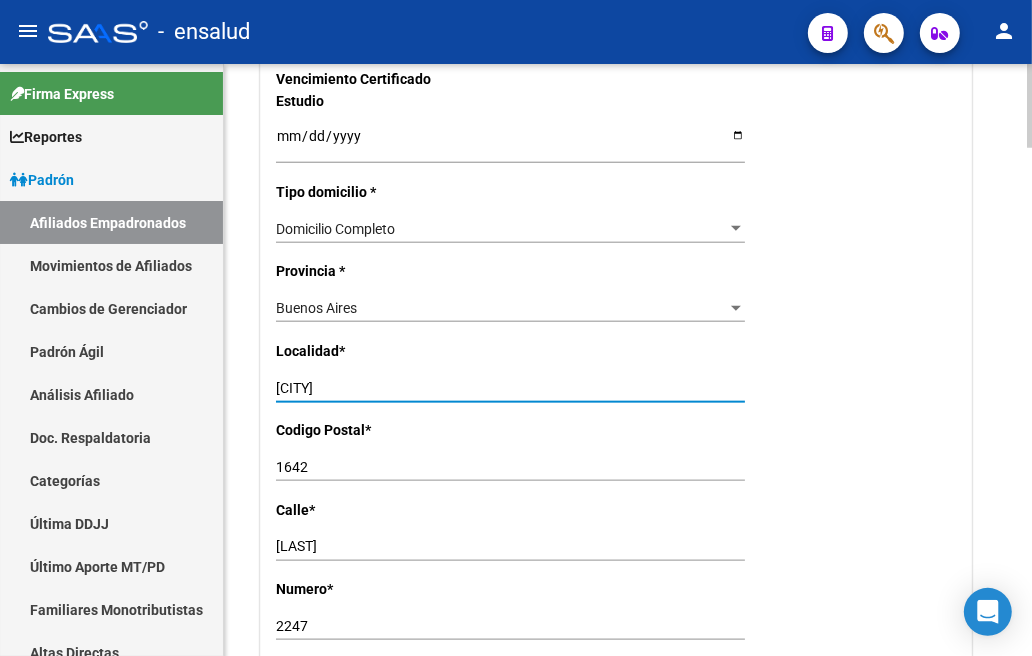 click on "[LAST] Ingresar el nombre" 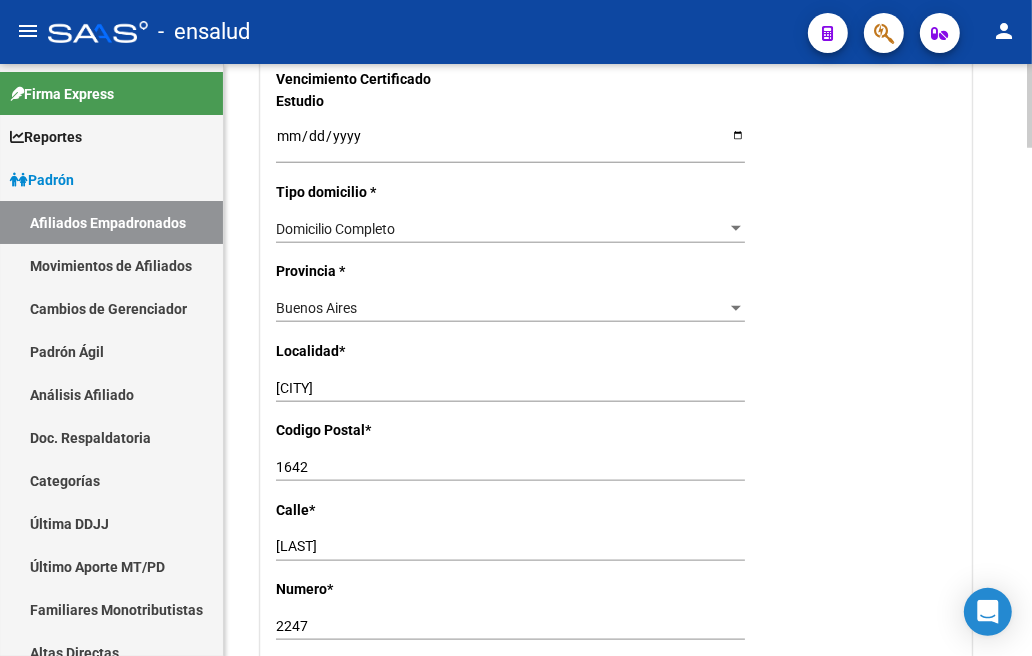 click on "[LAST] Ingresar el nombre" 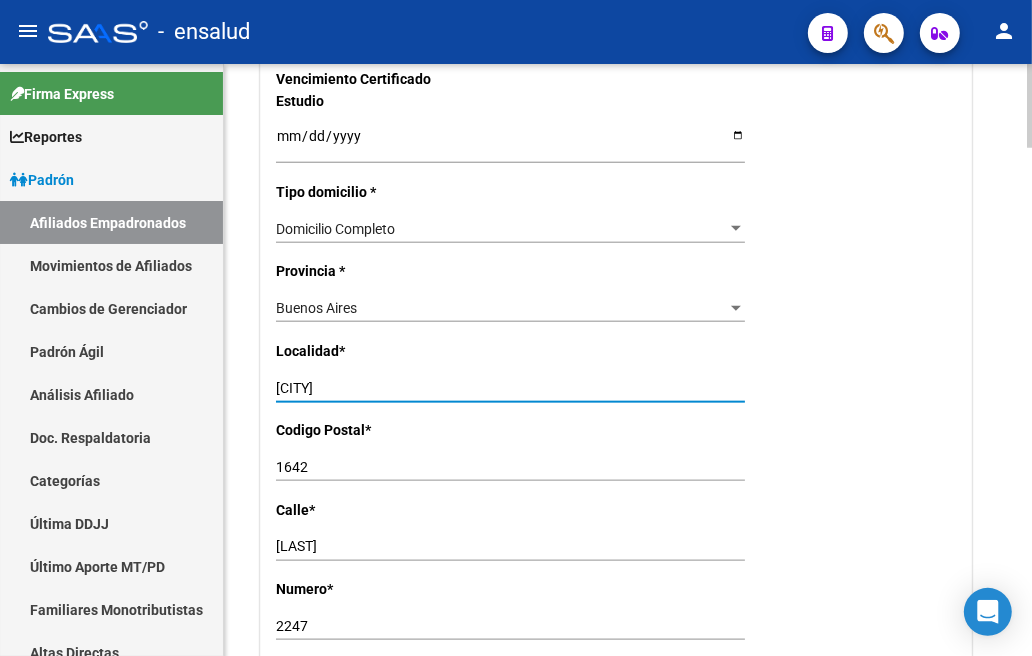 click on "[LAST] Ingresar el nombre" 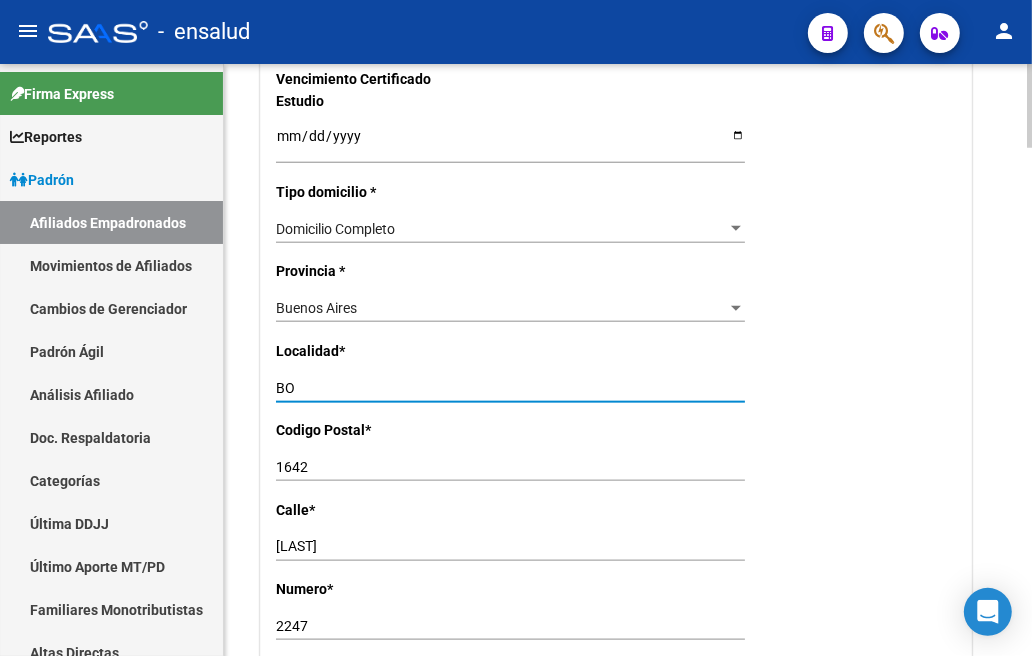 type on "B" 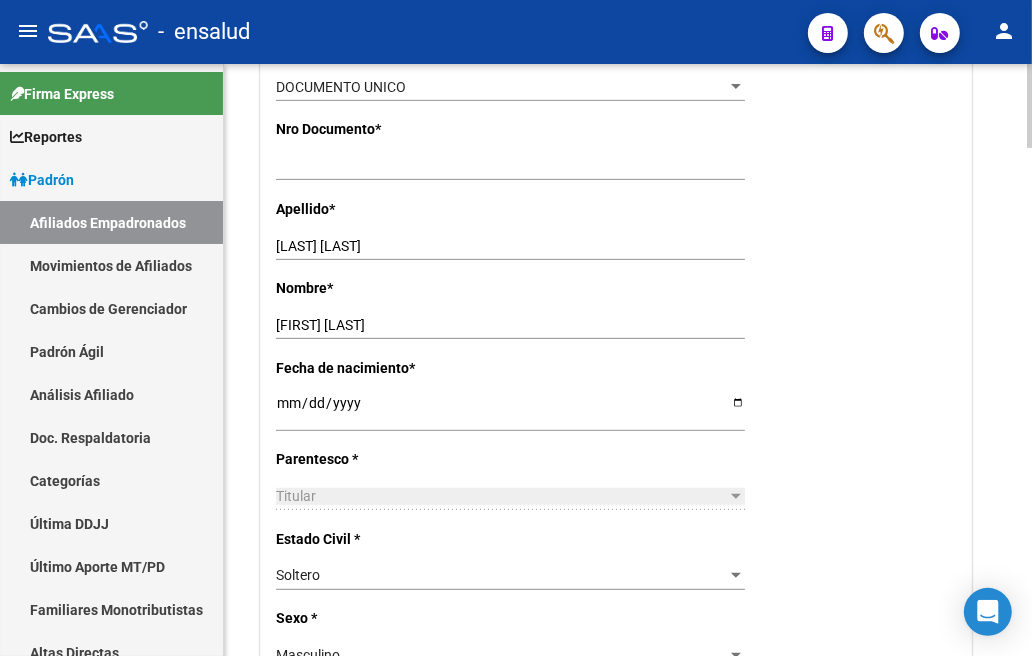 scroll, scrollTop: 0, scrollLeft: 0, axis: both 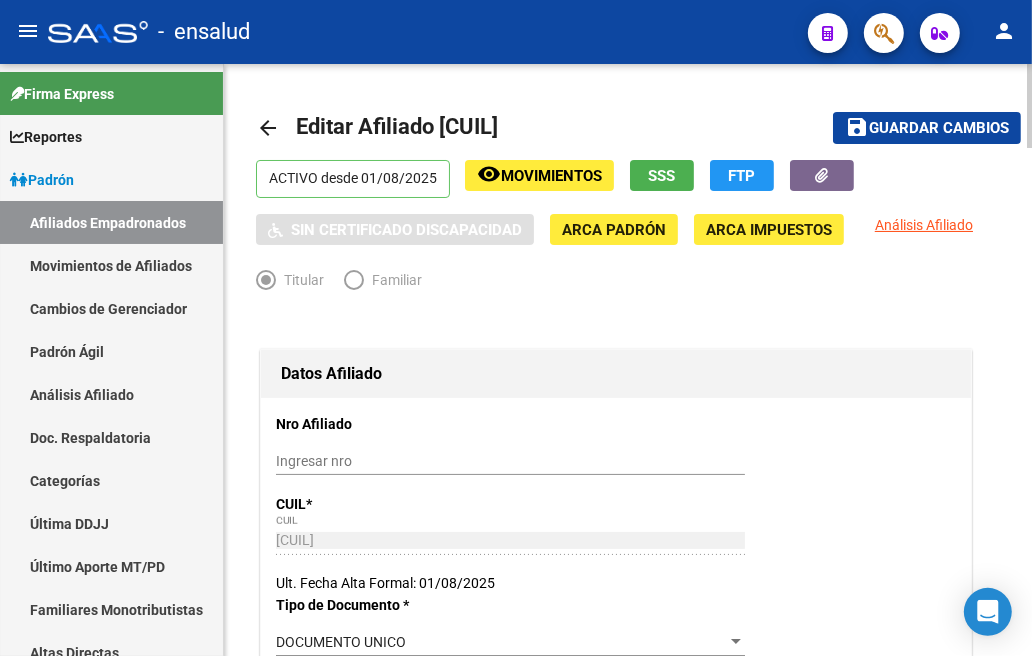 type on "SAN ISIDRO" 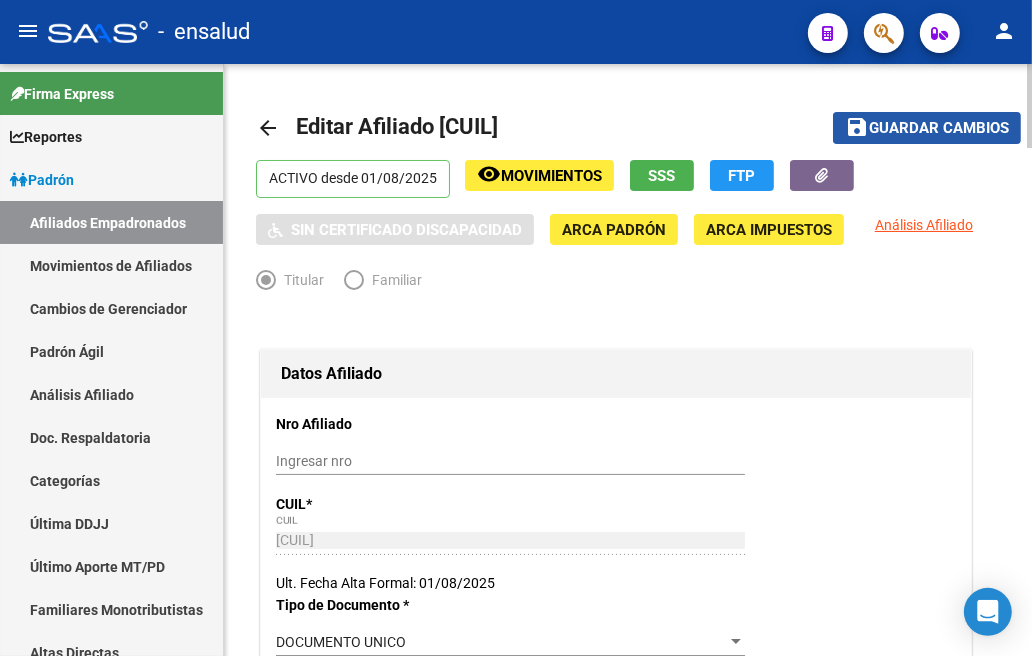 click on "Guardar cambios" 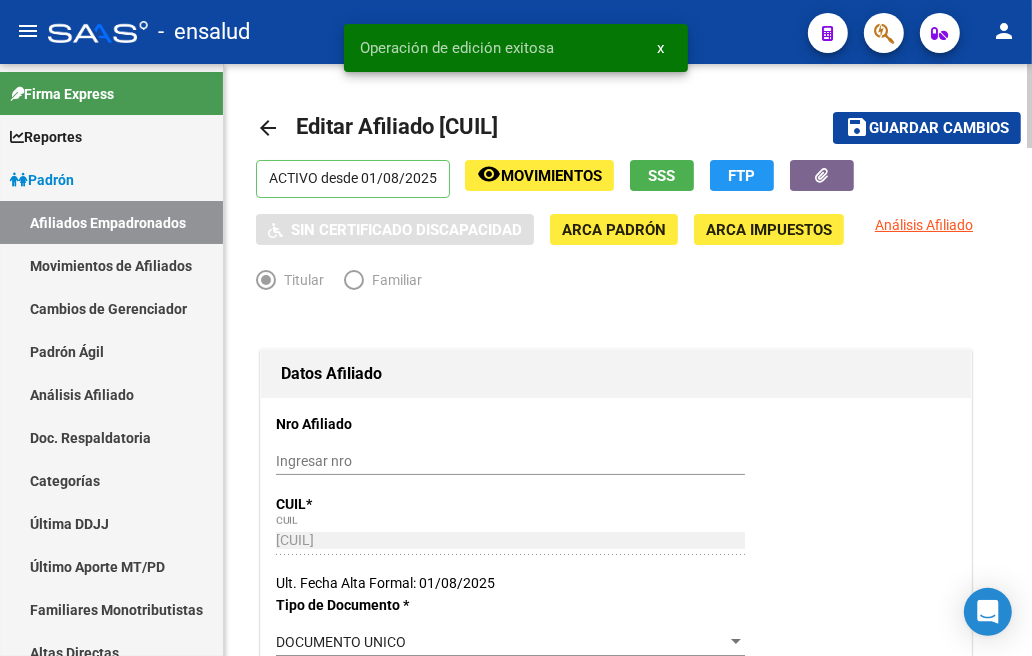 click on "arrow_back" 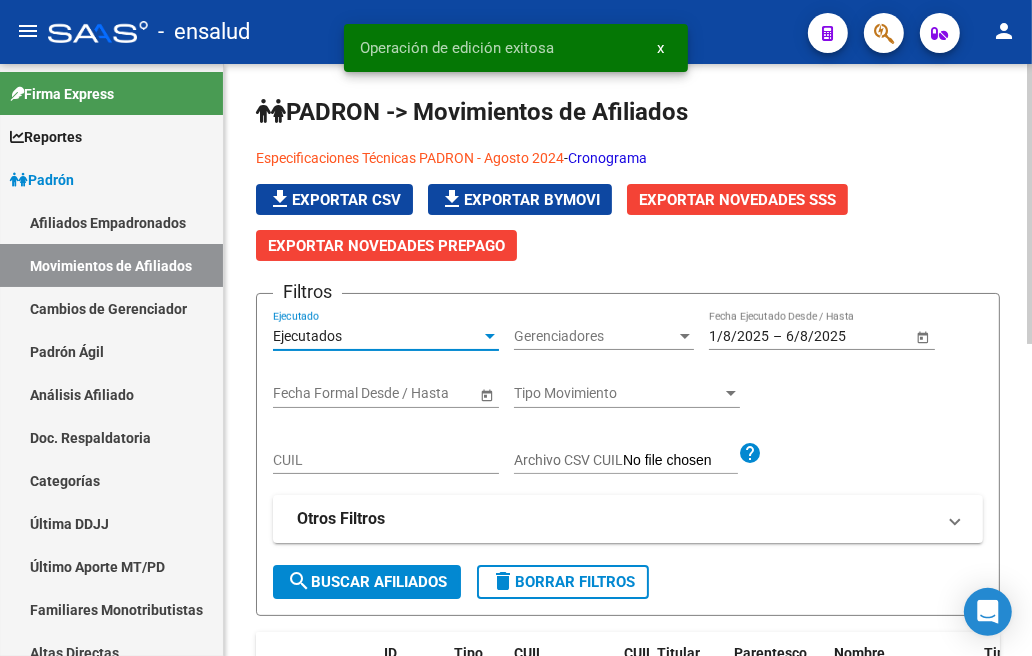 click on "Ejecutados" at bounding box center [377, 336] 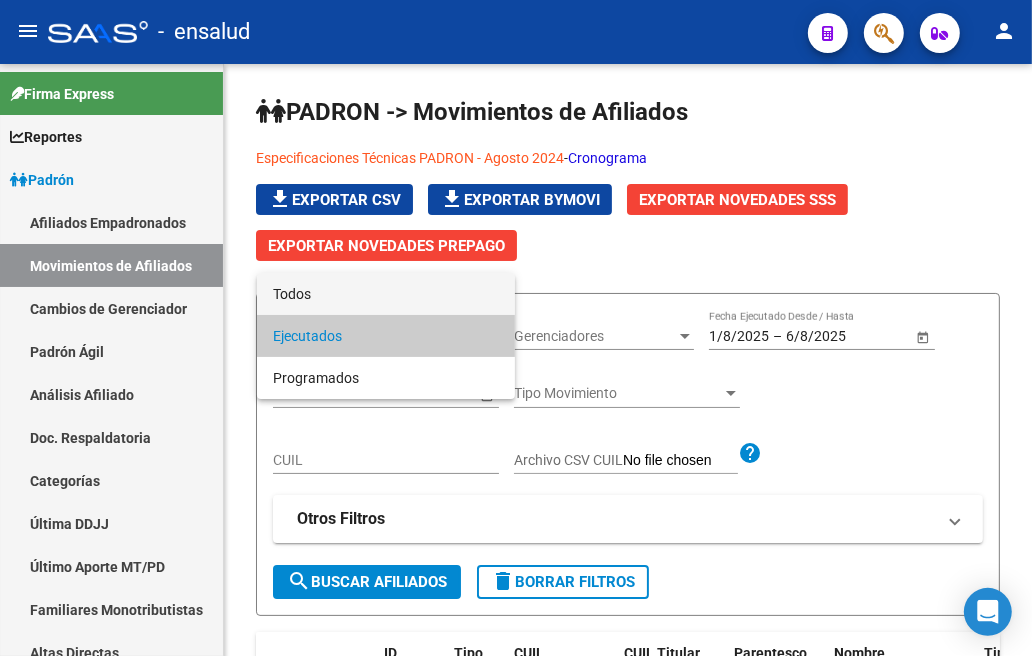 click on "Todos" at bounding box center (386, 294) 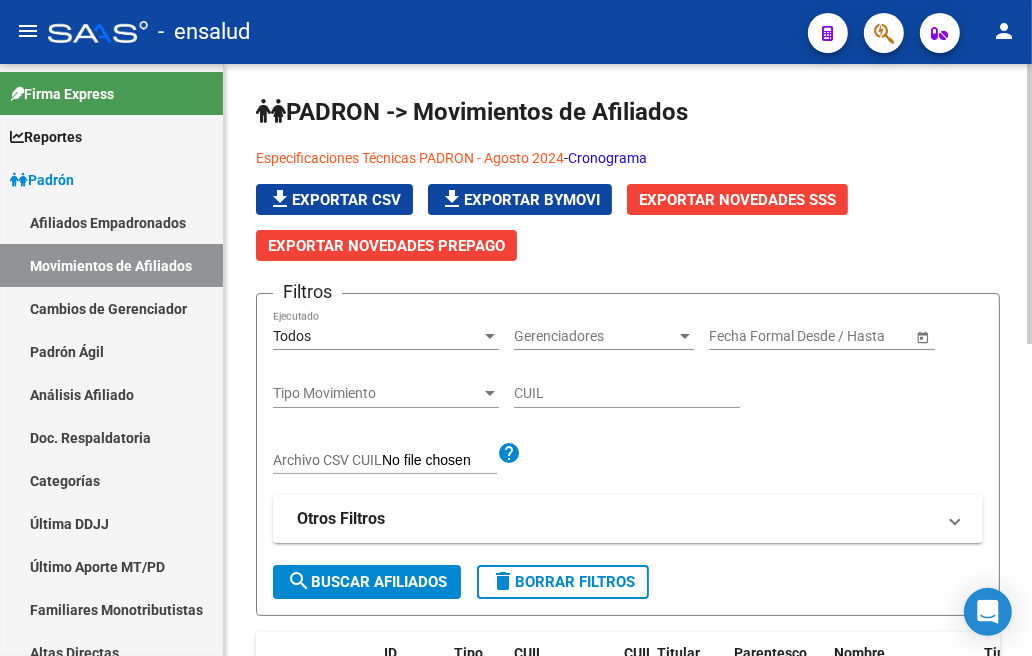click on "CUIL" at bounding box center (627, 393) 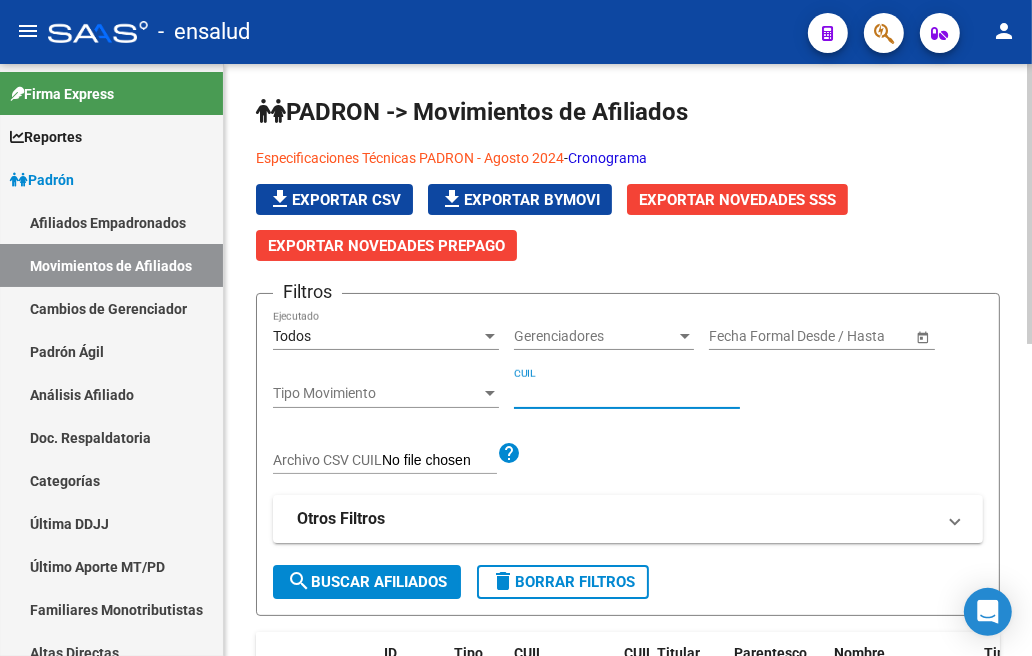 paste on "[CUIL]" 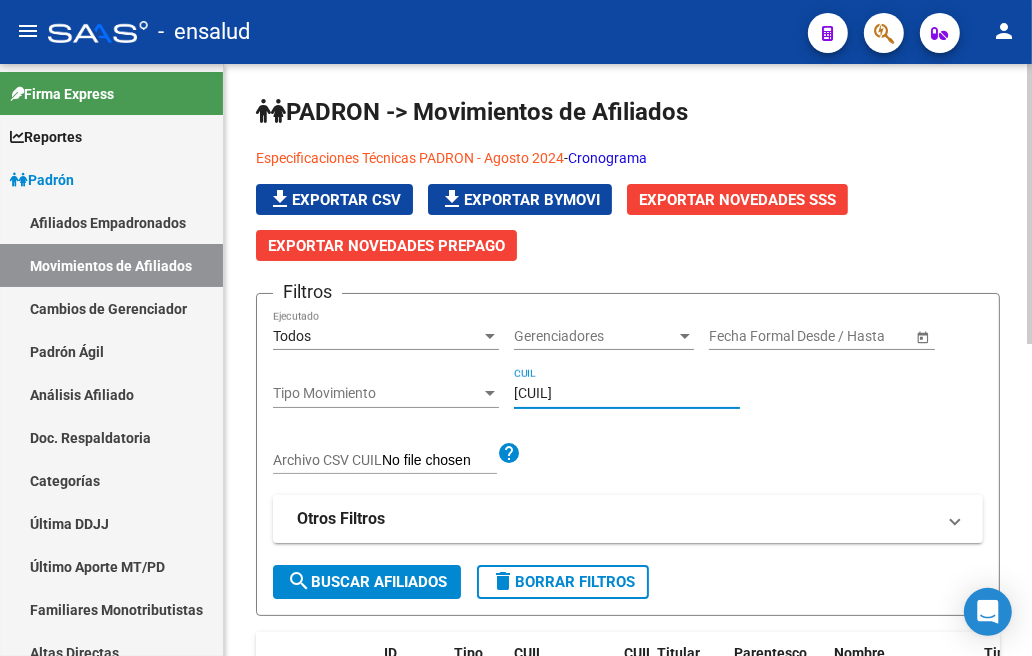 type on "[CUIL]" 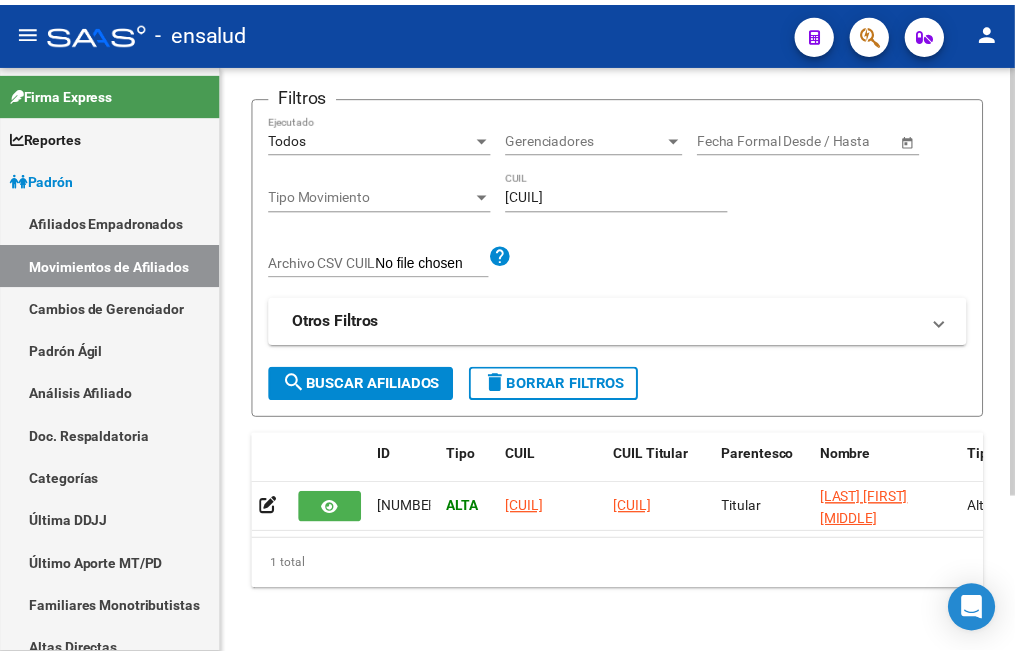 scroll, scrollTop: 213, scrollLeft: 0, axis: vertical 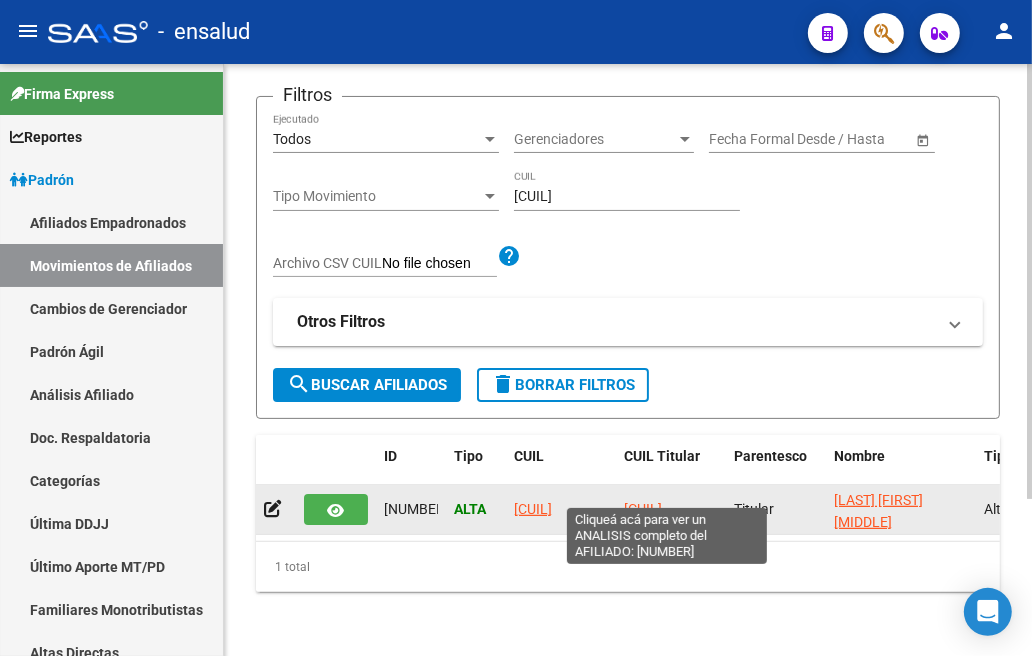 click on "[CUIL]" 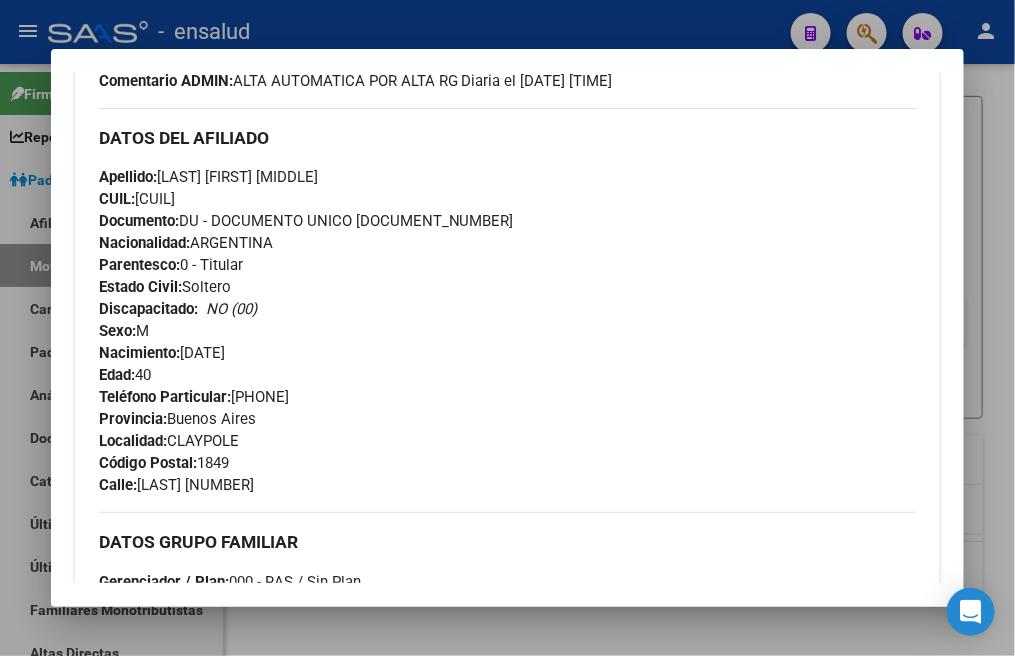 scroll, scrollTop: 666, scrollLeft: 0, axis: vertical 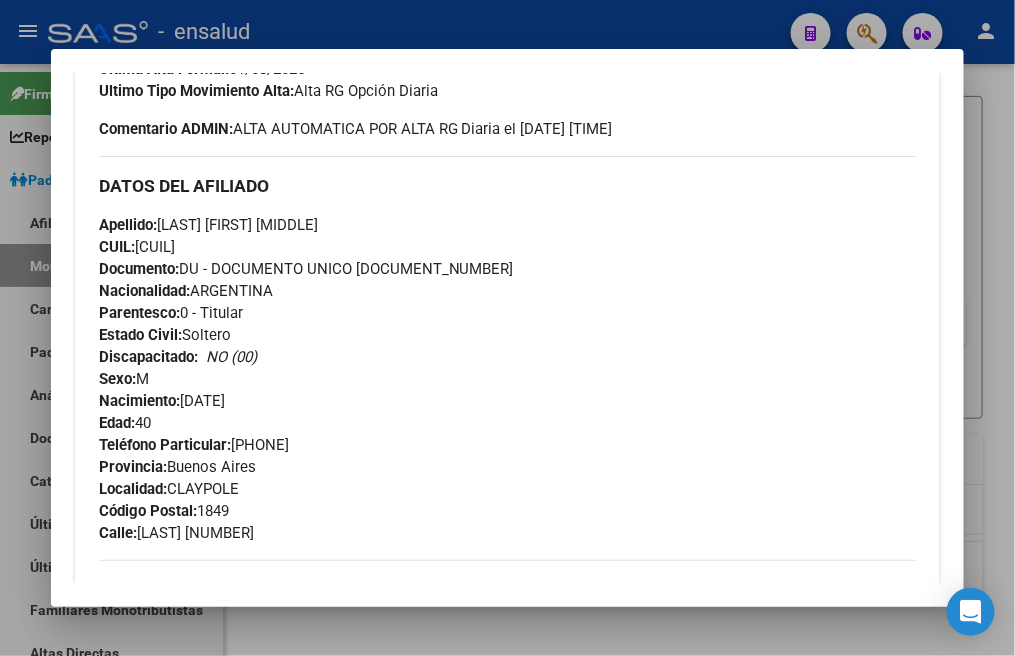 click at bounding box center (507, 328) 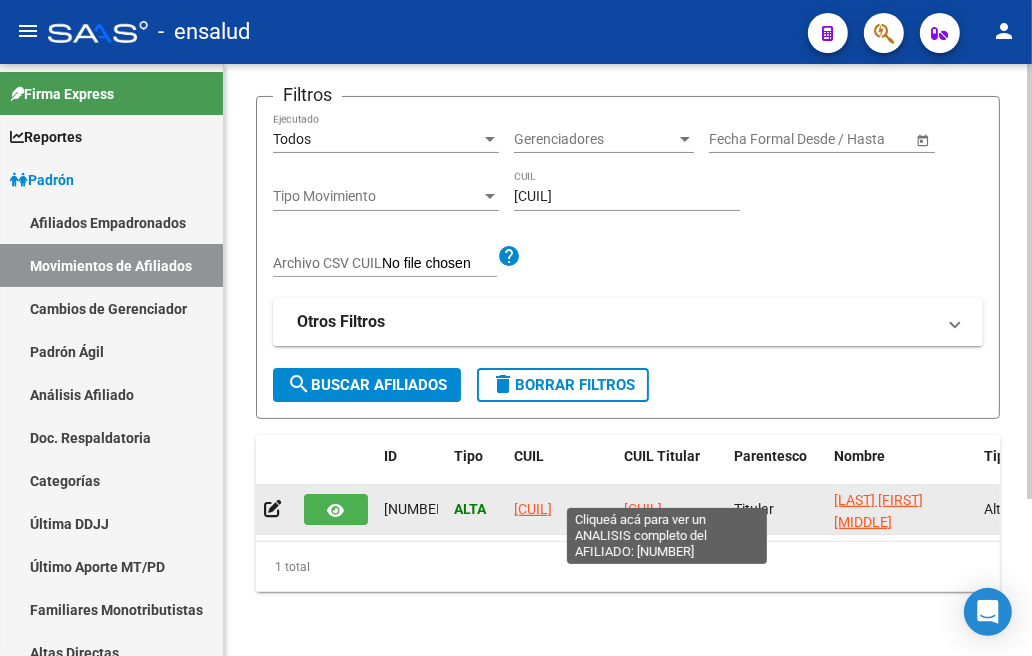 click on "[CUIL]" 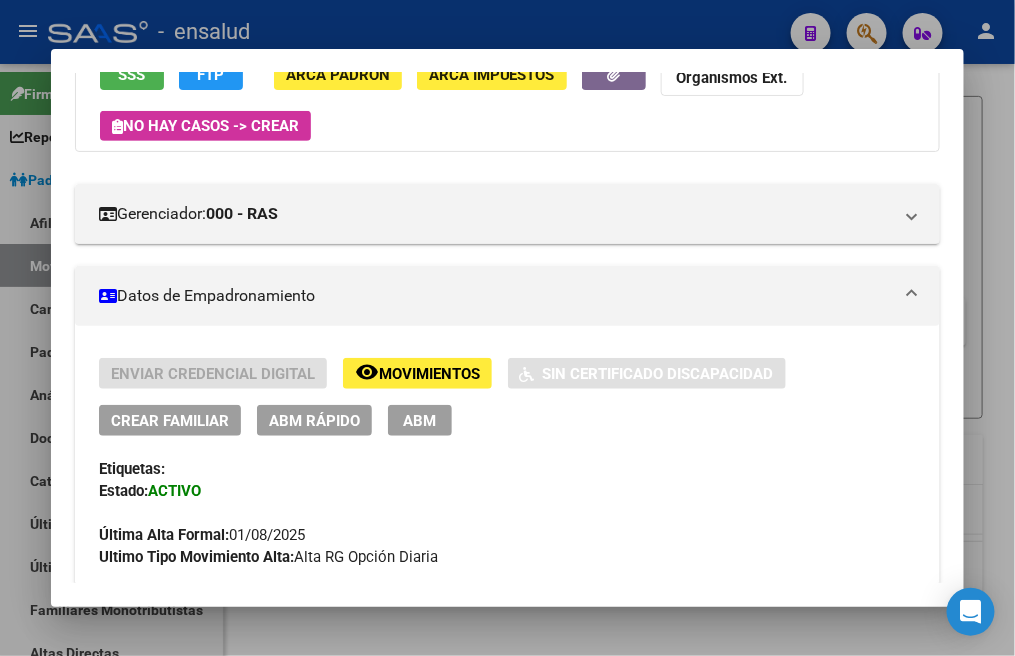 scroll, scrollTop: 222, scrollLeft: 0, axis: vertical 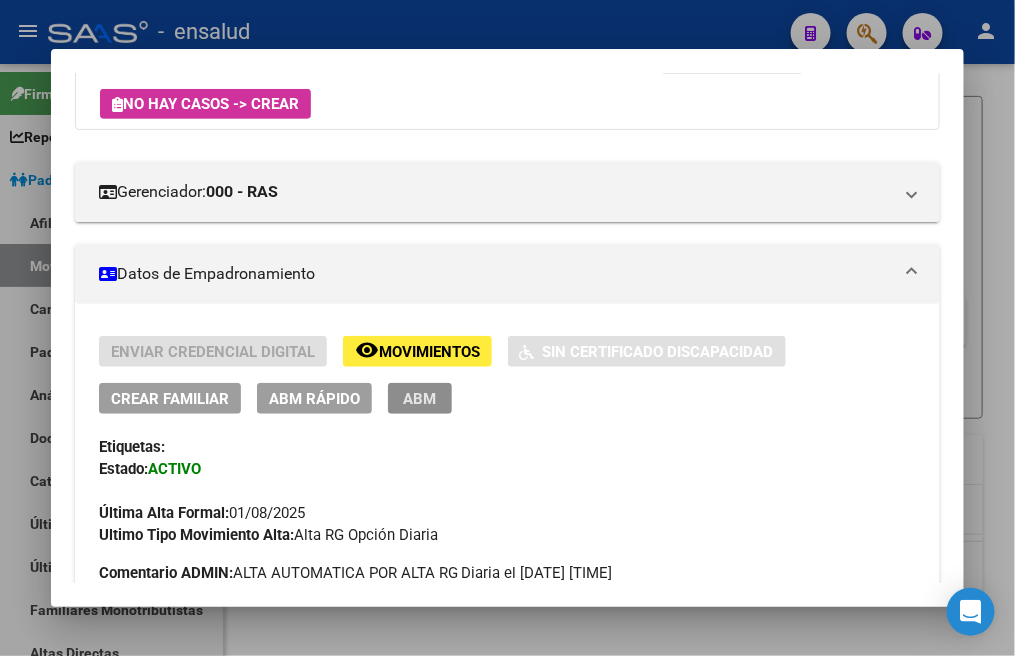 click on "ABM" at bounding box center [419, 399] 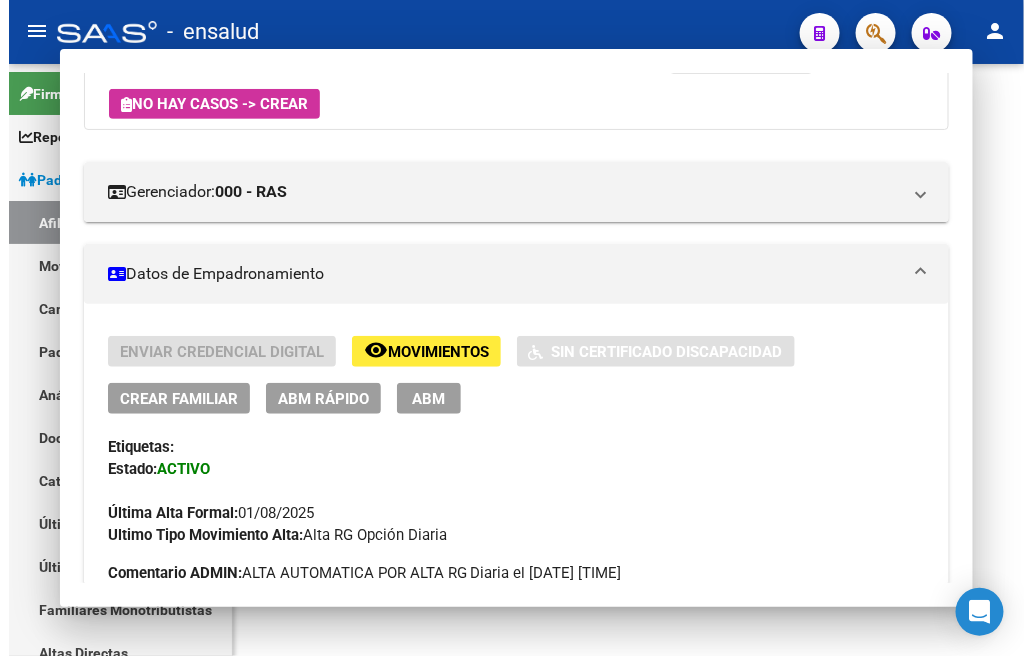 scroll, scrollTop: 0, scrollLeft: 0, axis: both 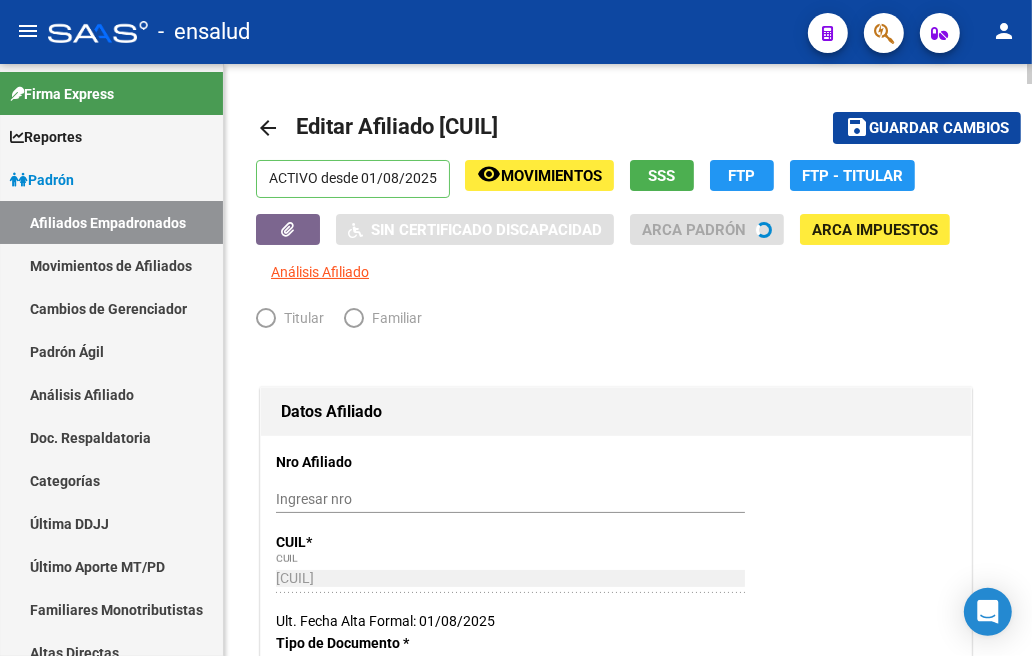 radio on "true" 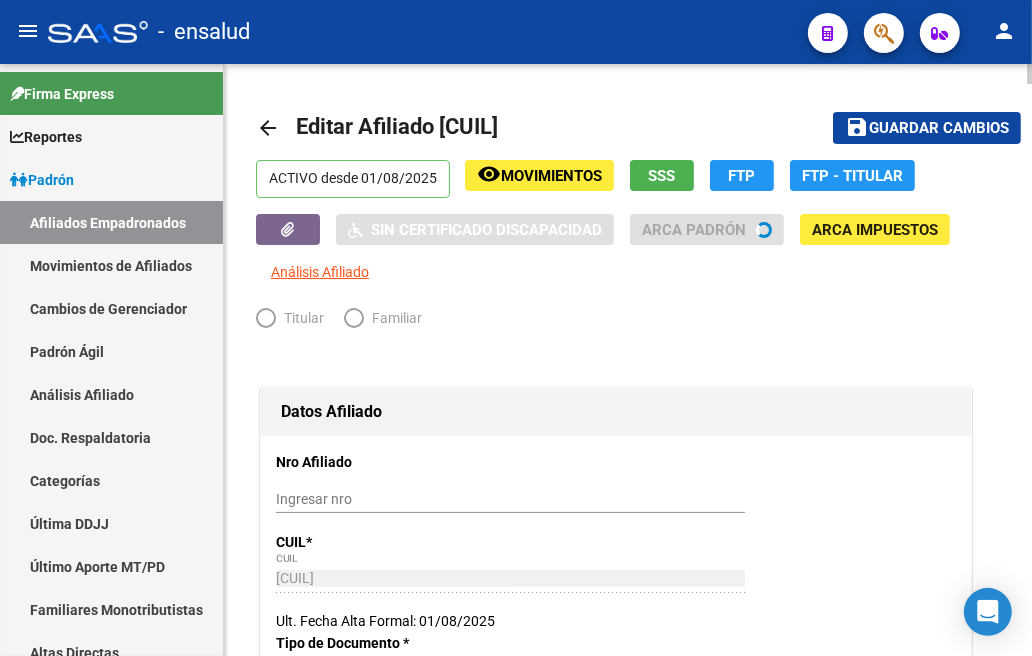 type on "[CUIL]" 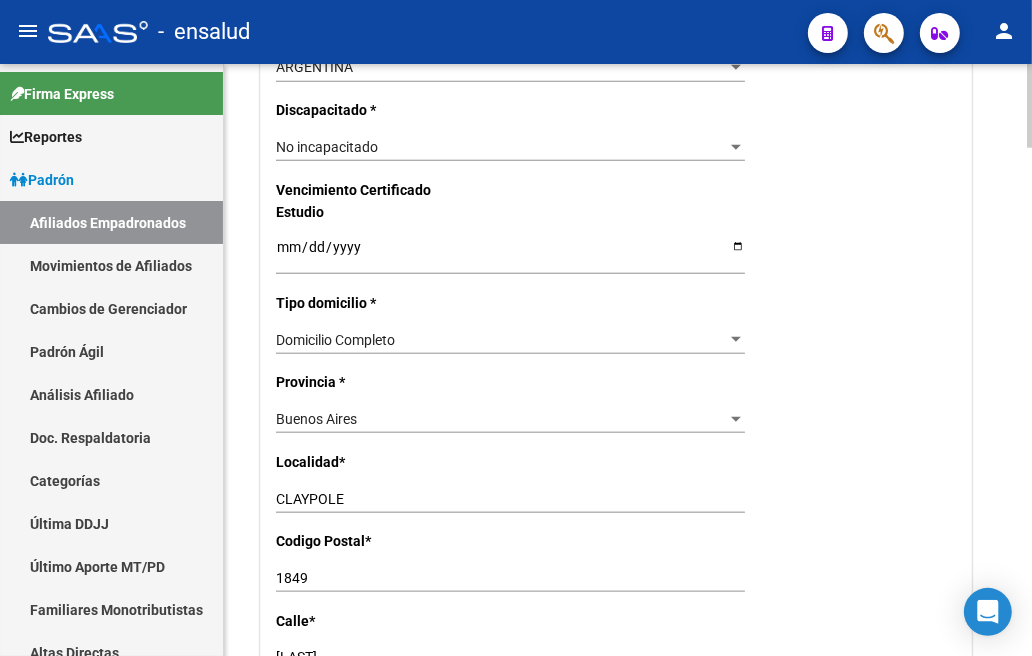 scroll, scrollTop: 1444, scrollLeft: 0, axis: vertical 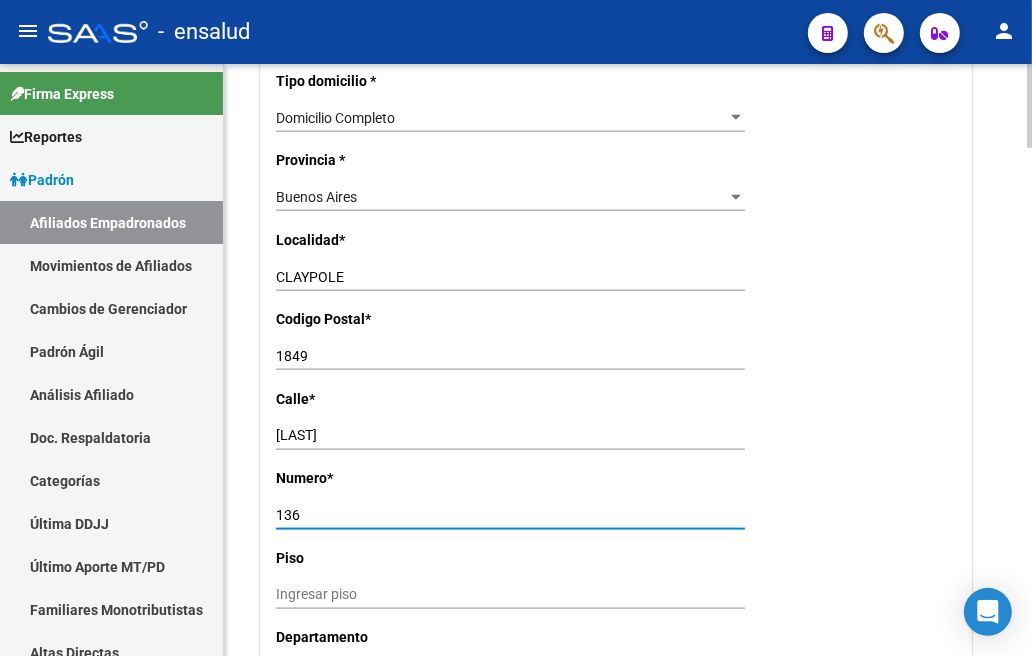 click on "136" at bounding box center (510, 515) 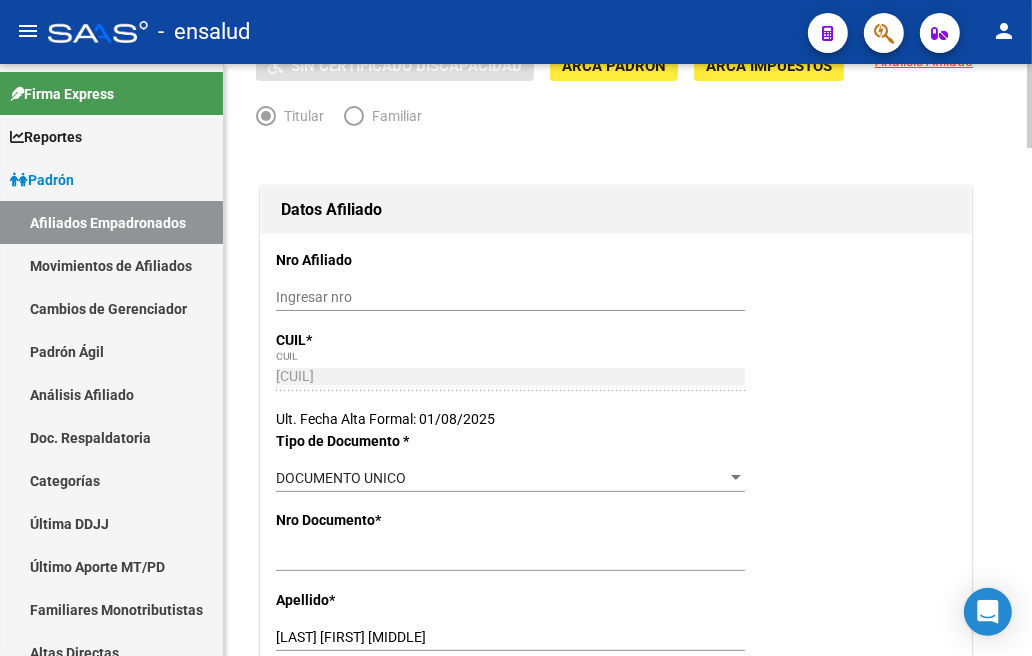 scroll, scrollTop: 0, scrollLeft: 0, axis: both 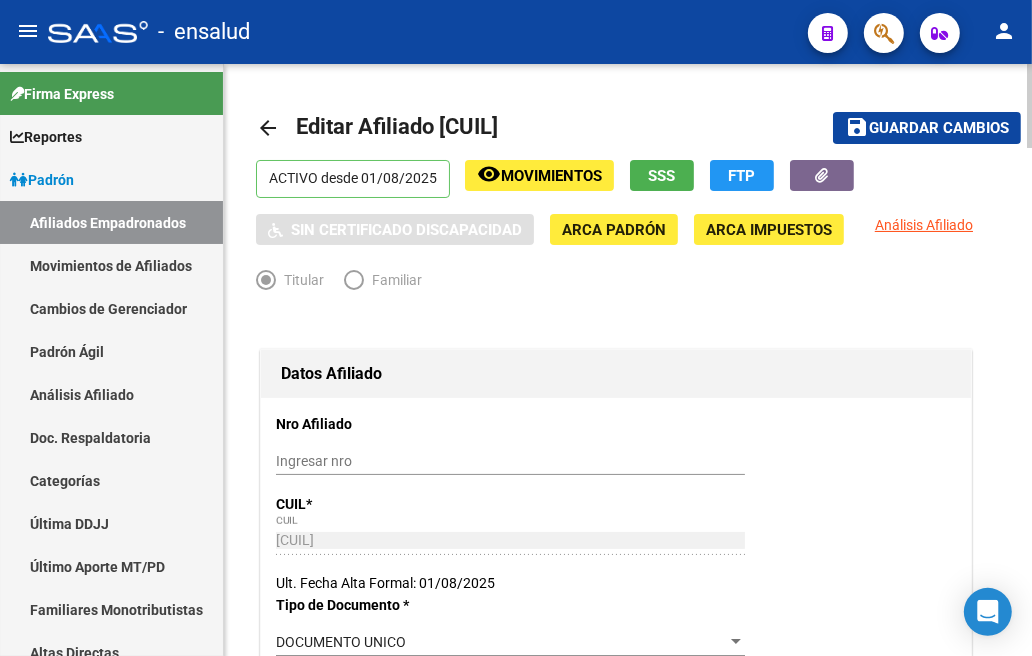 type on "138" 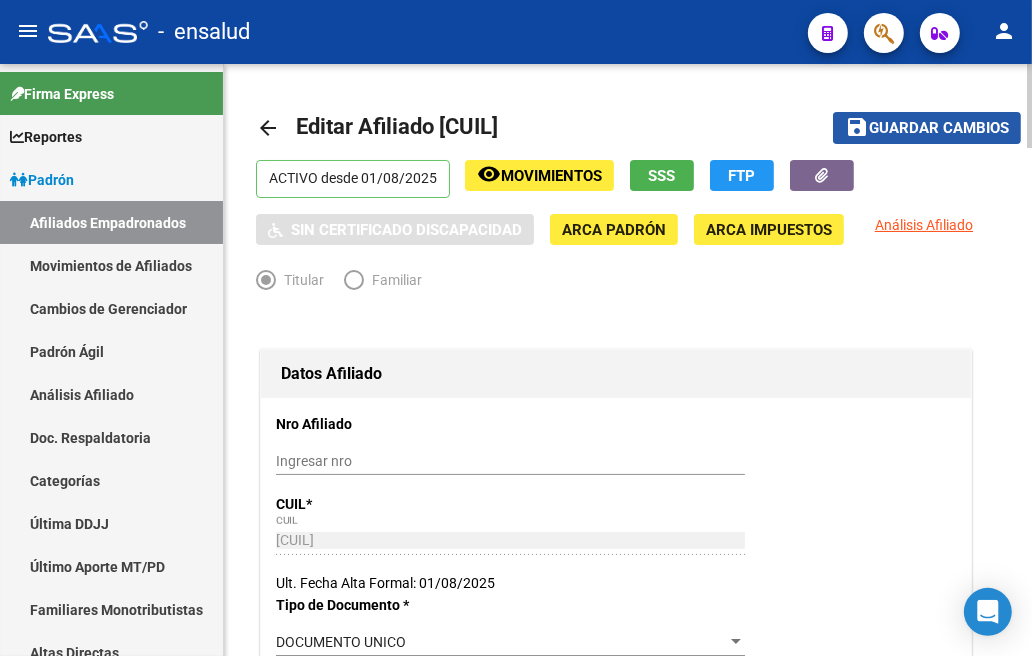 click on "Guardar cambios" 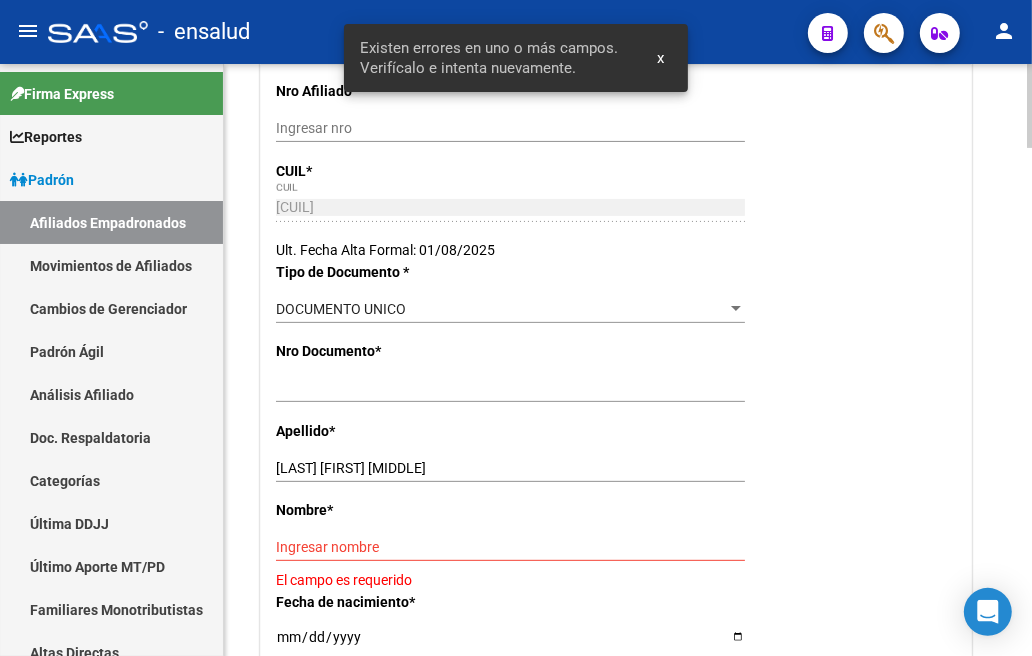 scroll, scrollTop: 444, scrollLeft: 0, axis: vertical 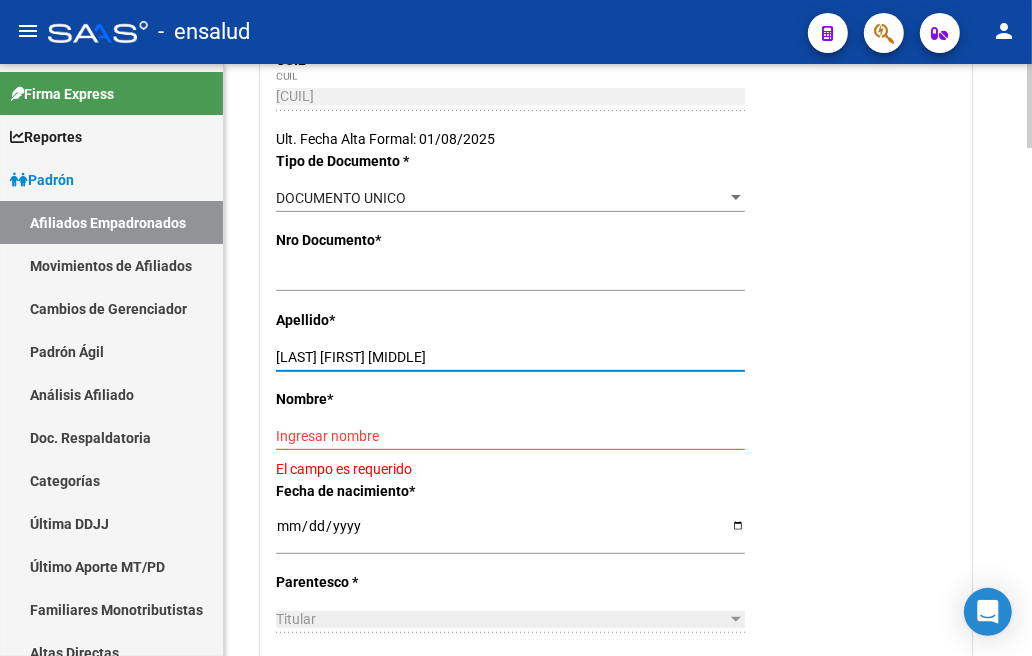 drag, startPoint x: 315, startPoint y: 356, endPoint x: 407, endPoint y: 356, distance: 92 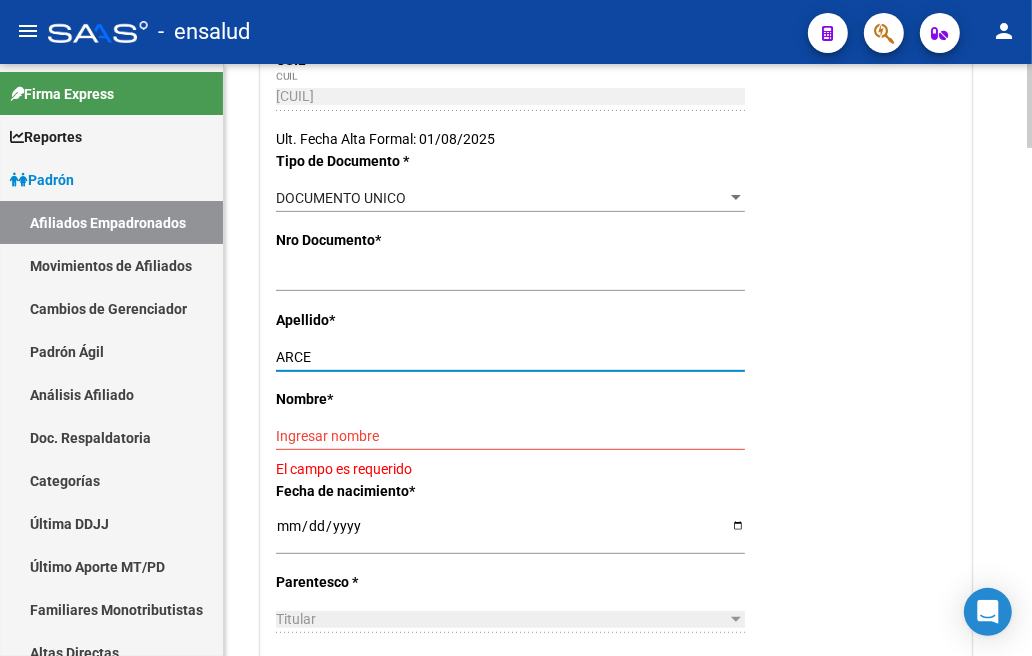 type on "ARCE" 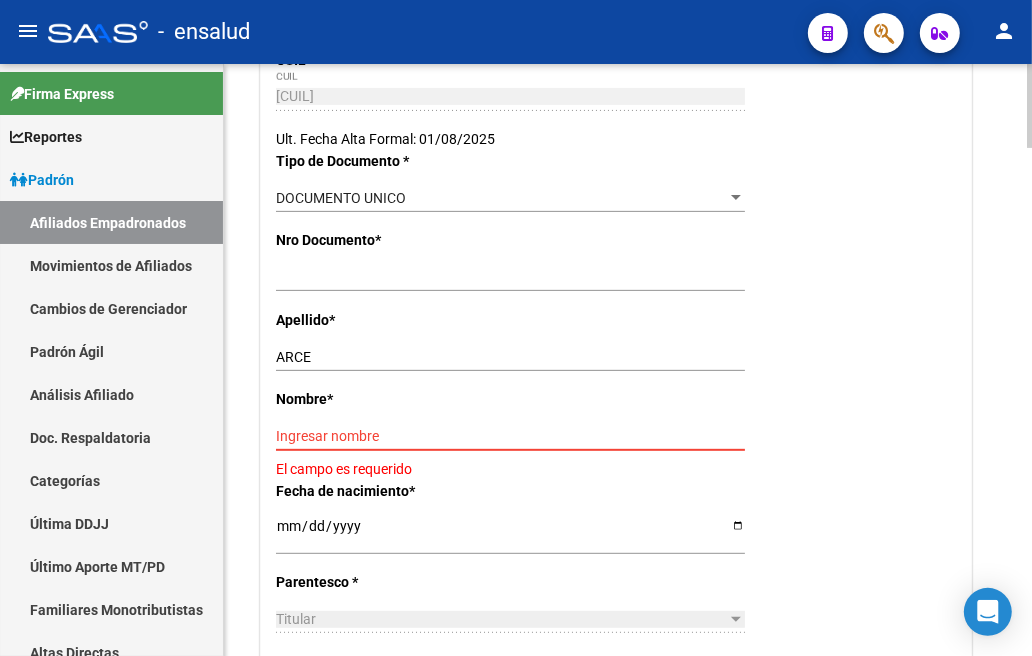 paste on "[FIRST] [LAST]" 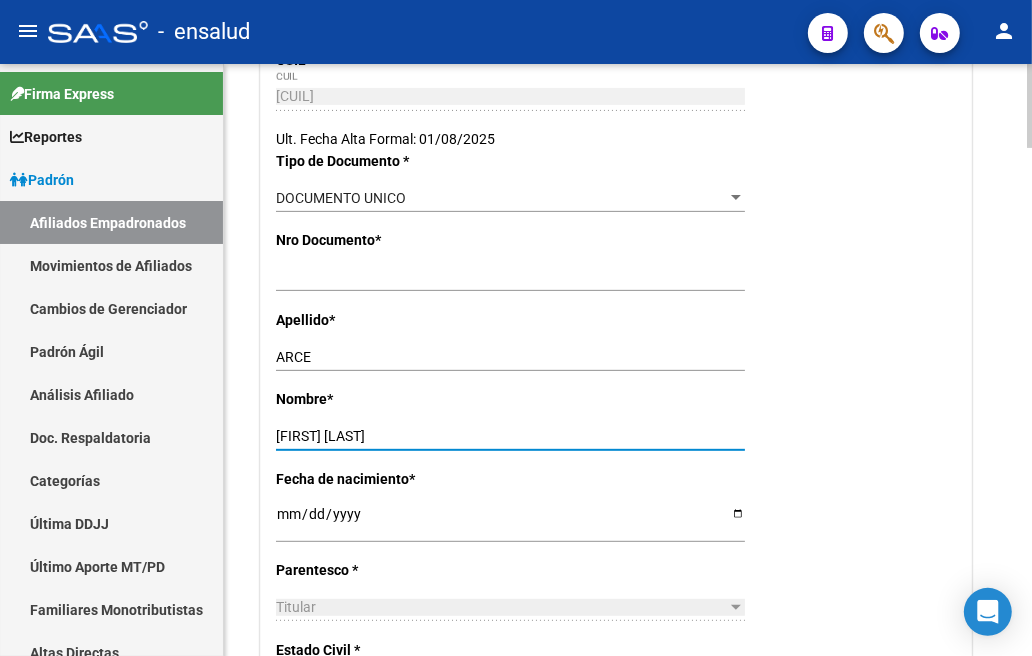 scroll, scrollTop: 0, scrollLeft: 0, axis: both 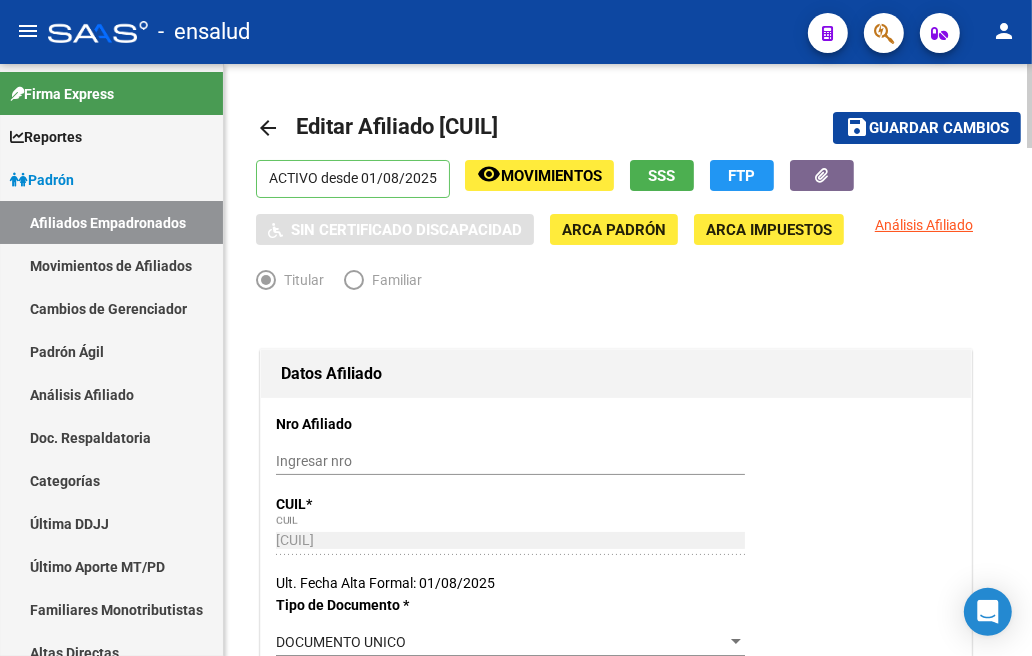 type on "[FIRST] [LAST]" 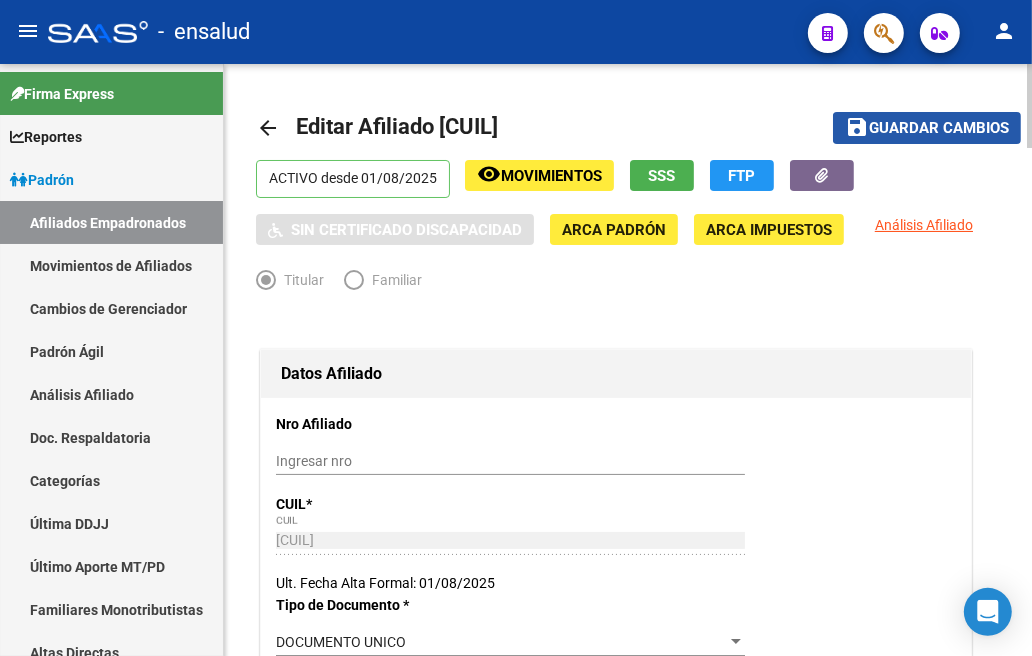 click on "Guardar cambios" 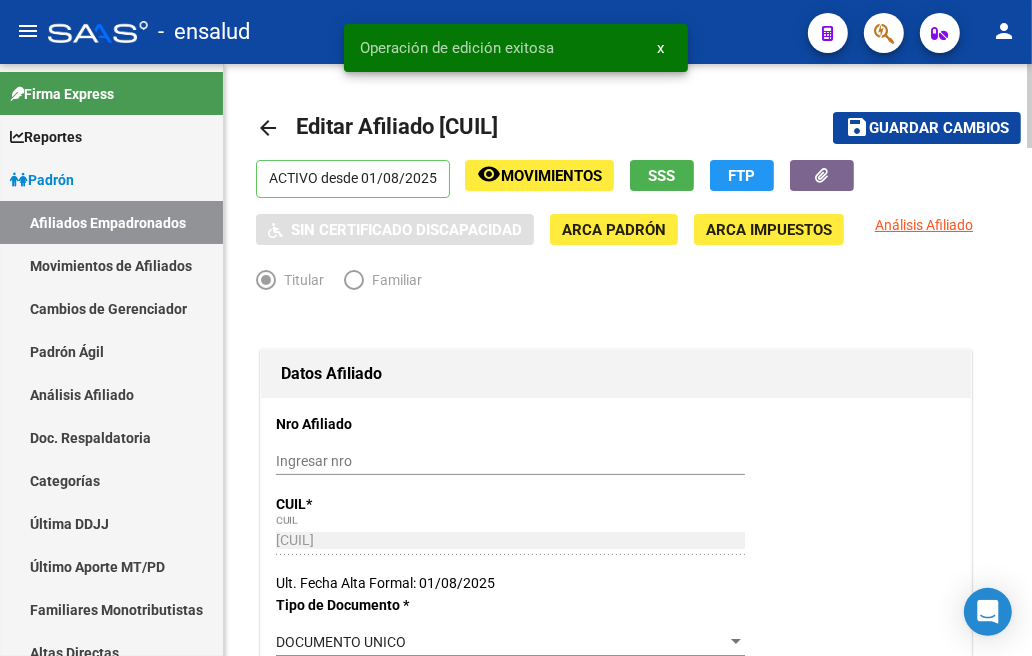 click on "arrow_back" 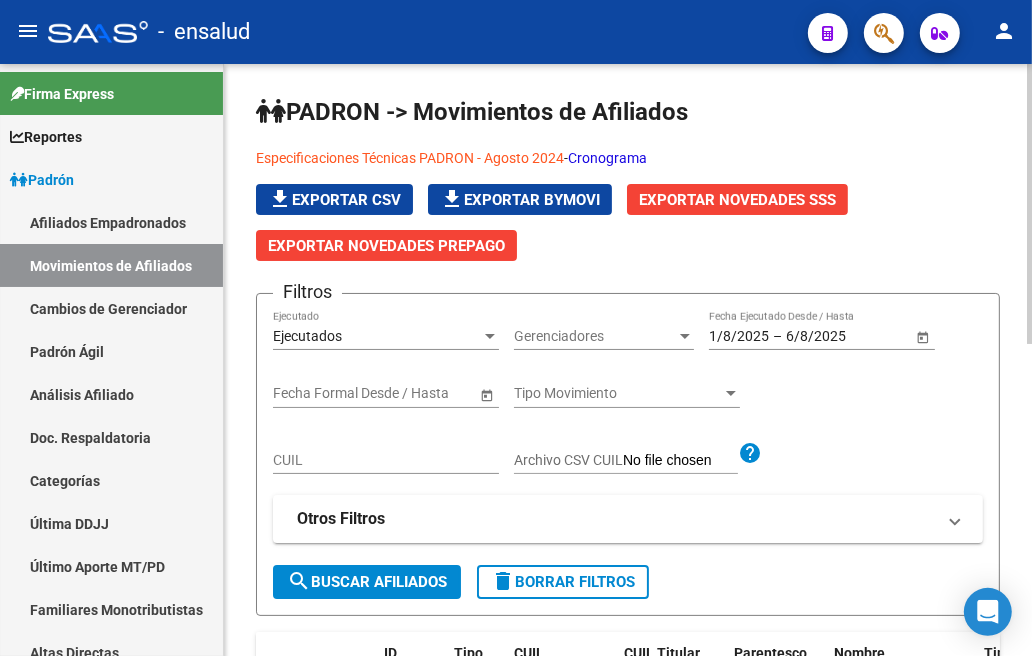 click on "Ejecutados Ejecutado" 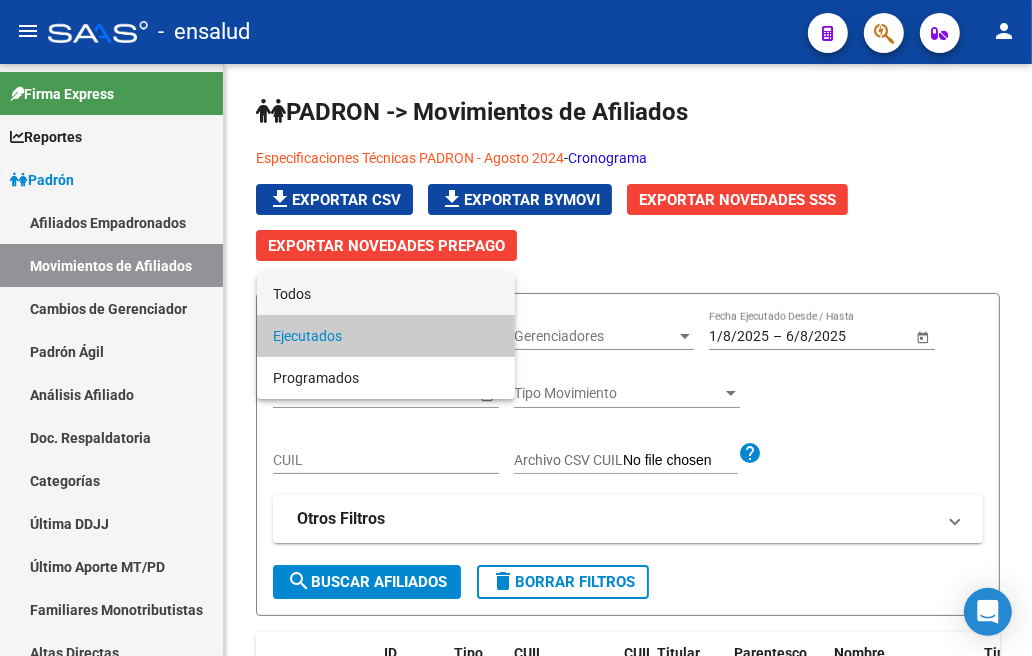 click on "Todos" at bounding box center [386, 294] 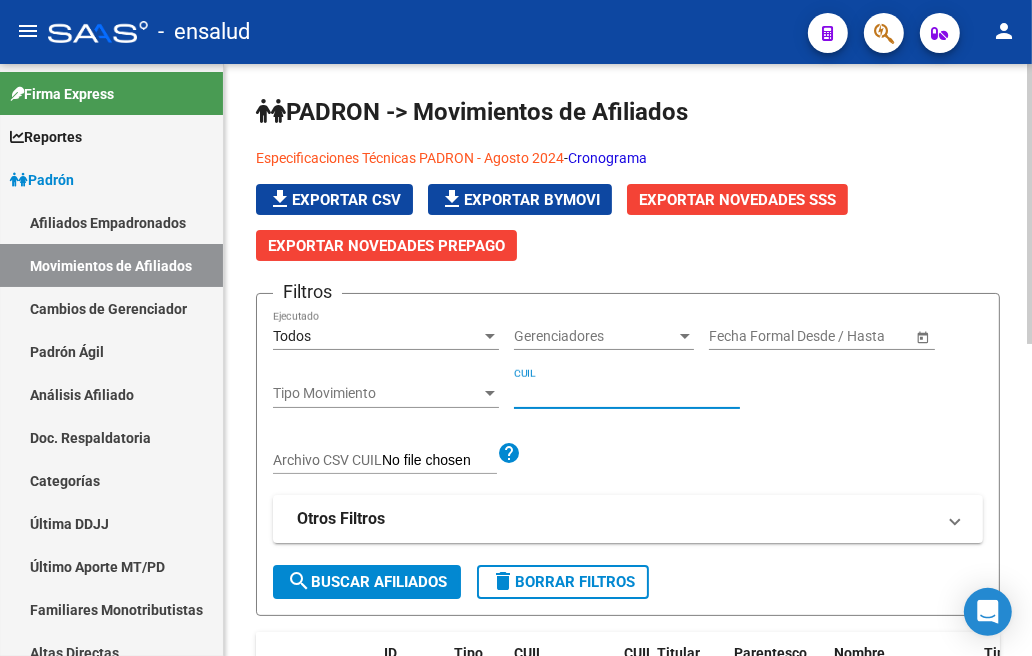 click on "CUIL" at bounding box center (627, 393) 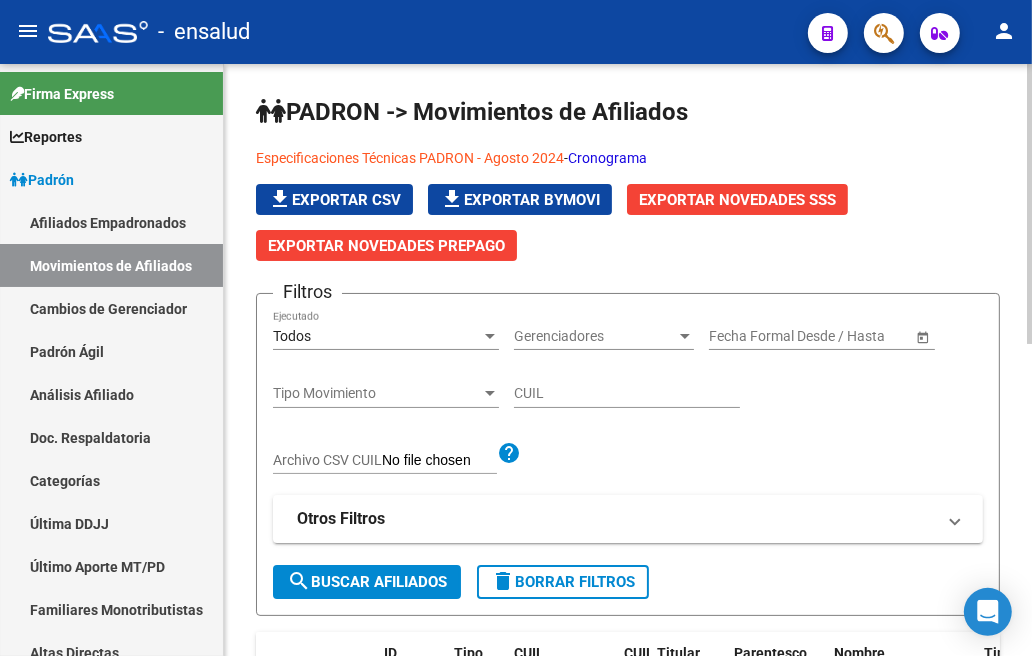 click on "CUIL" at bounding box center (627, 393) 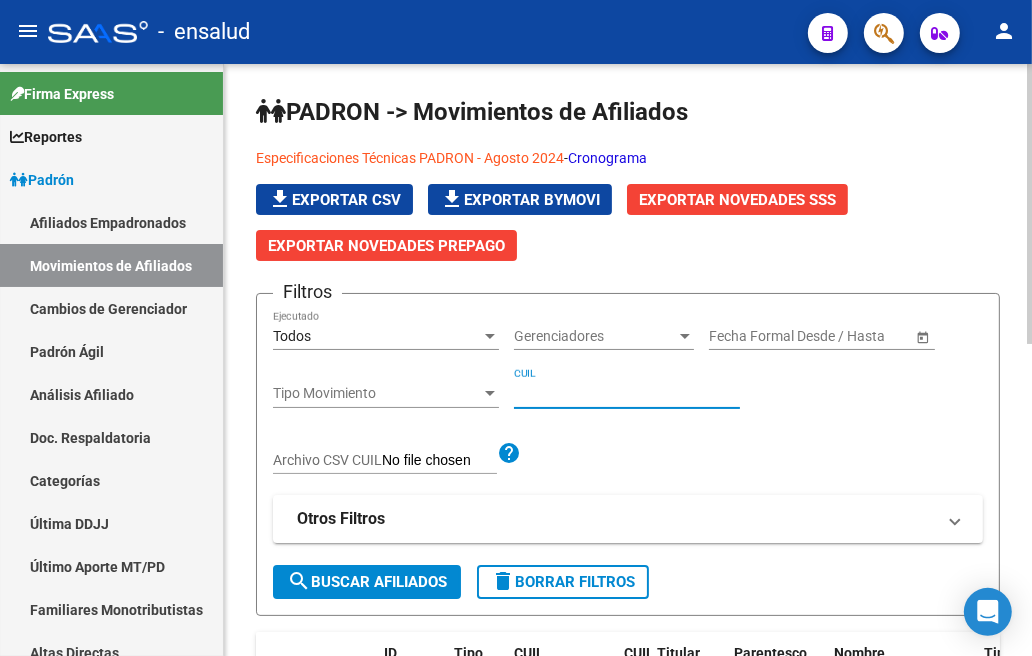 click on "CUIL" at bounding box center [627, 393] 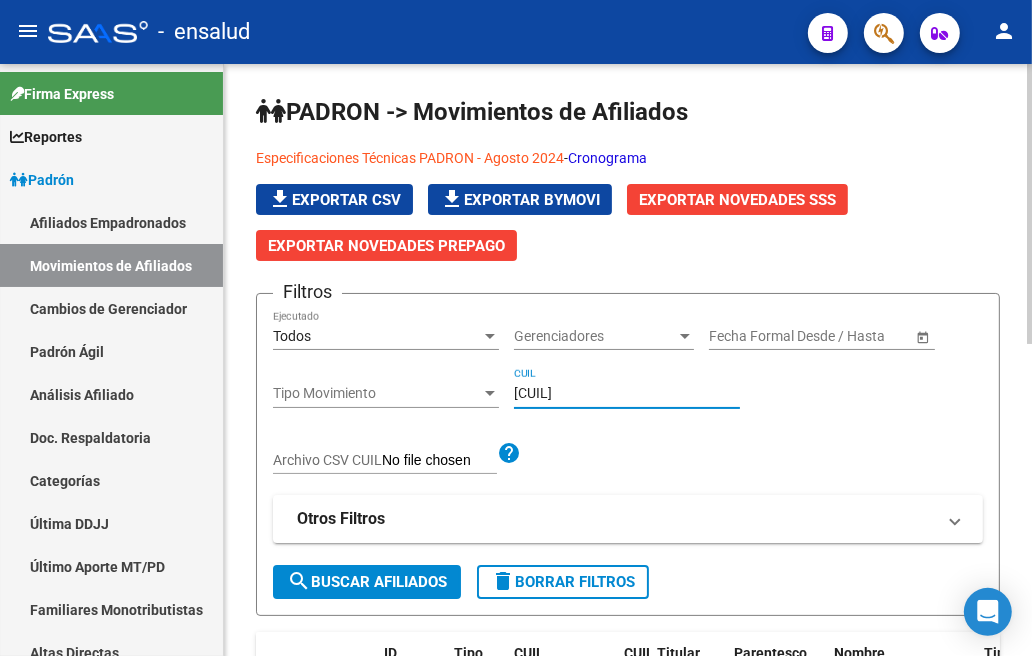 type on "[CUIL]" 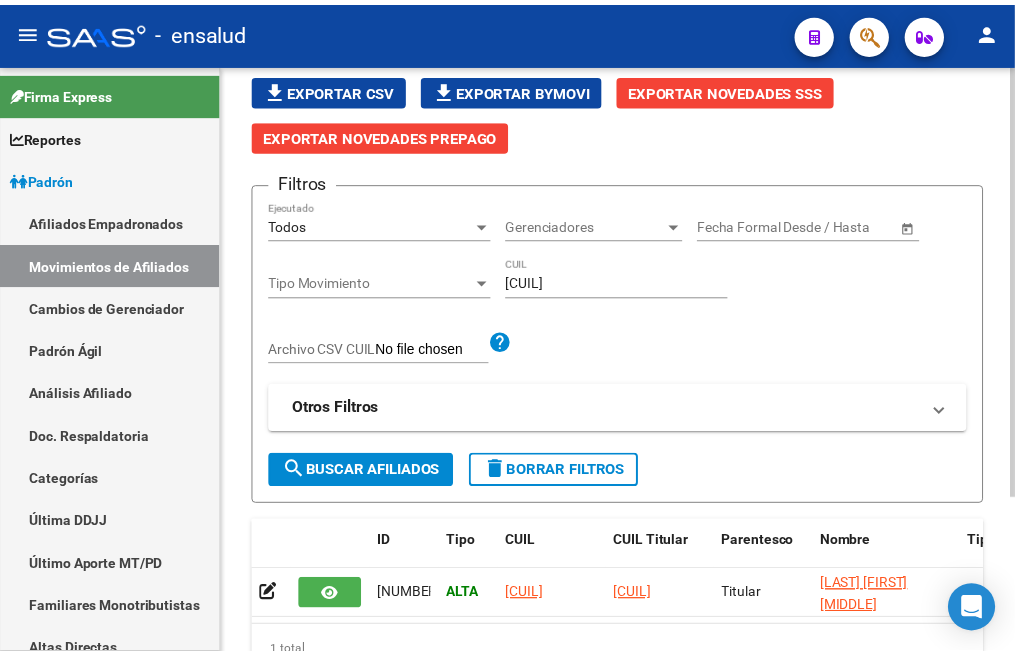 scroll, scrollTop: 102, scrollLeft: 0, axis: vertical 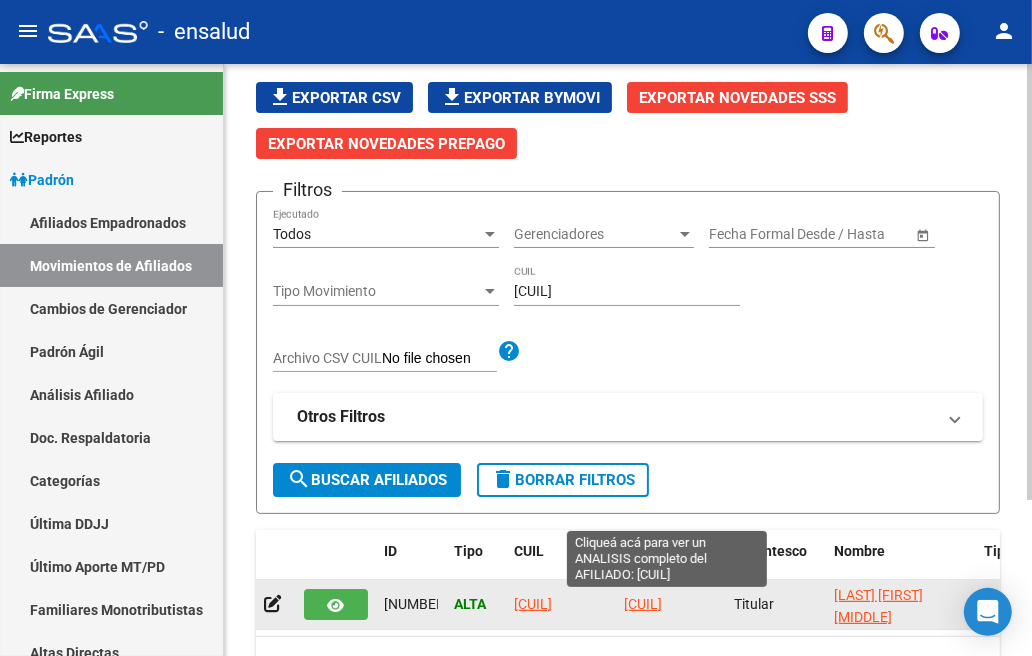 click on "[CUIL]" 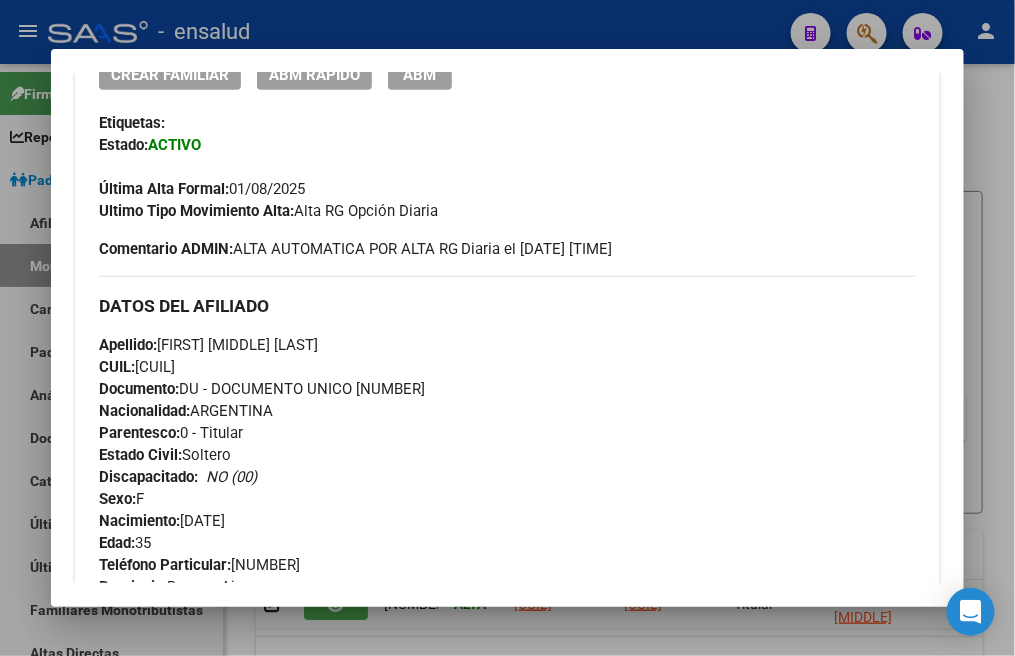 scroll, scrollTop: 0, scrollLeft: 0, axis: both 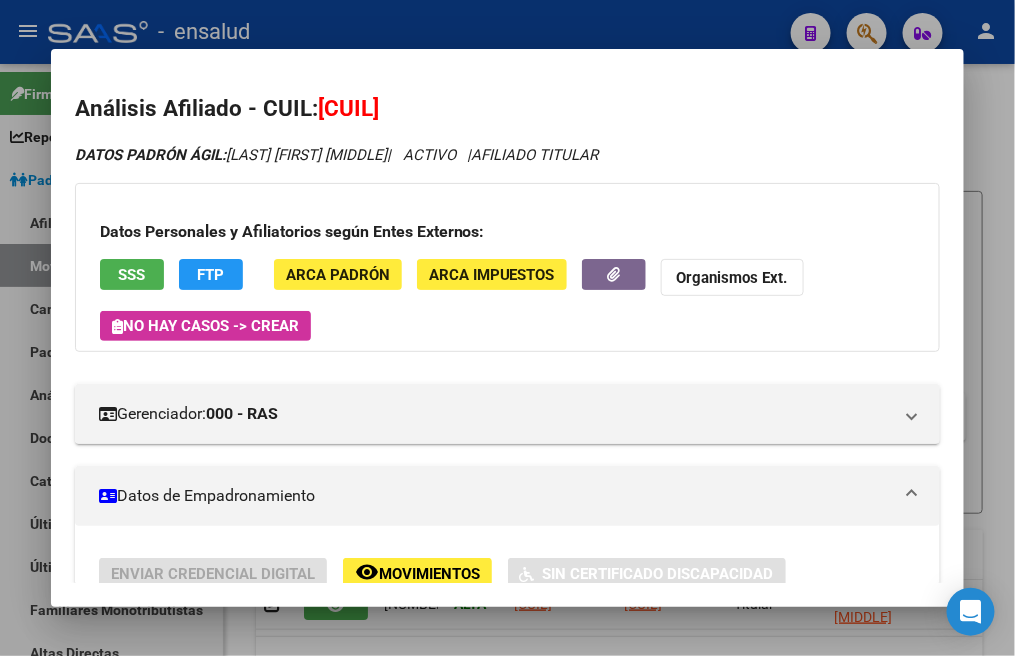 click at bounding box center (507, 328) 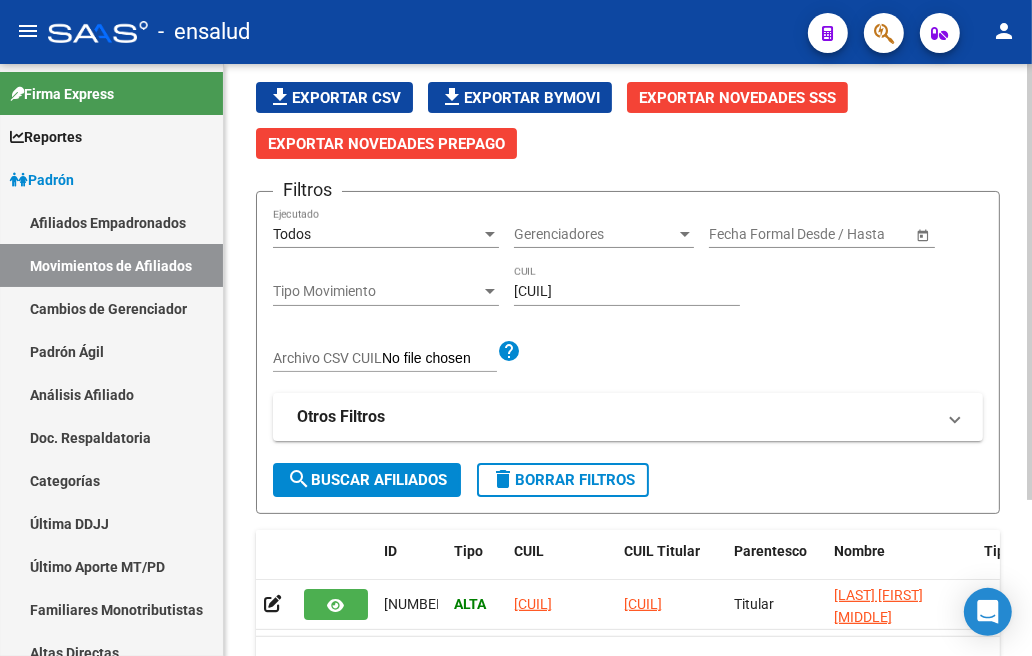 click on "[CUIL]" at bounding box center (627, 291) 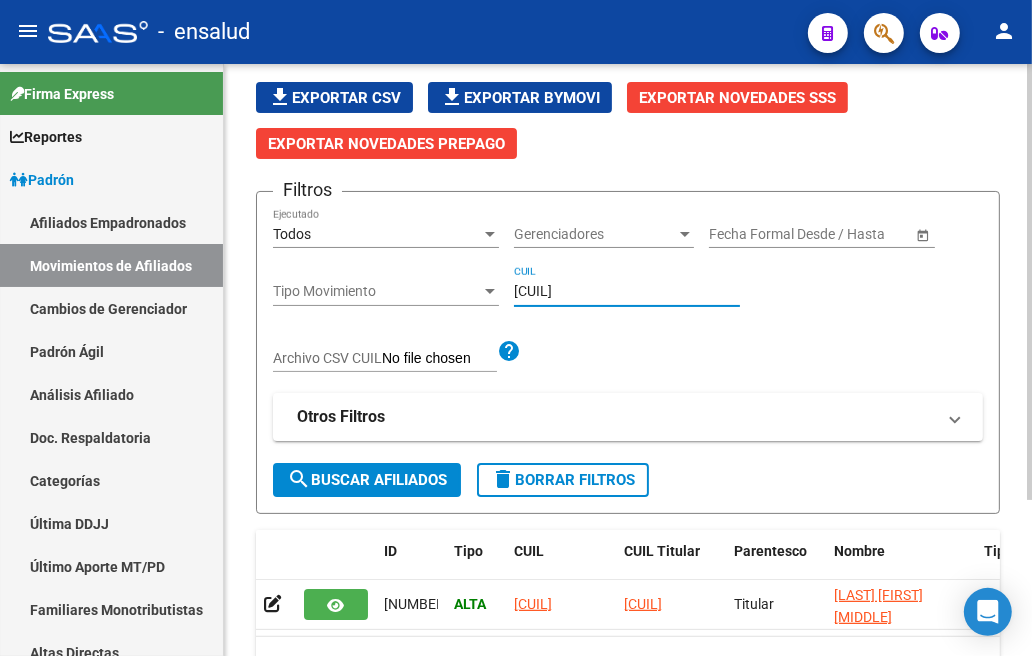 click on "[CUIL]" at bounding box center [627, 291] 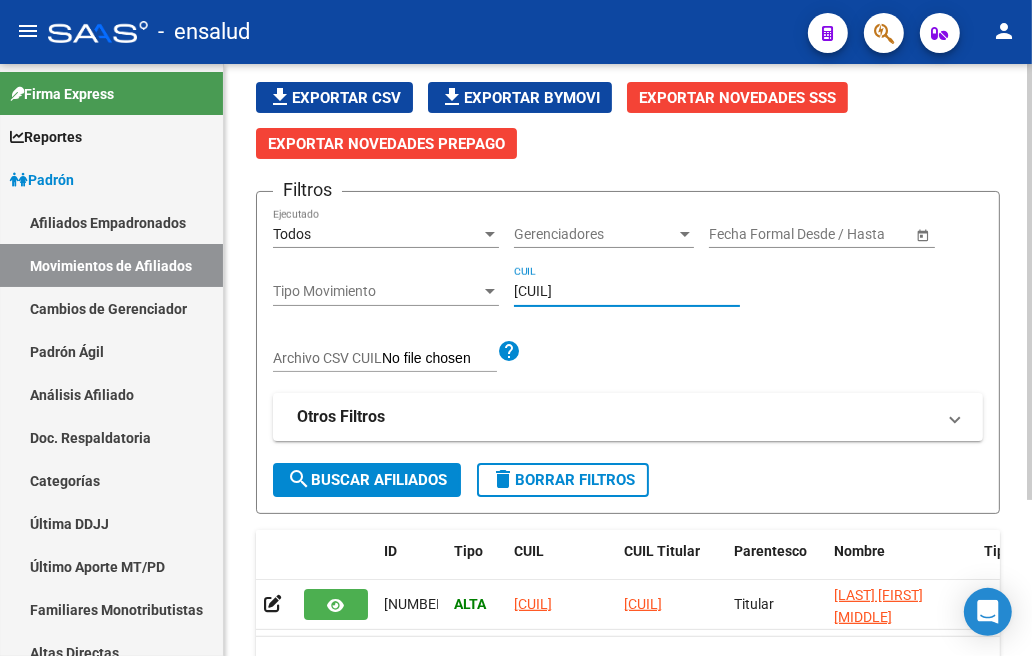 type on "[CUIL]" 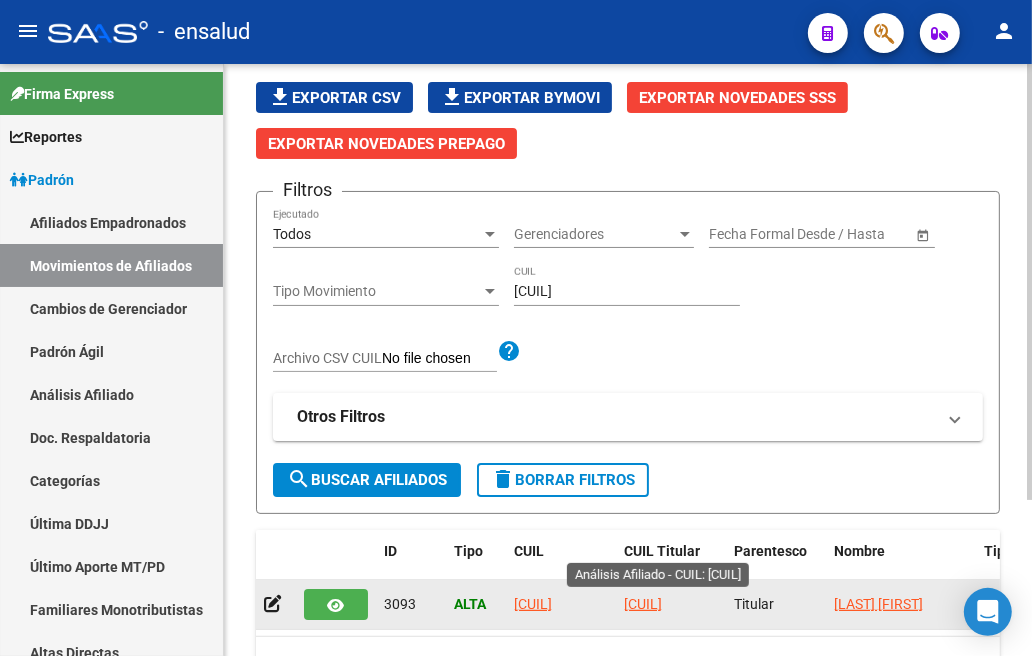 click on "[CUIL]" 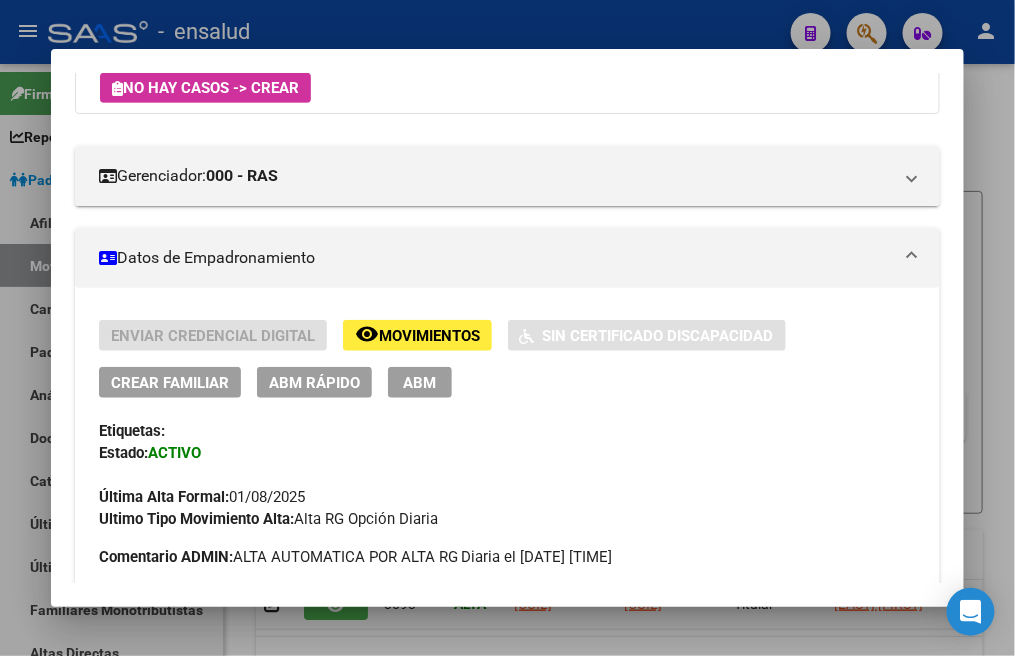 scroll, scrollTop: 222, scrollLeft: 0, axis: vertical 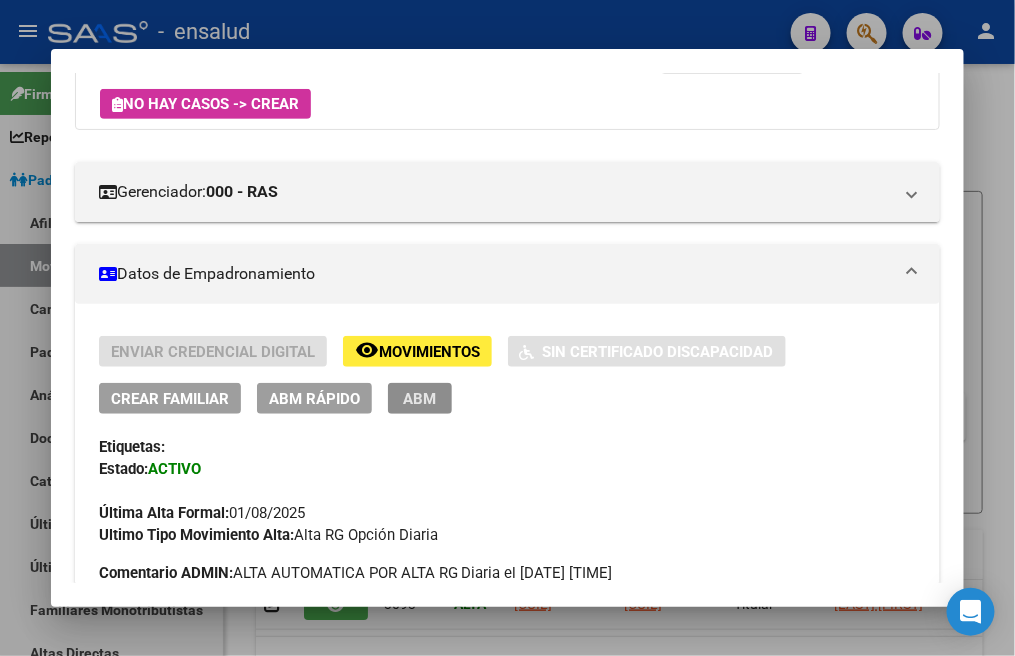 click on "ABM" at bounding box center [419, 399] 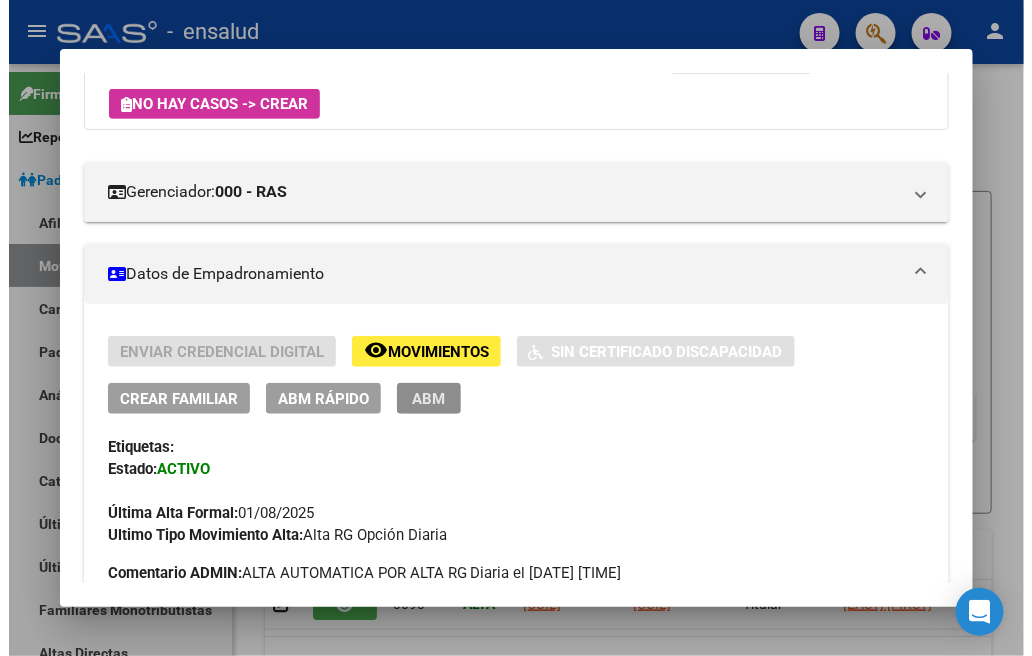 scroll, scrollTop: 0, scrollLeft: 0, axis: both 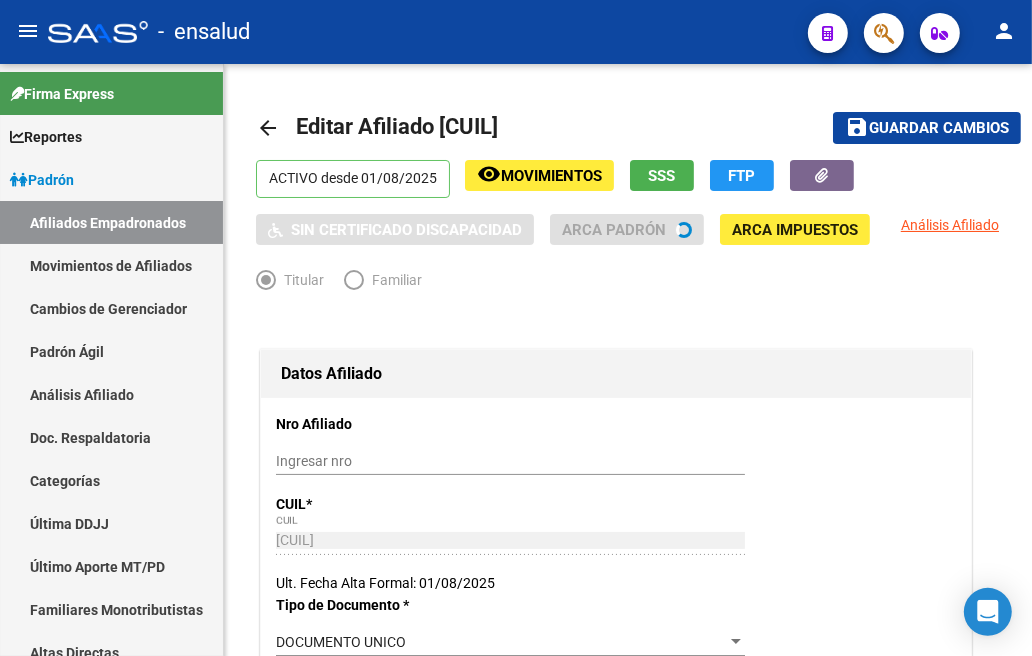 radio on "true" 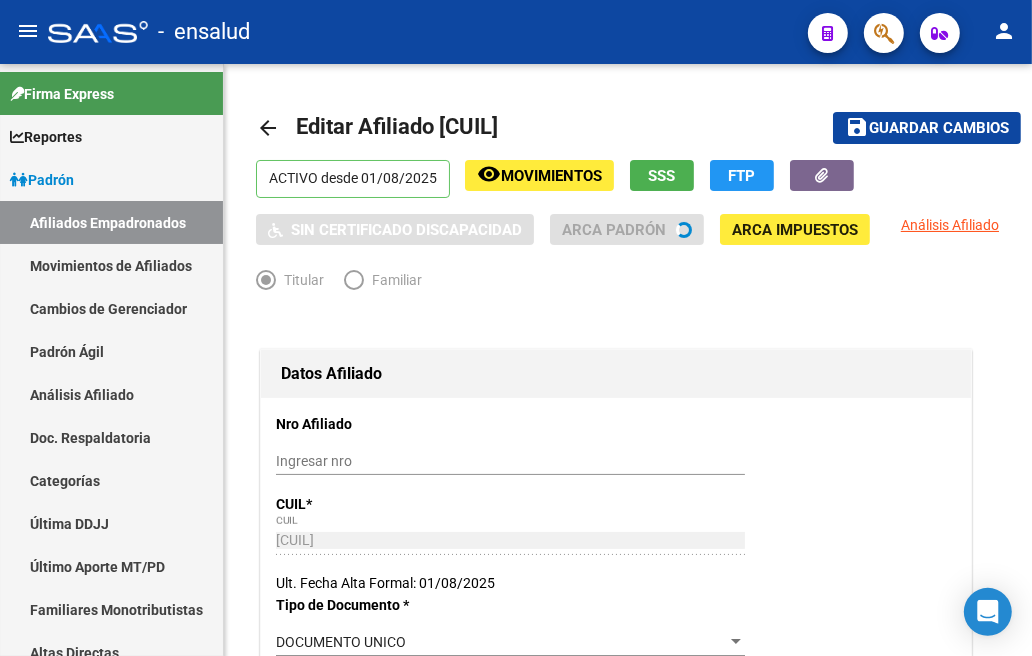 type on "[CUIL]" 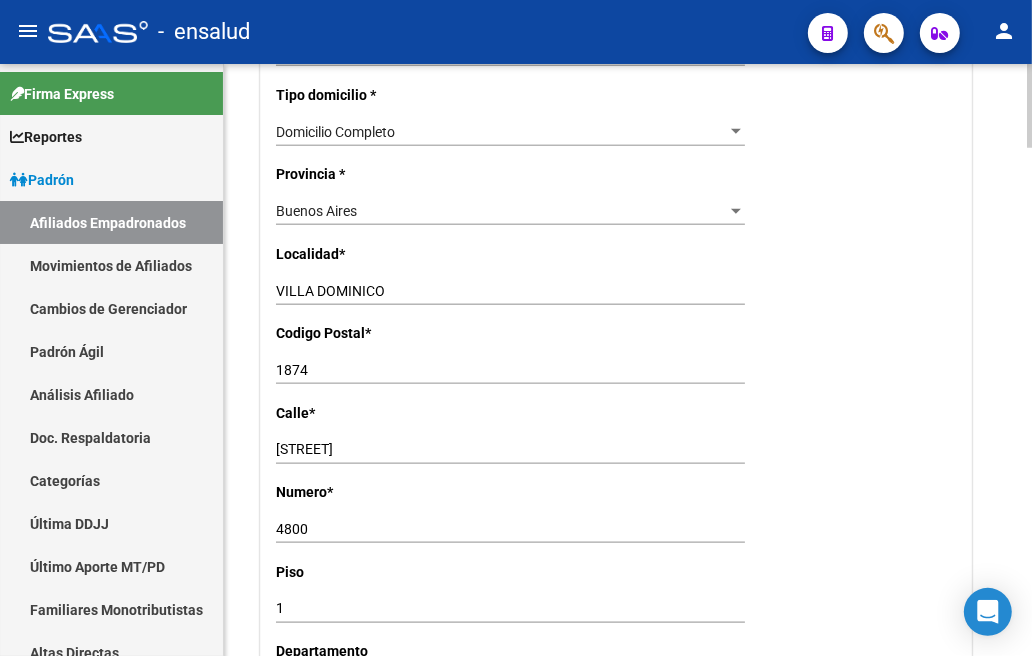 scroll, scrollTop: 1444, scrollLeft: 0, axis: vertical 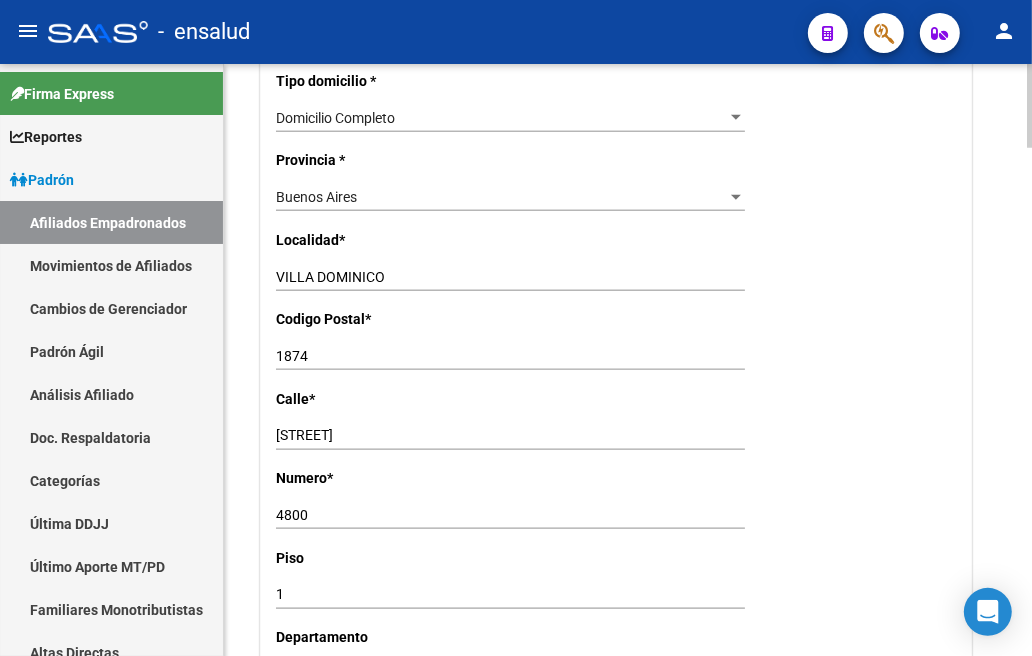 click on "[STREET]" at bounding box center [510, 435] 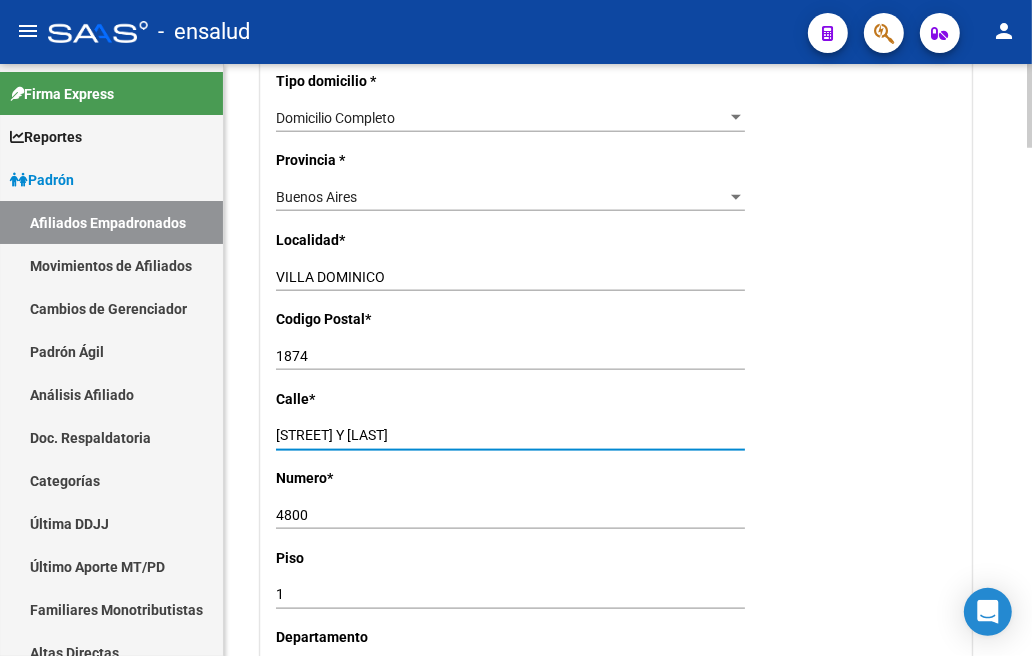 drag, startPoint x: 472, startPoint y: 414, endPoint x: 452, endPoint y: 413, distance: 20.024984 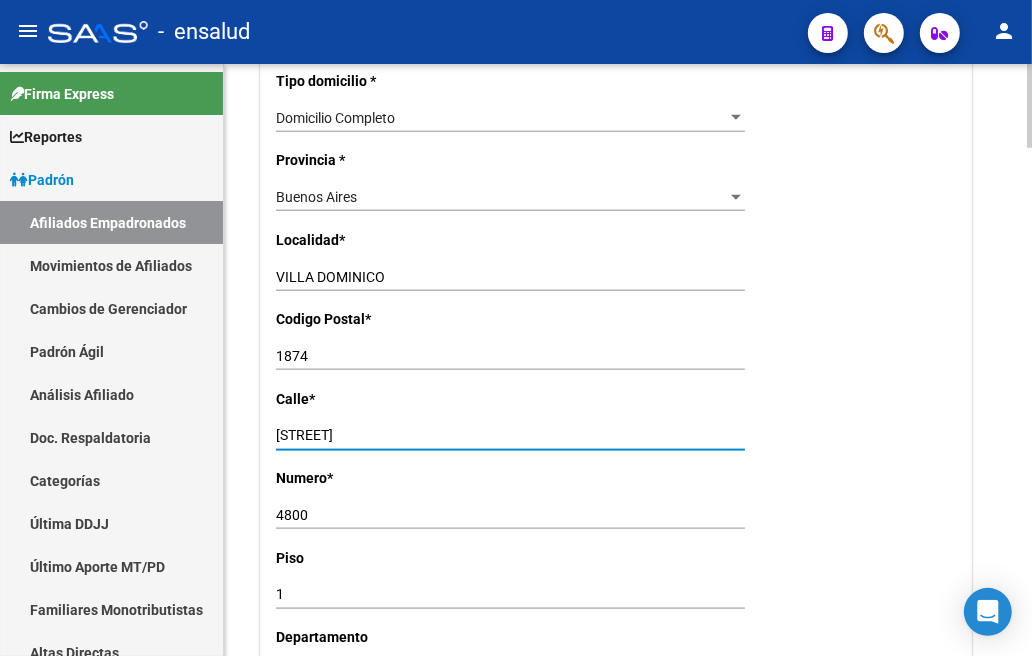 type on "[STREET]" 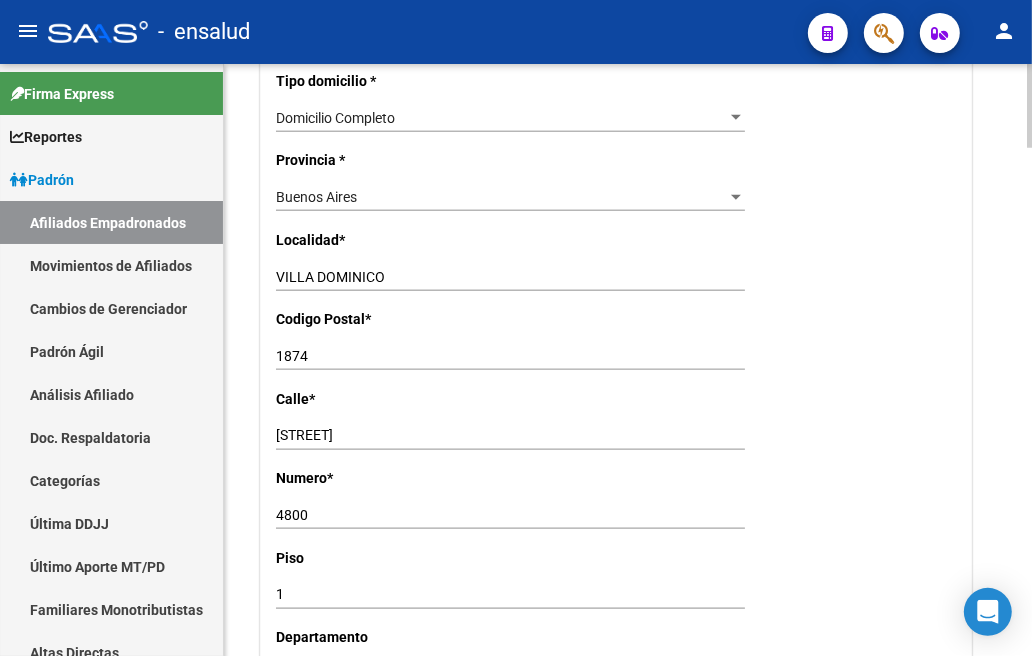 drag, startPoint x: 373, startPoint y: 468, endPoint x: 337, endPoint y: 471, distance: 36.124783 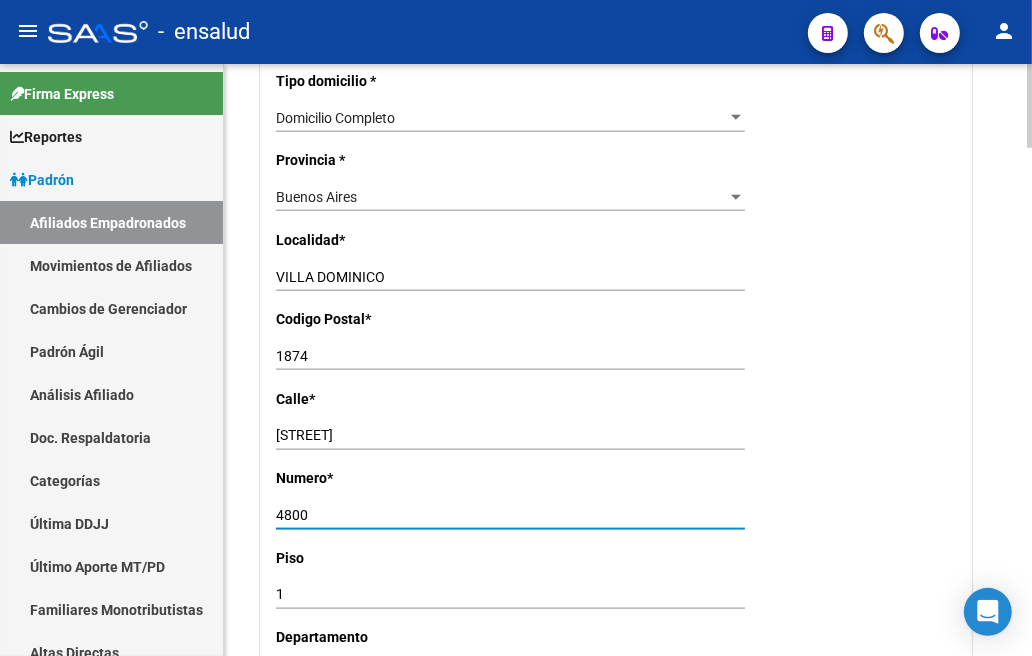 drag, startPoint x: 340, startPoint y: 492, endPoint x: 268, endPoint y: 485, distance: 72.33948 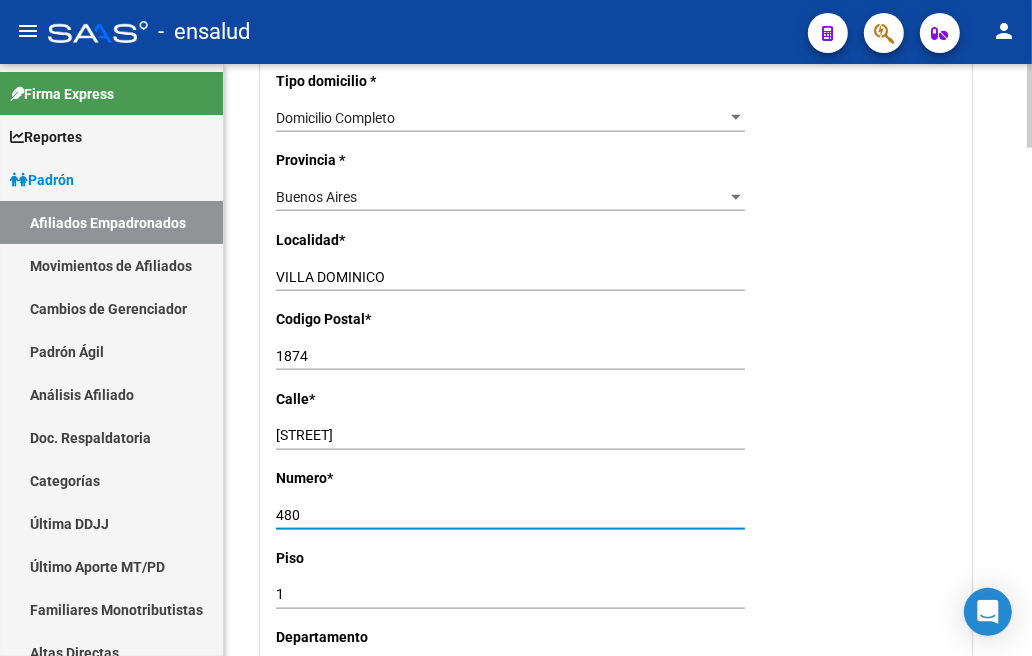 type on "4800" 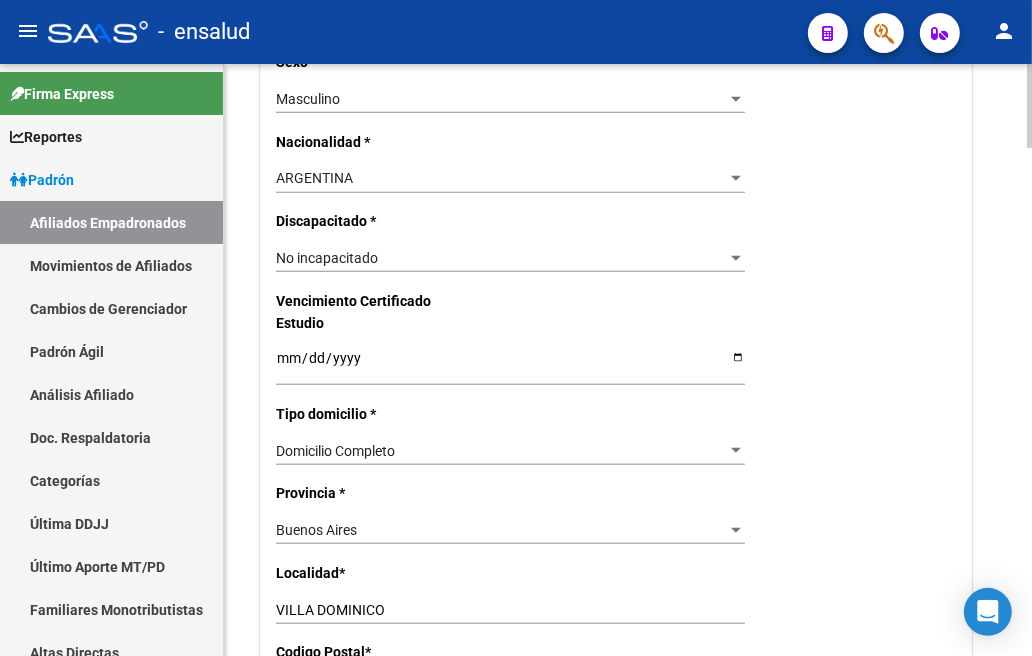 scroll, scrollTop: 1222, scrollLeft: 0, axis: vertical 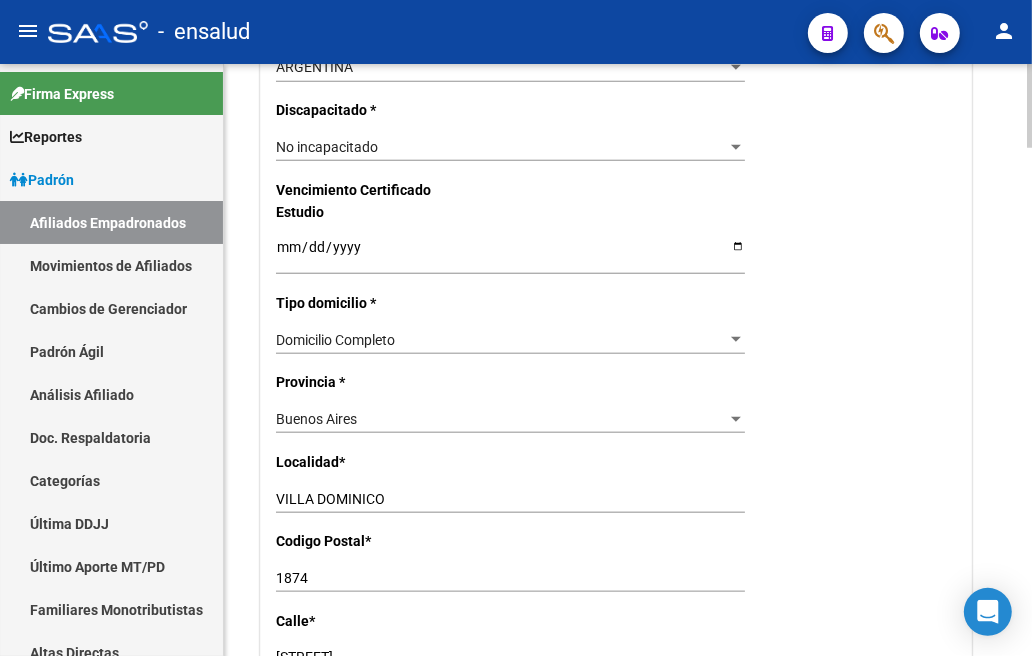 click on "1874" at bounding box center (510, 578) 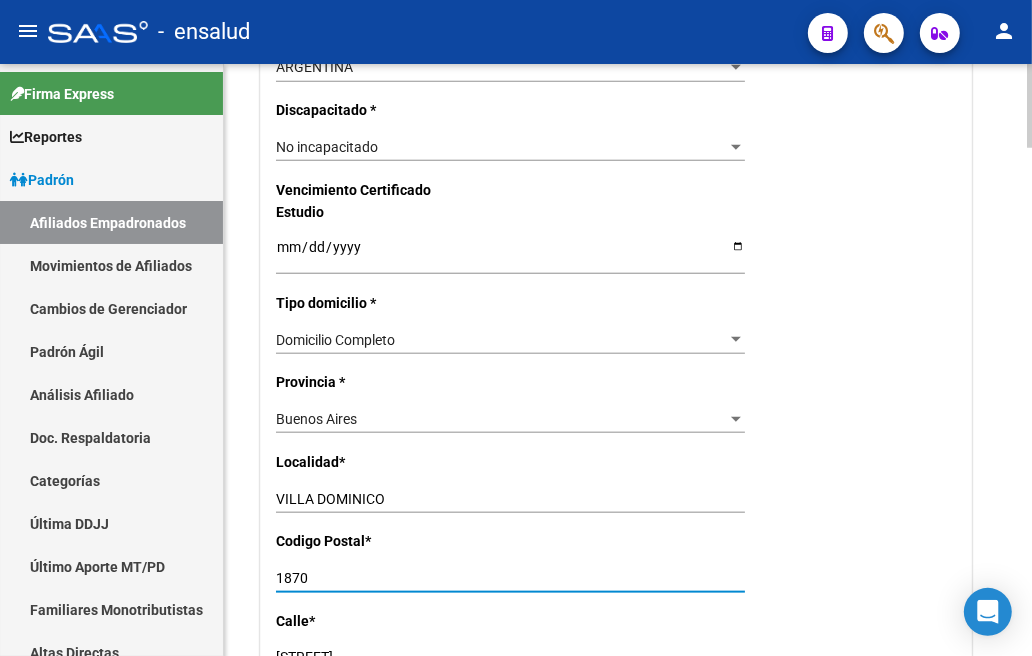 type on "1870" 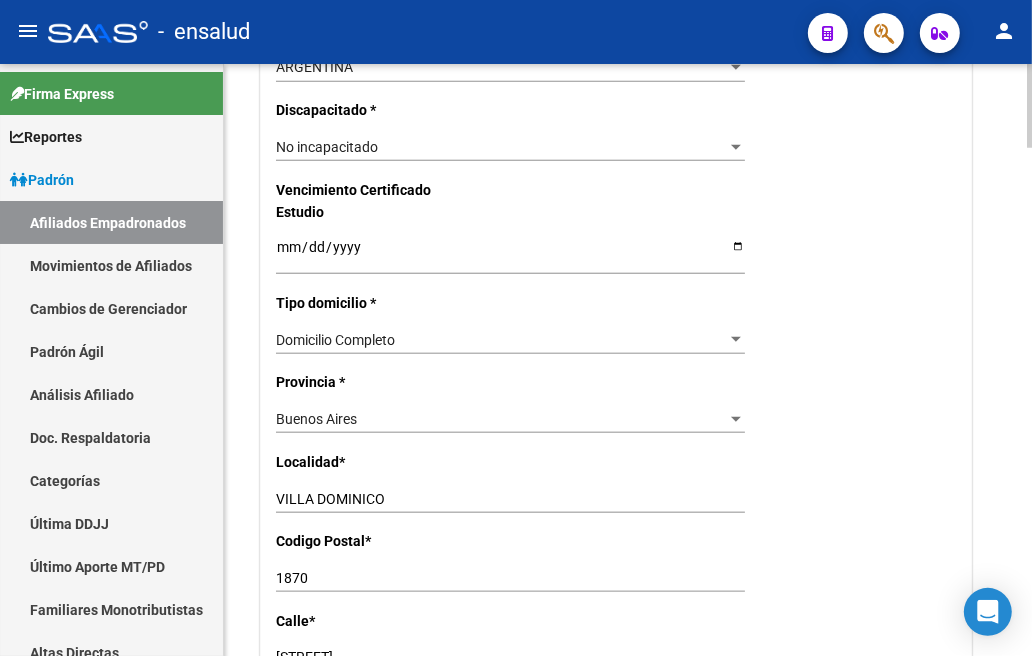 click on "[LAST] [CITY] Ingresar el nombre" 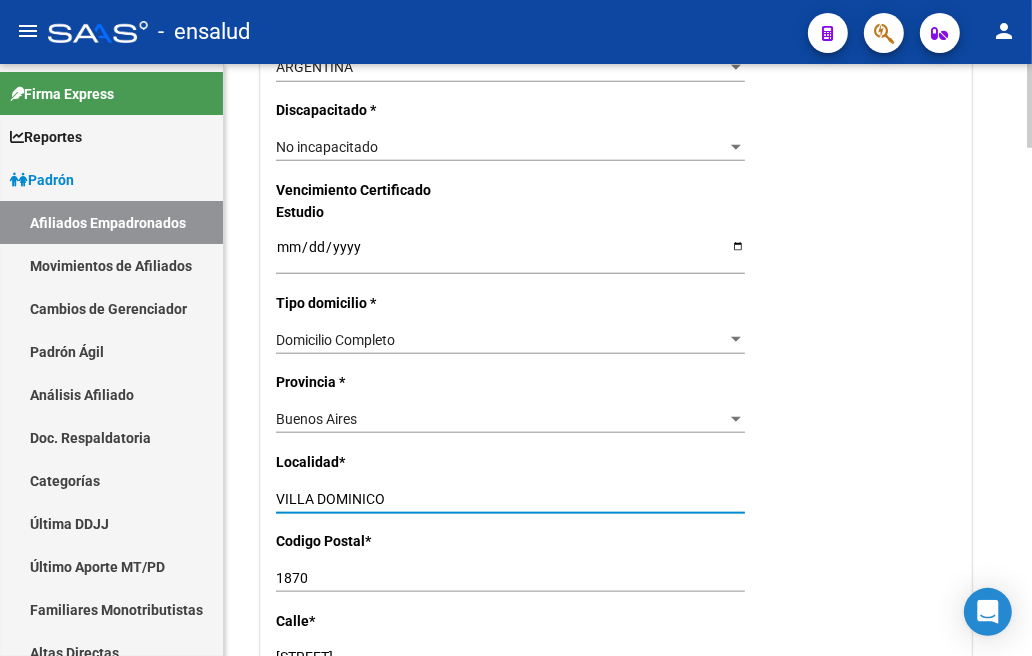 click on "VILLA DOMINICO" at bounding box center (510, 499) 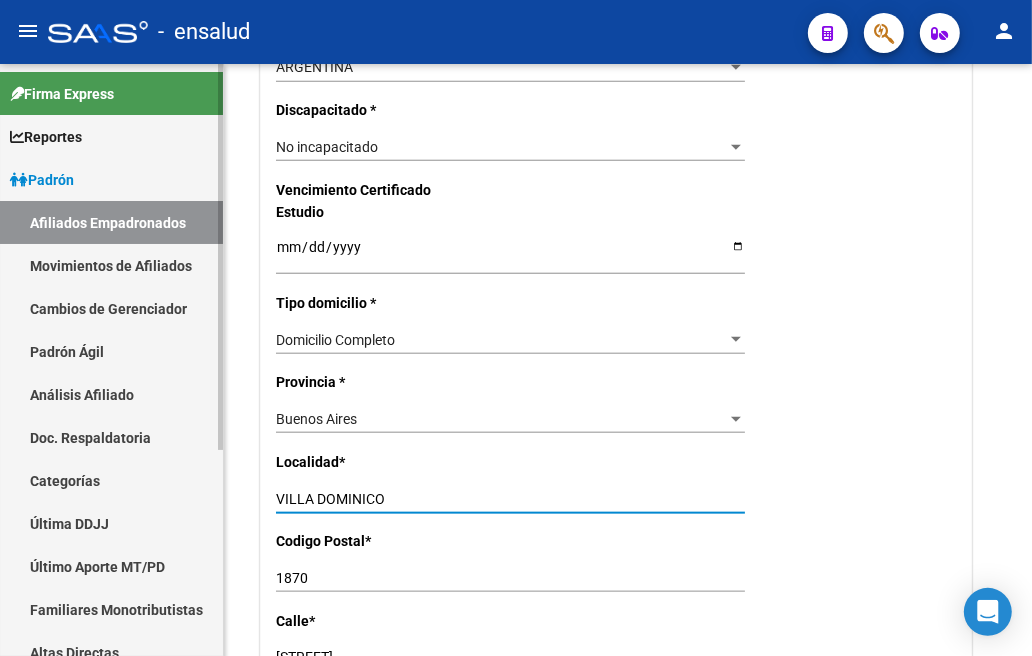 drag, startPoint x: 414, startPoint y: 476, endPoint x: 210, endPoint y: 442, distance: 206.81392 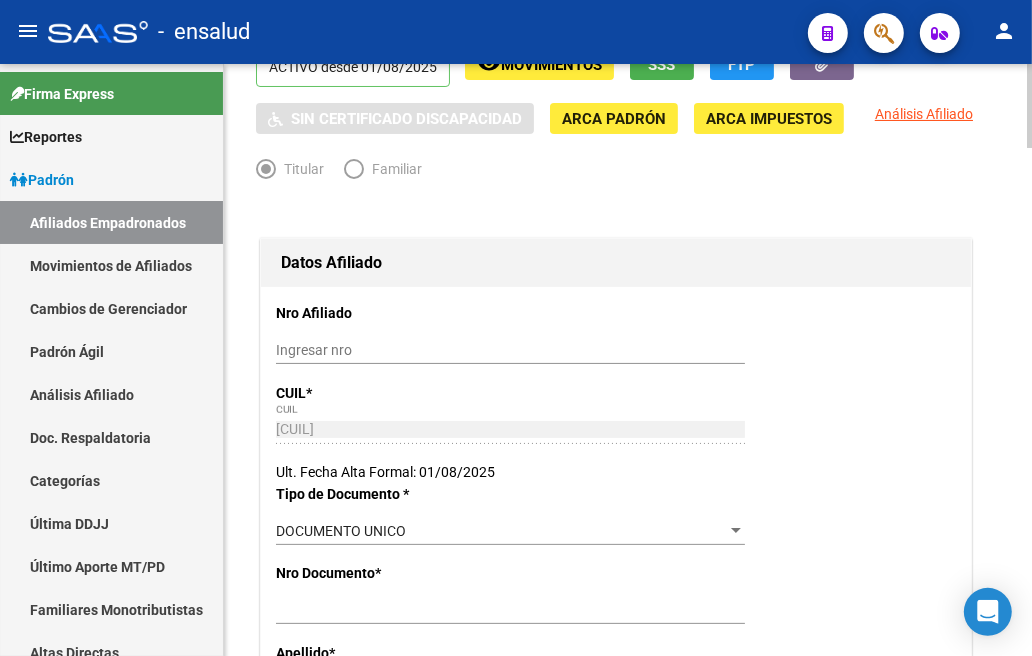 scroll, scrollTop: 0, scrollLeft: 0, axis: both 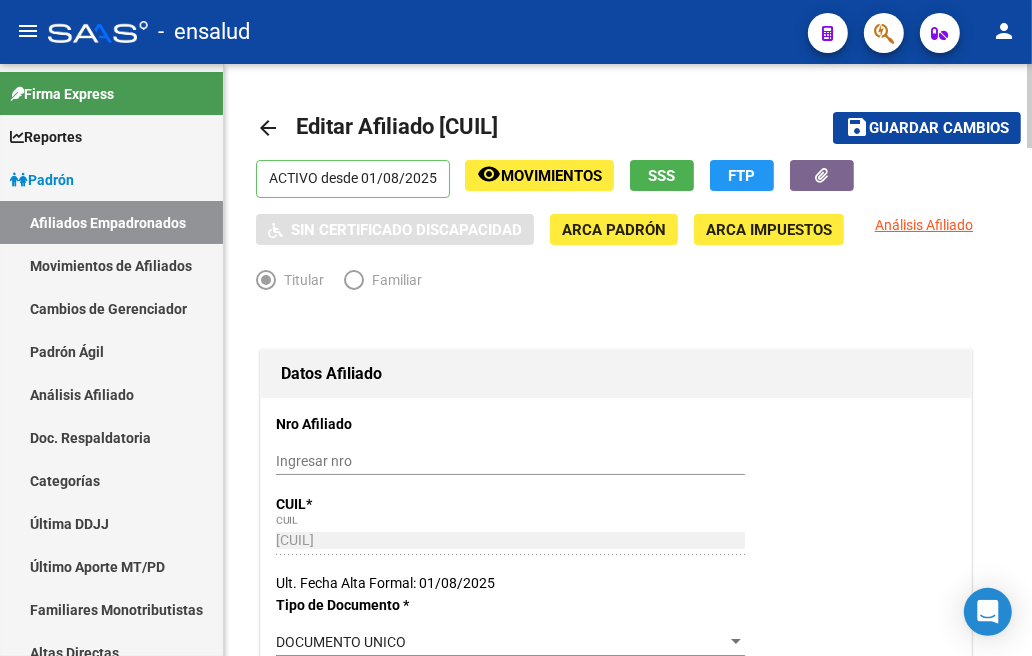 type on "AVELLANEDA" 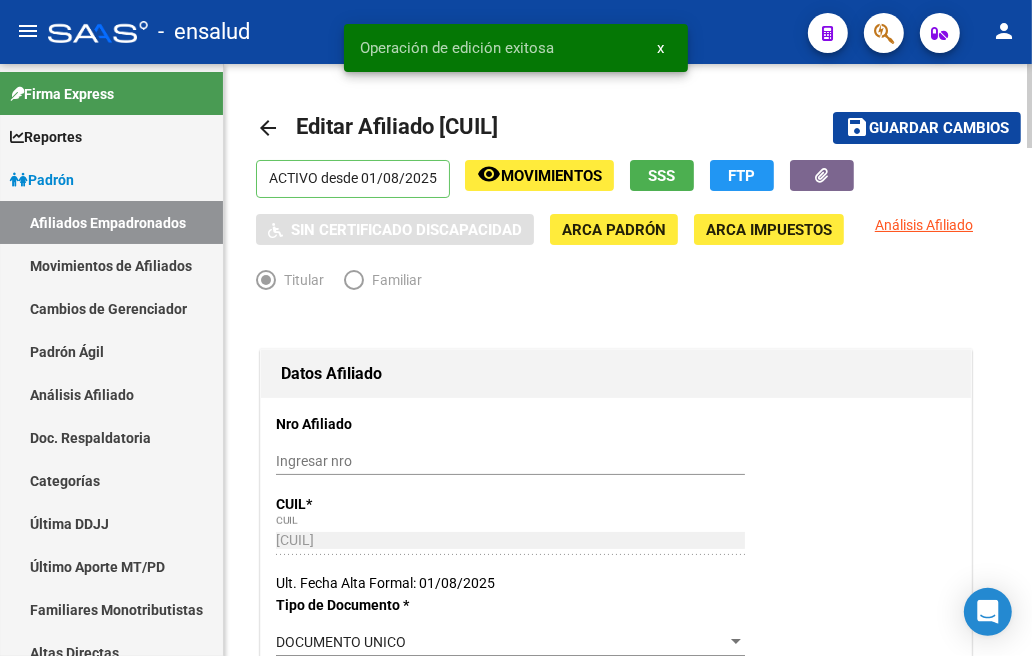 click on "arrow_back" 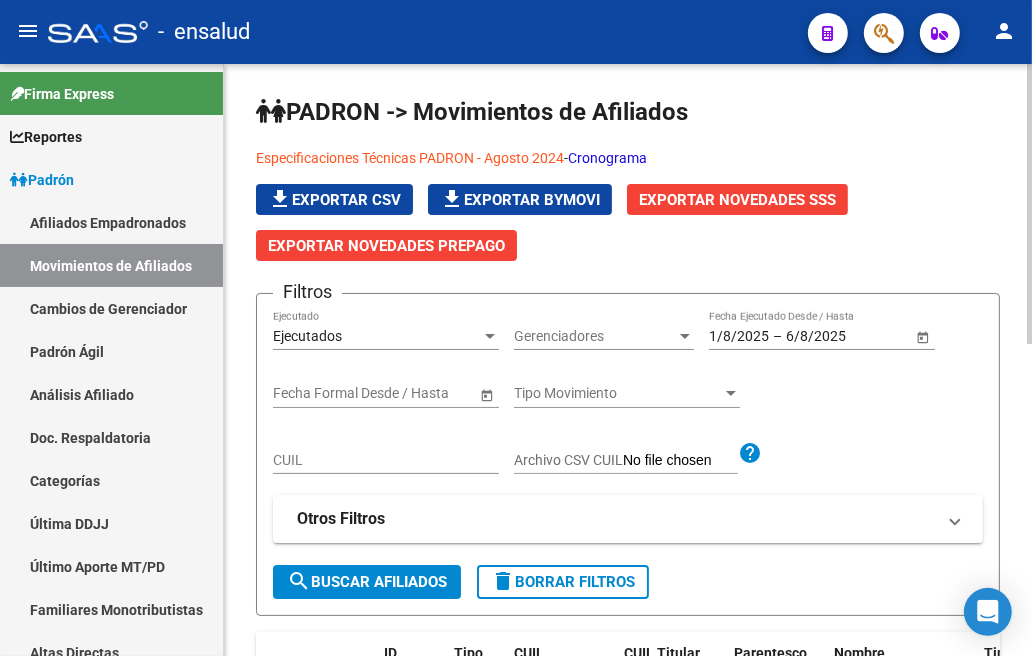 click on "CUIL" at bounding box center [386, 460] 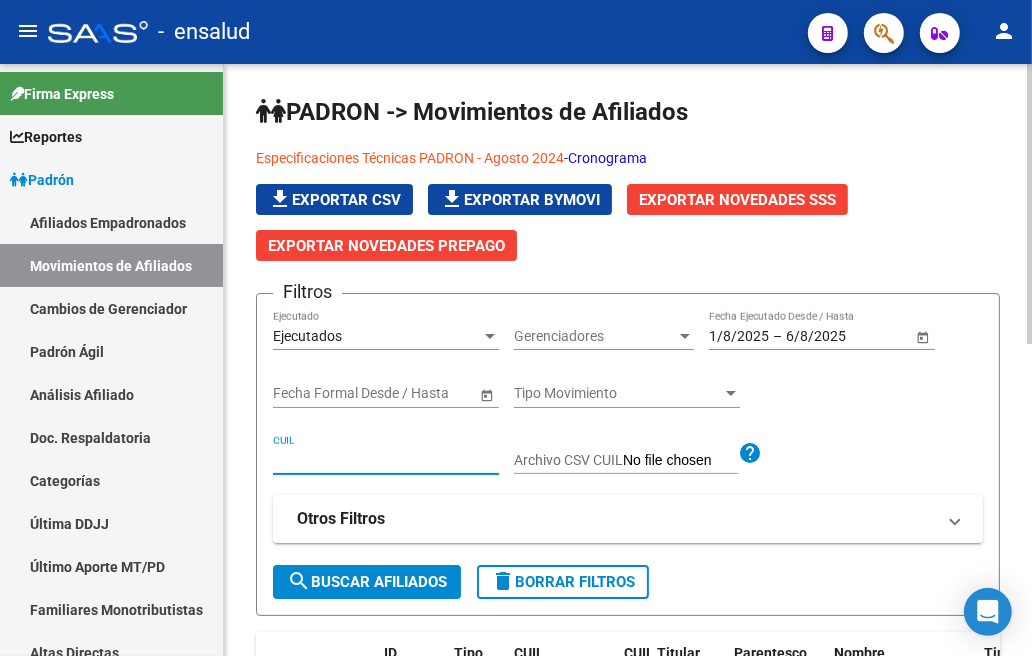 paste on "[CUIL]" 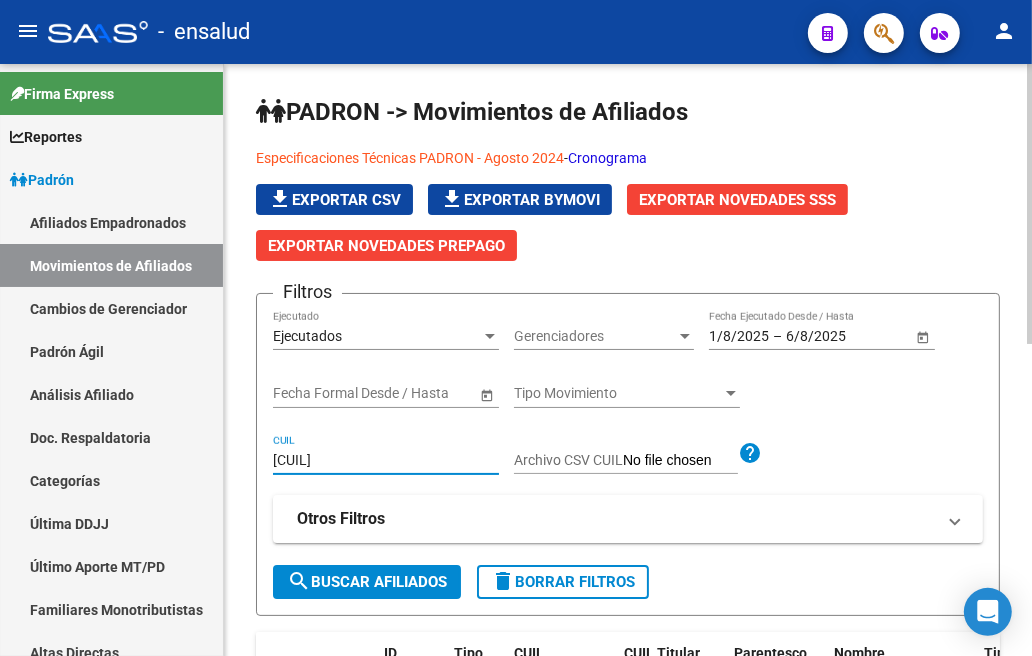 type on "[CUIL]" 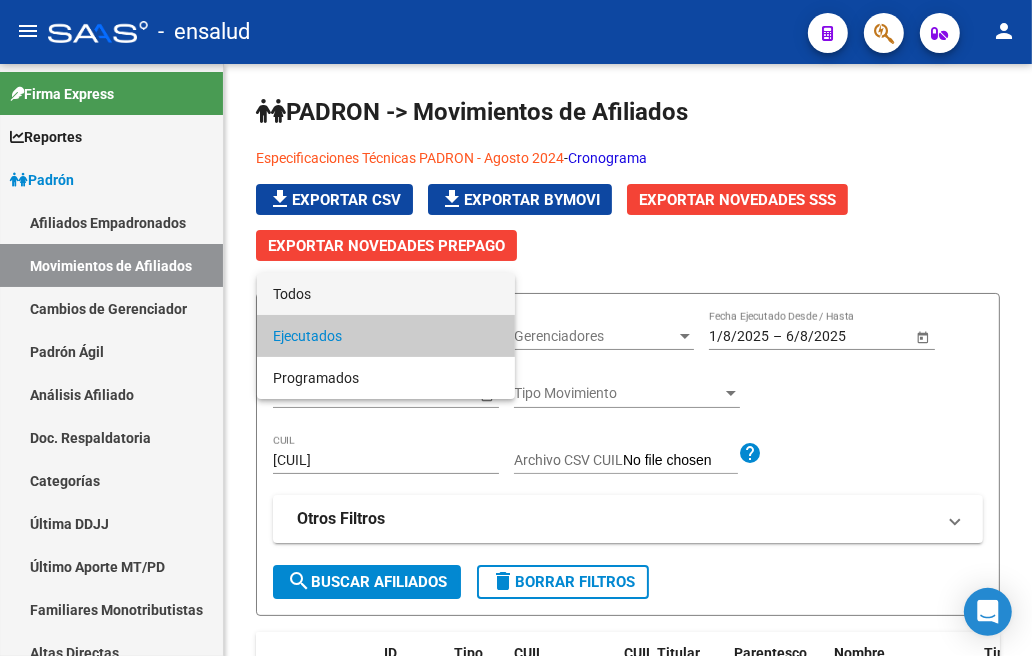 click on "Todos" at bounding box center [386, 294] 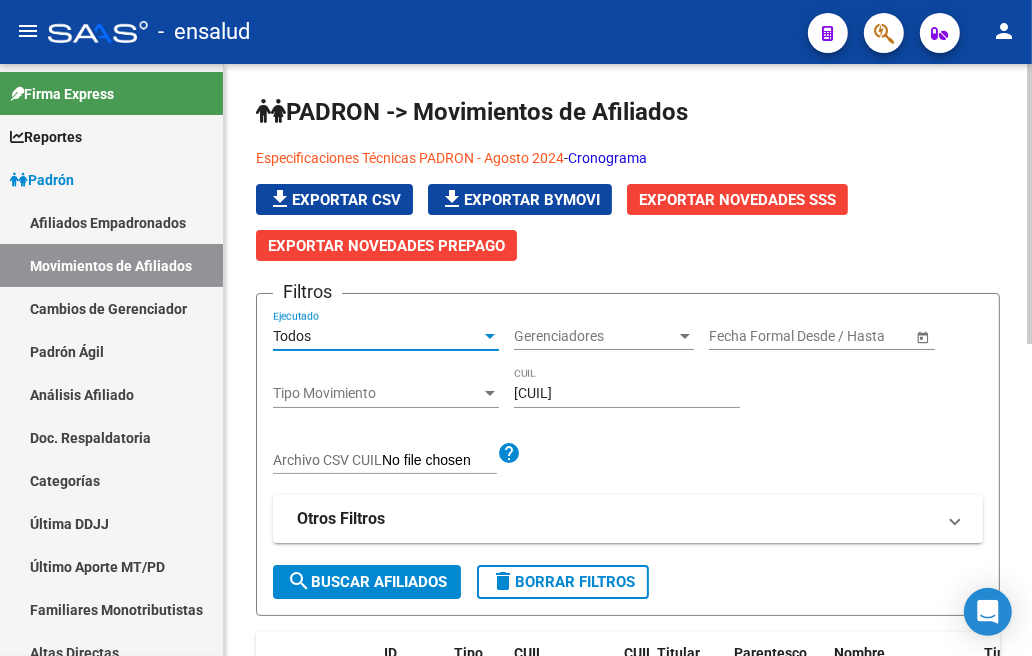 click on "search  Buscar Afiliados" 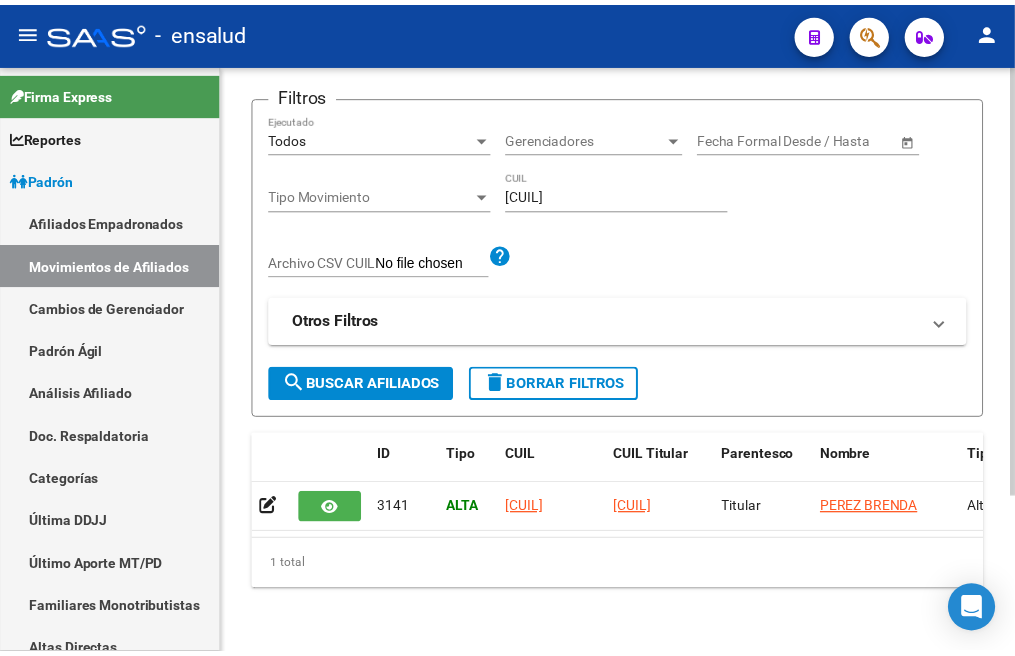 scroll, scrollTop: 213, scrollLeft: 0, axis: vertical 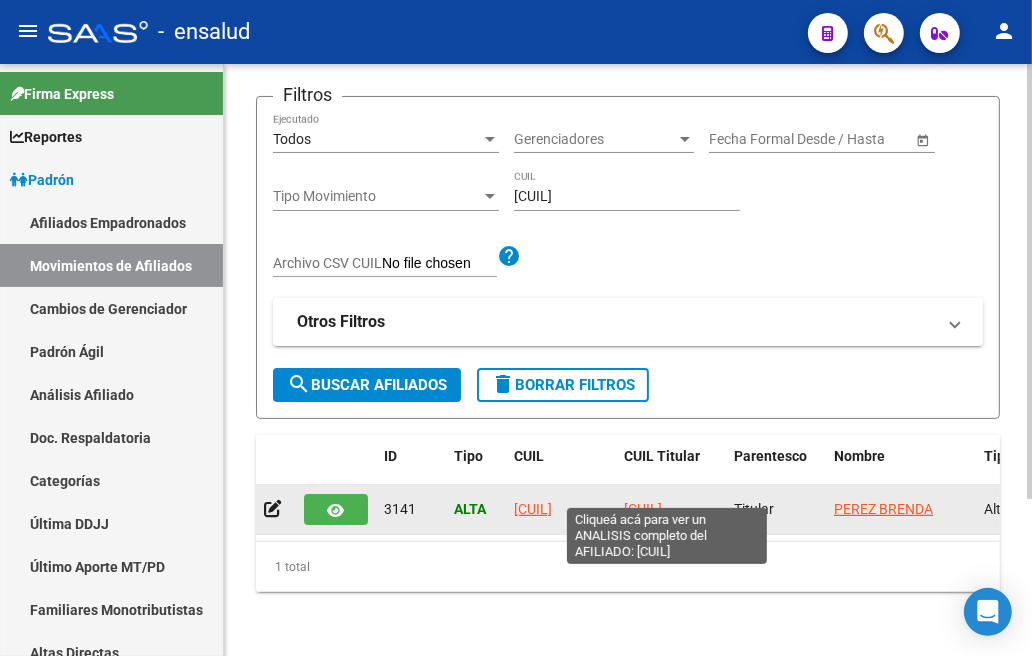 click on "[CUIL]" 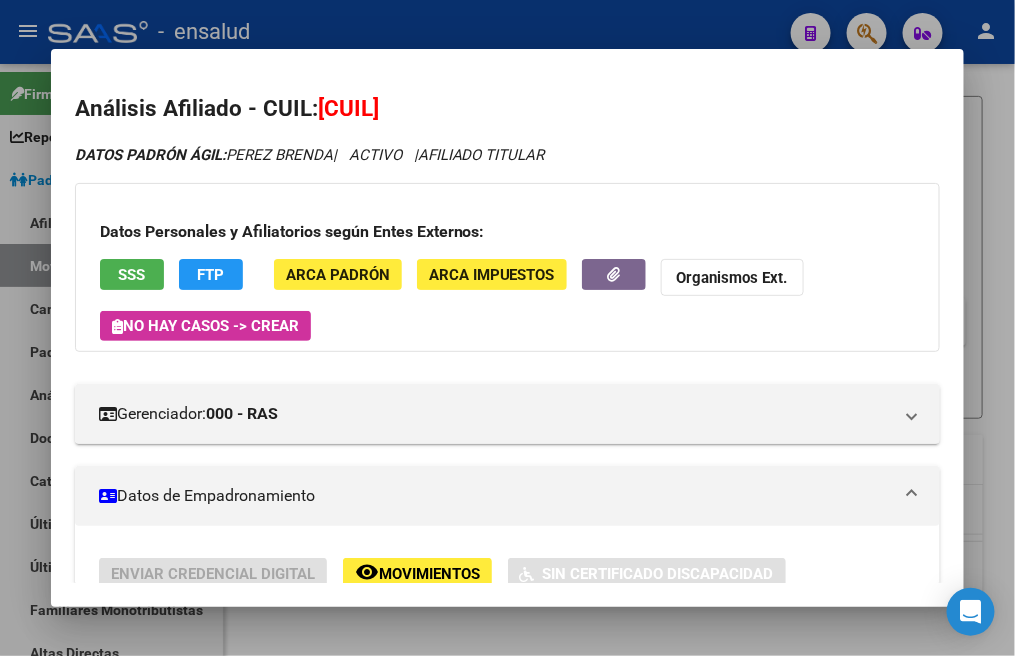 scroll, scrollTop: 111, scrollLeft: 0, axis: vertical 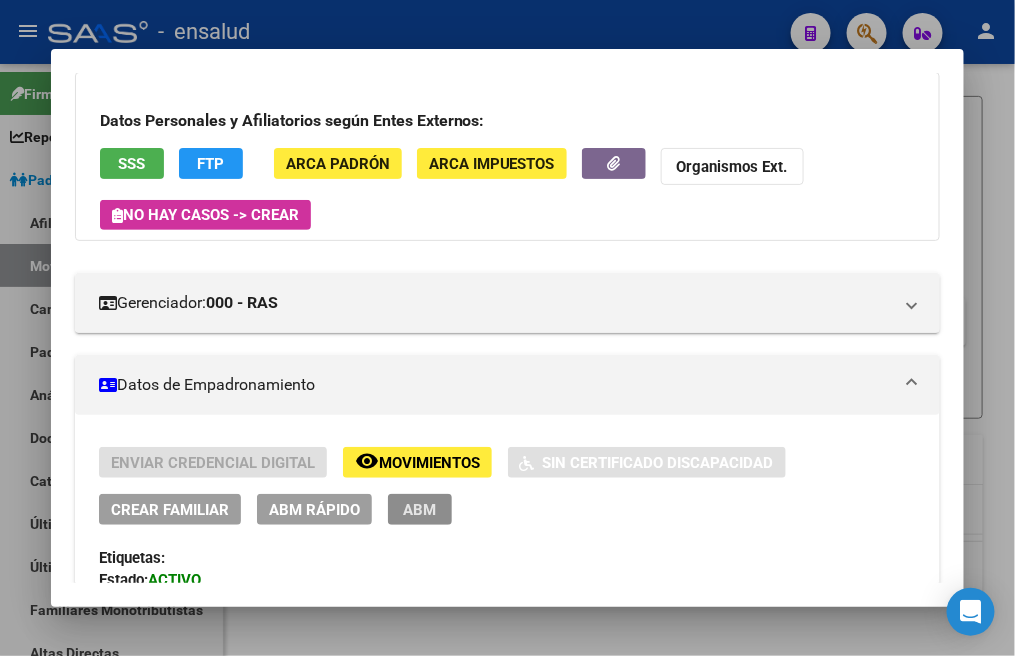 click on "ABM" at bounding box center (419, 510) 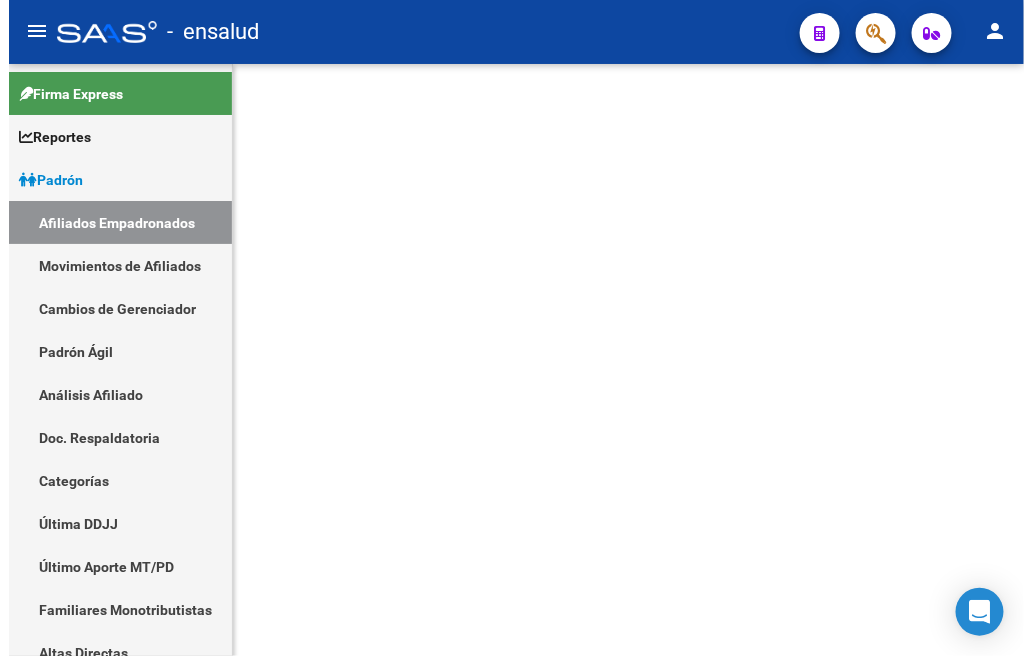 scroll, scrollTop: 0, scrollLeft: 0, axis: both 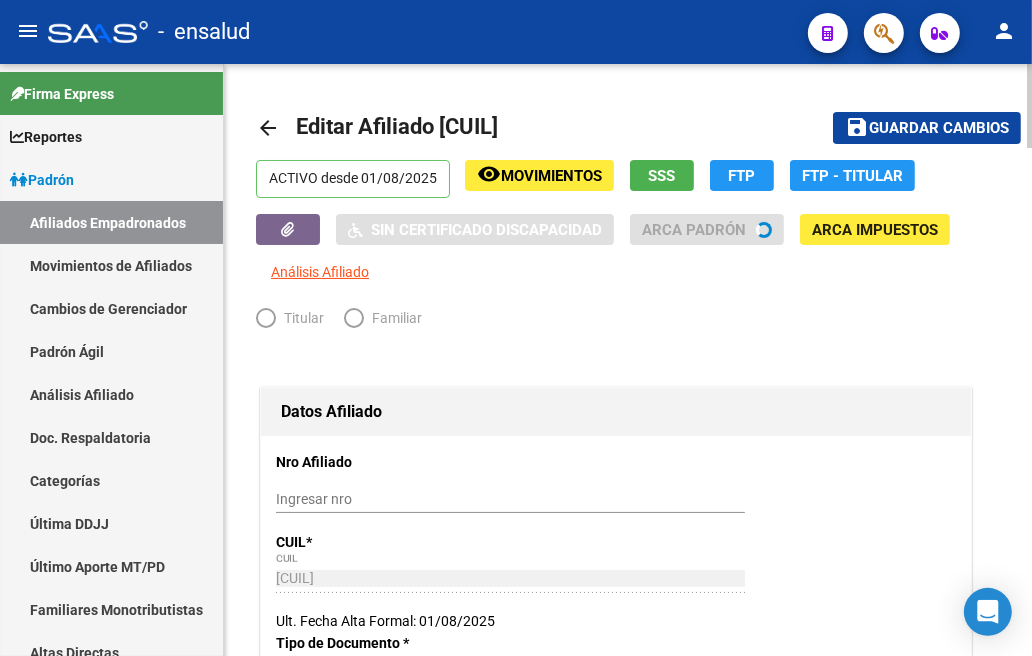 radio on "true" 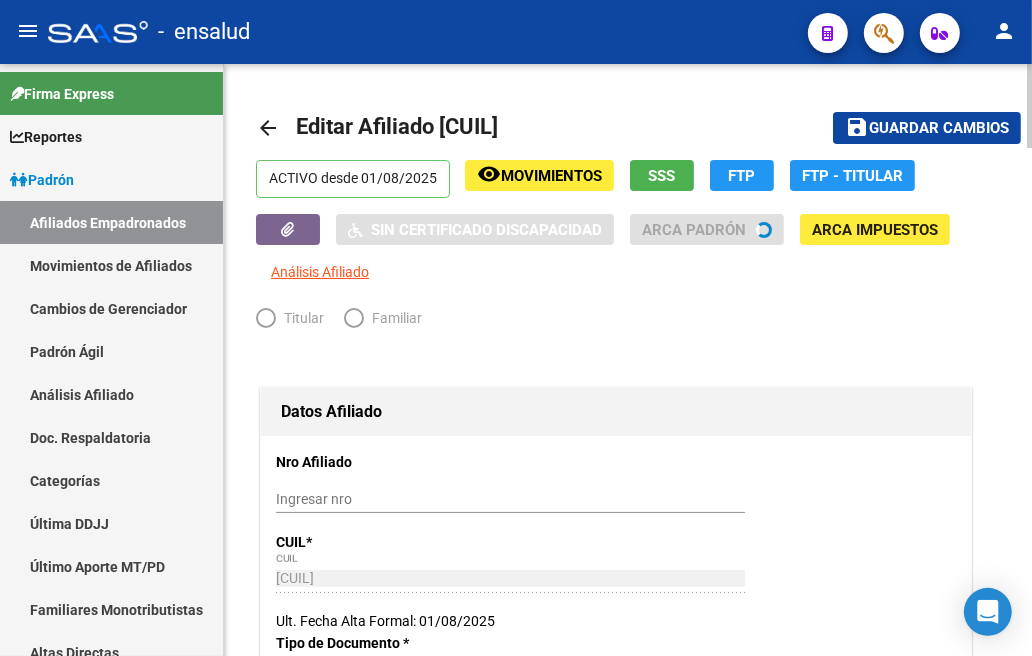 type on "[CUIL]" 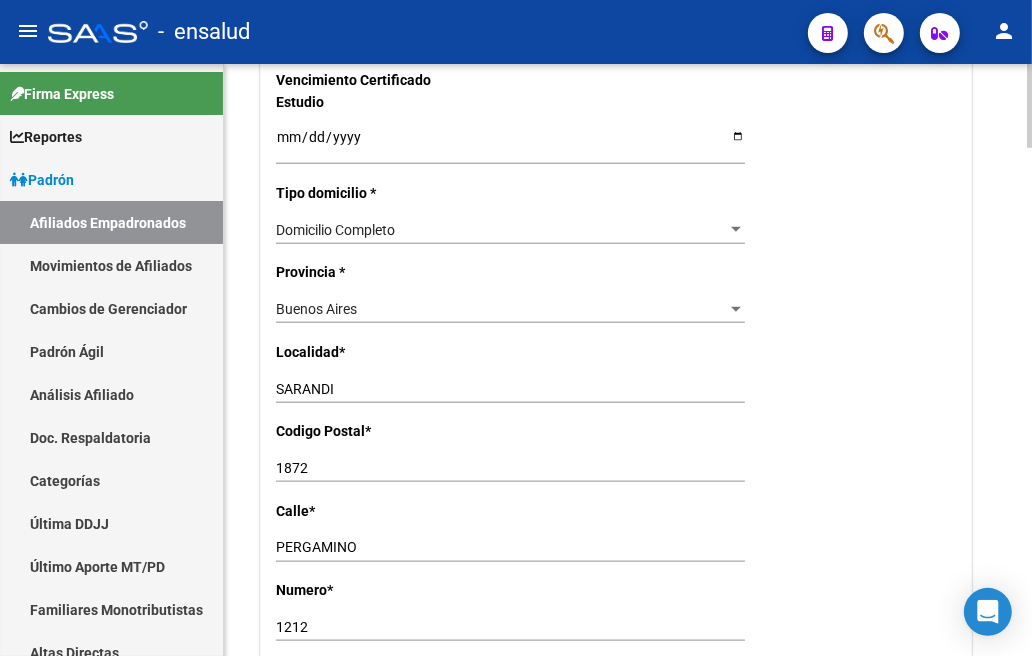 scroll, scrollTop: 1333, scrollLeft: 0, axis: vertical 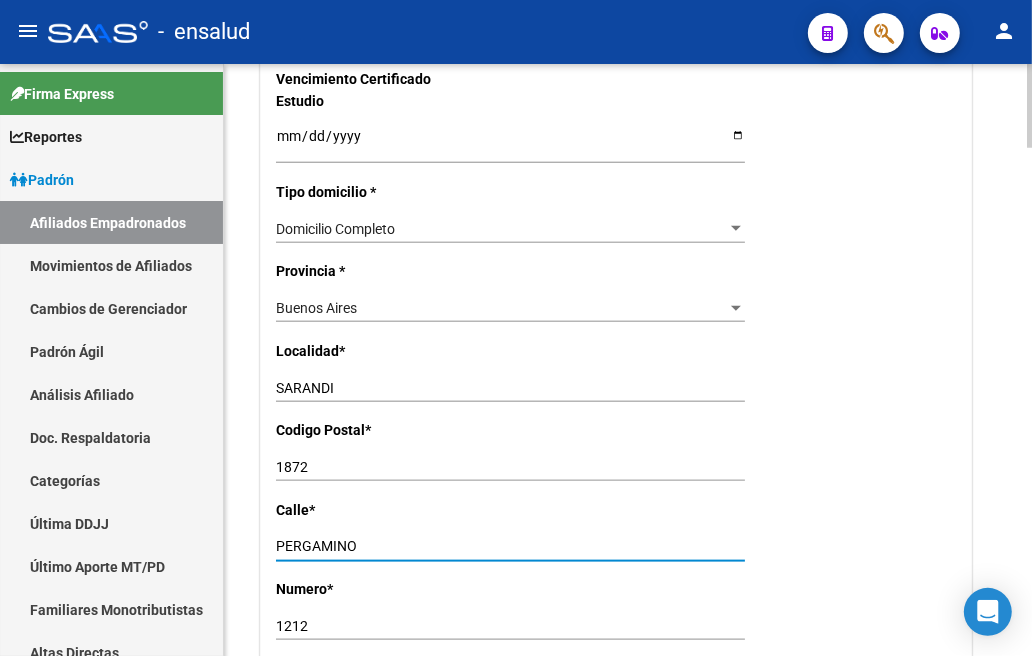 click on "PERGAMINO" at bounding box center (510, 546) 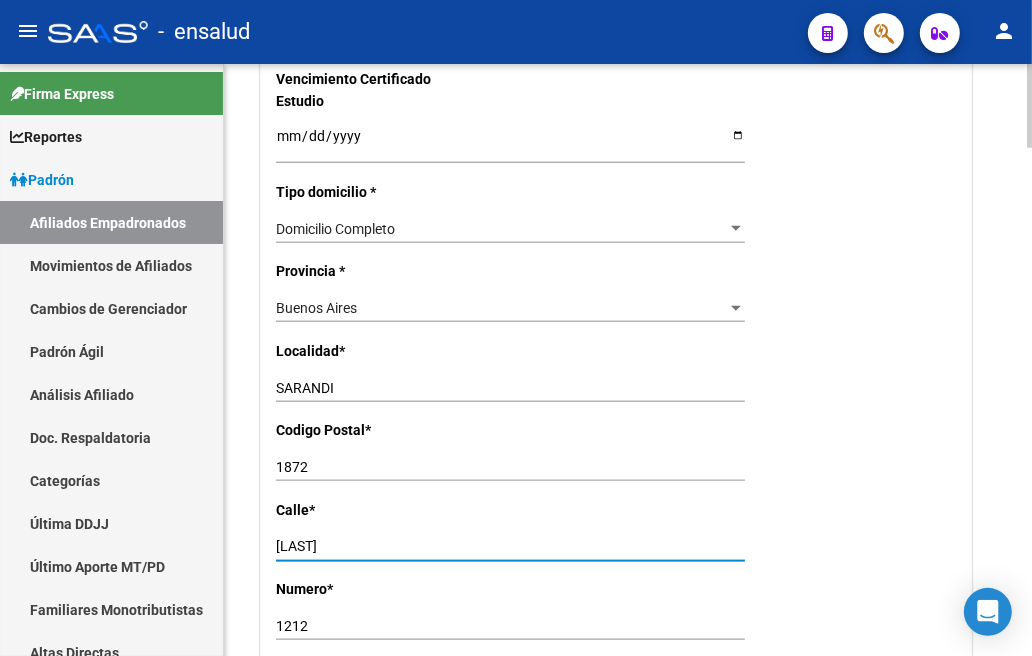 type on "[LAST]" 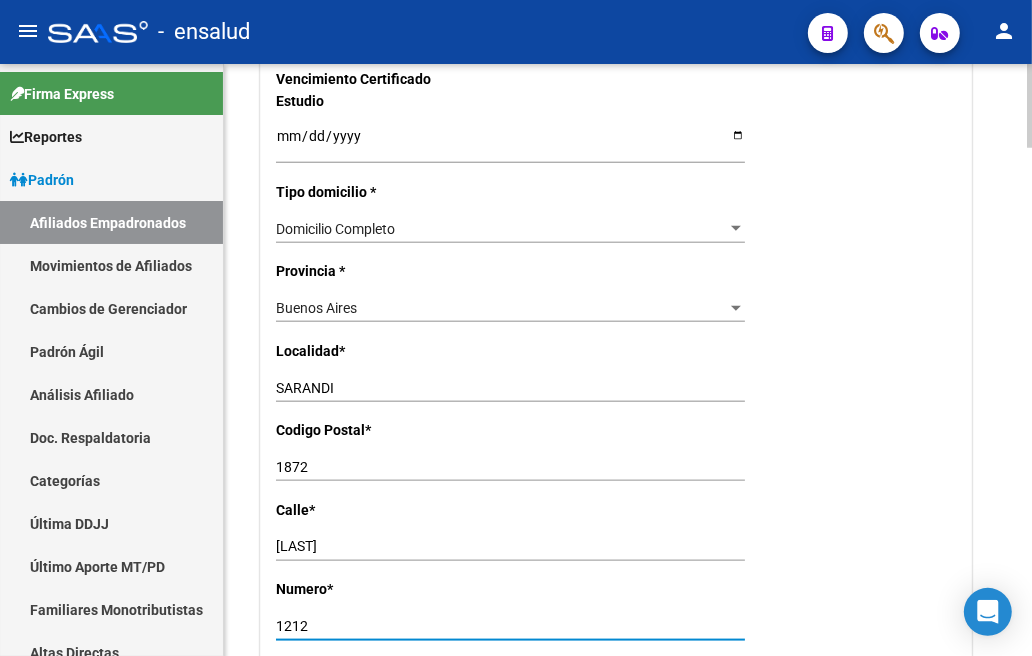 drag, startPoint x: 374, startPoint y: 607, endPoint x: 253, endPoint y: 622, distance: 121.92621 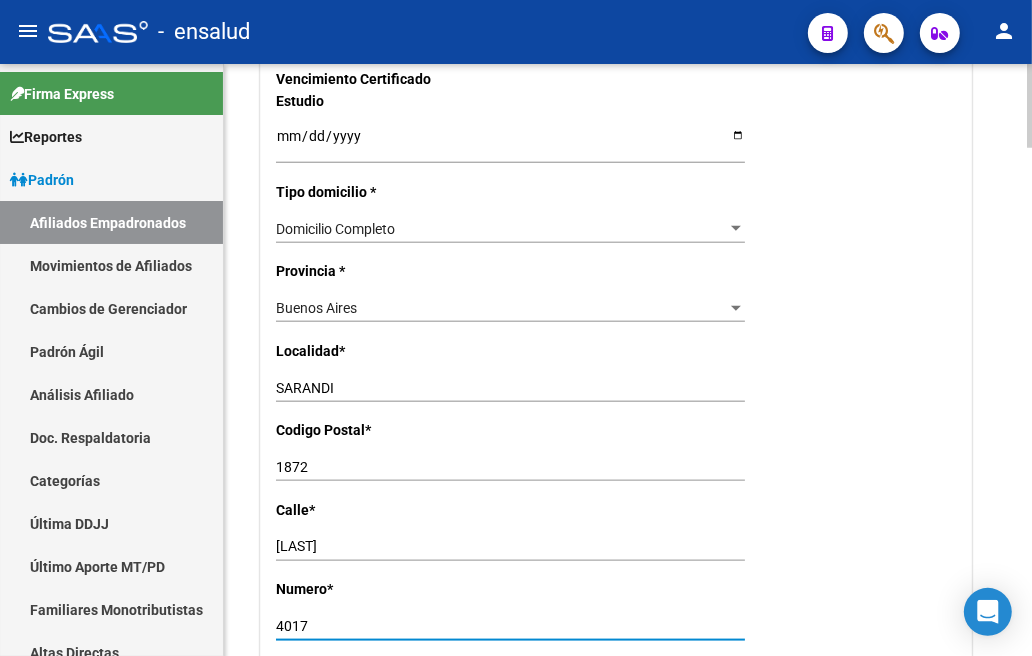 type on "4017" 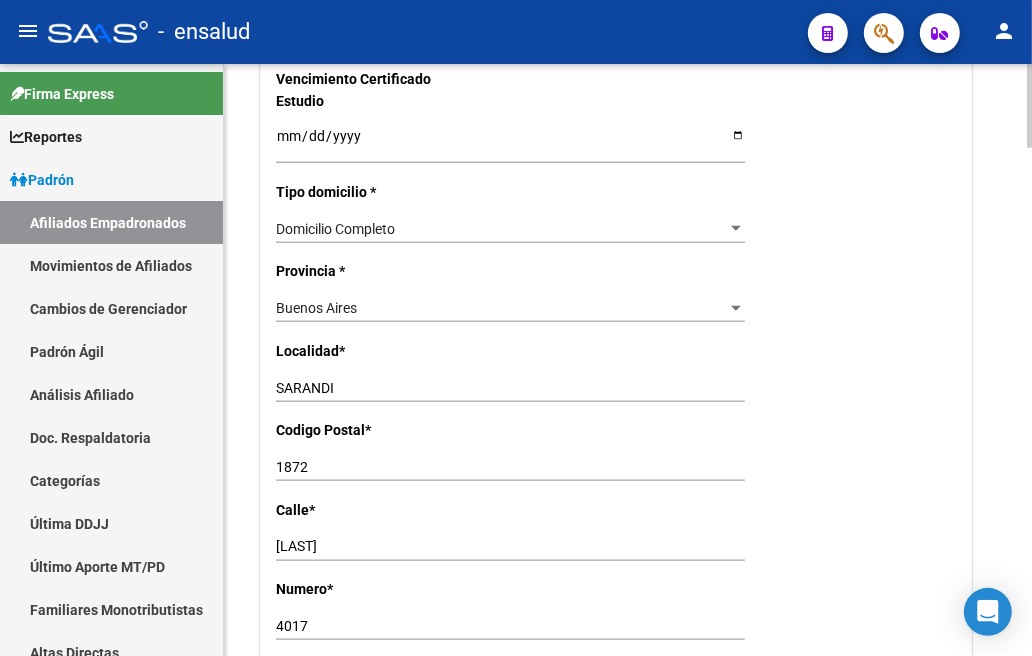 click on "SARANDI" at bounding box center [510, 388] 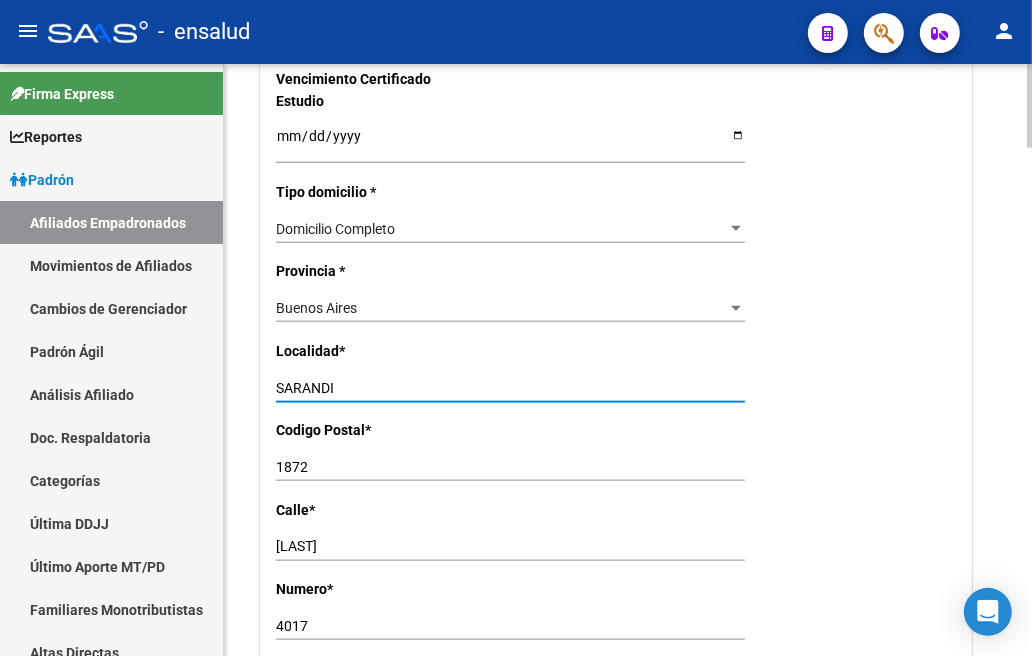 click on "SARANDI" at bounding box center (510, 388) 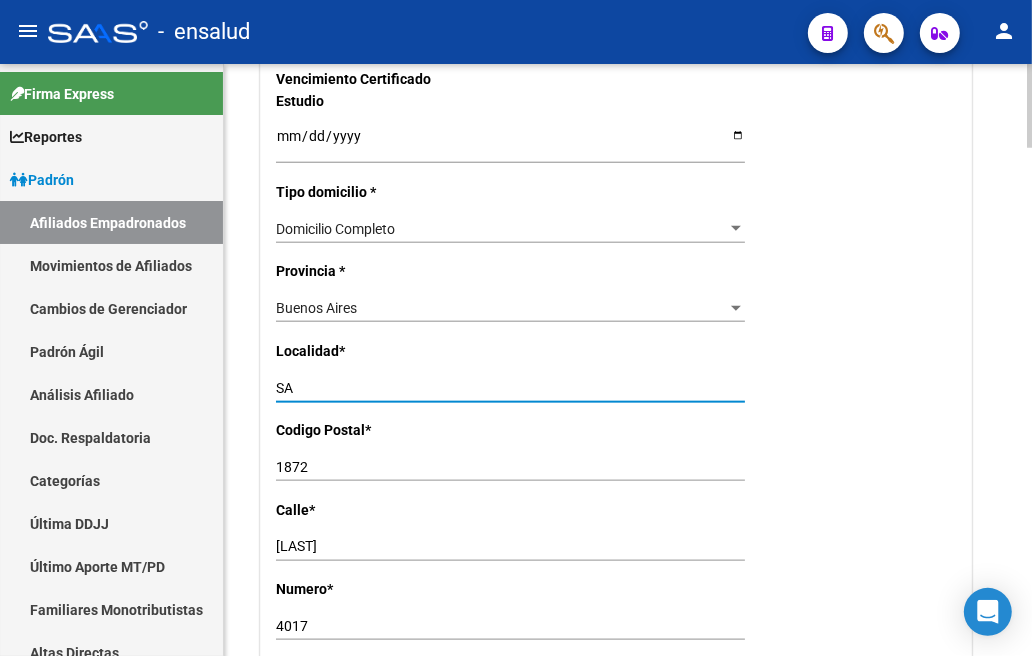 type on "S" 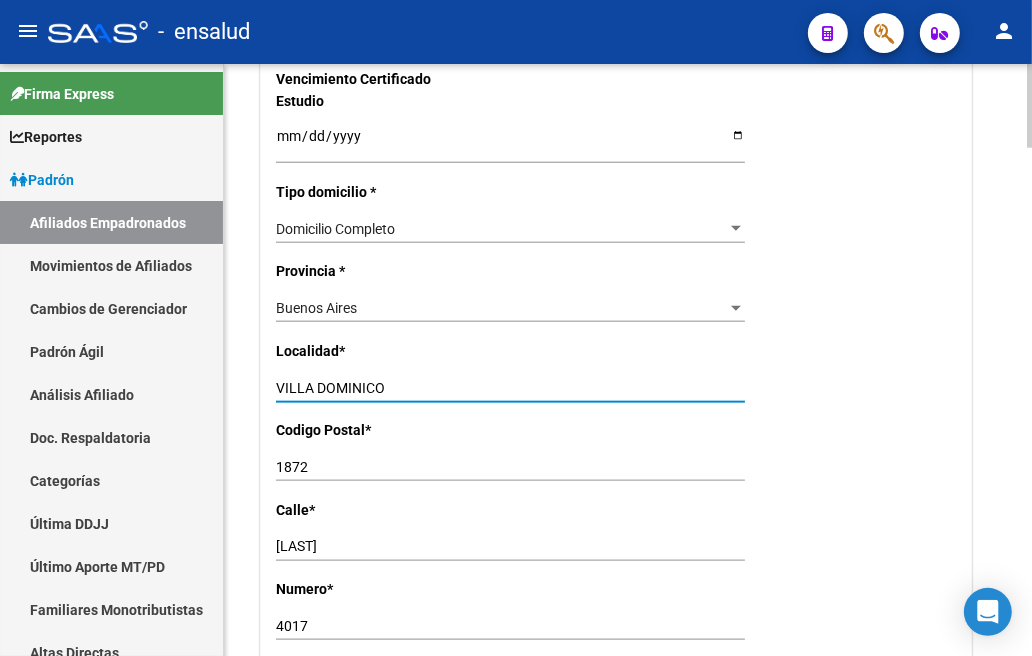 type on "VILLA DOMINICO" 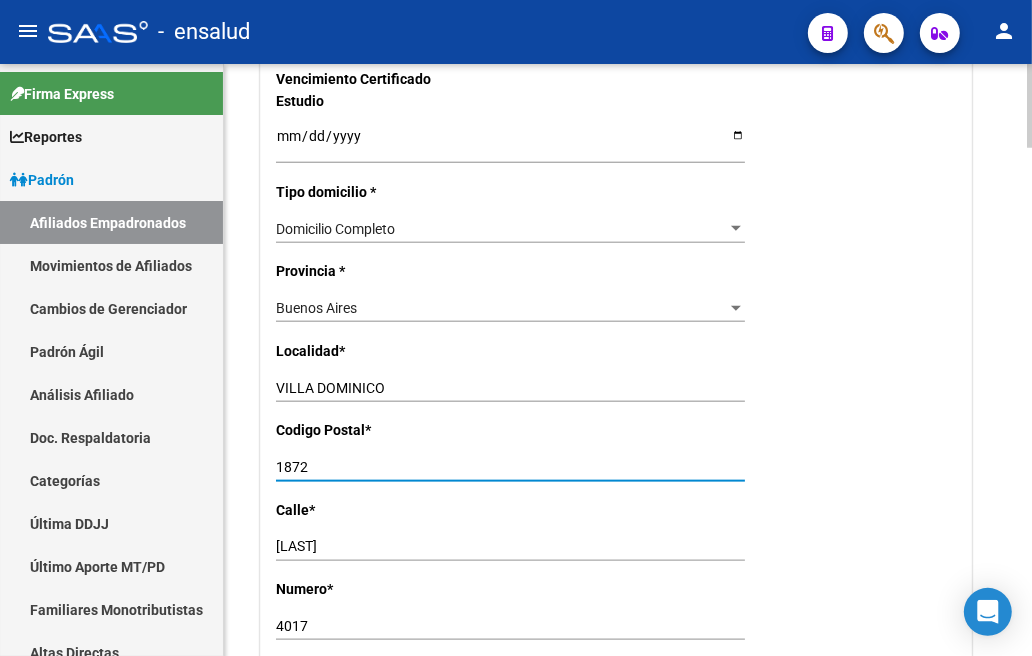 click on "1872" at bounding box center (510, 467) 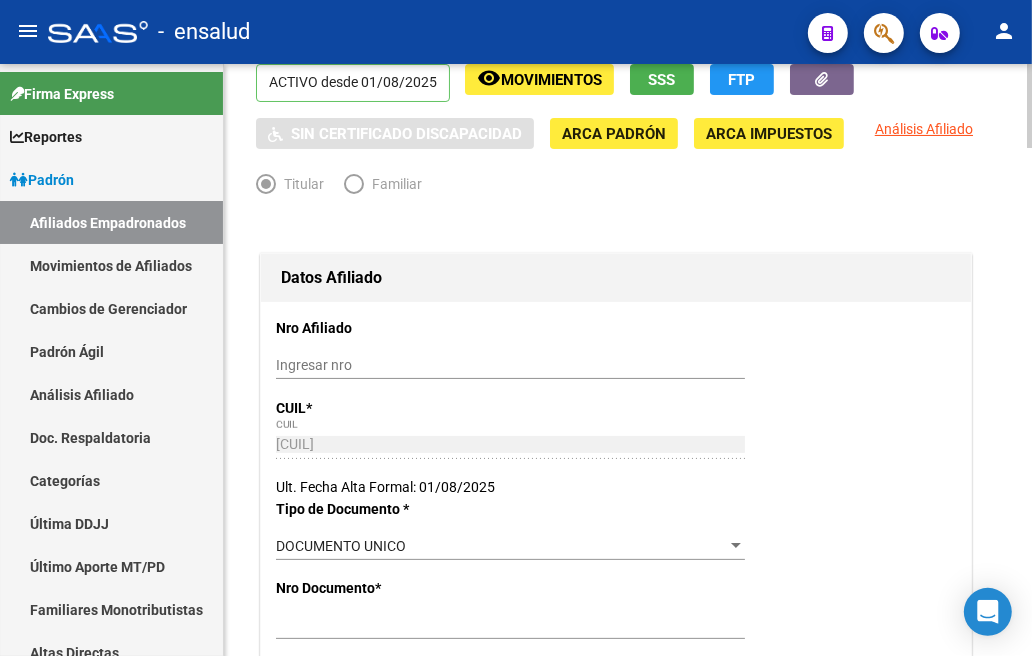 scroll, scrollTop: 0, scrollLeft: 0, axis: both 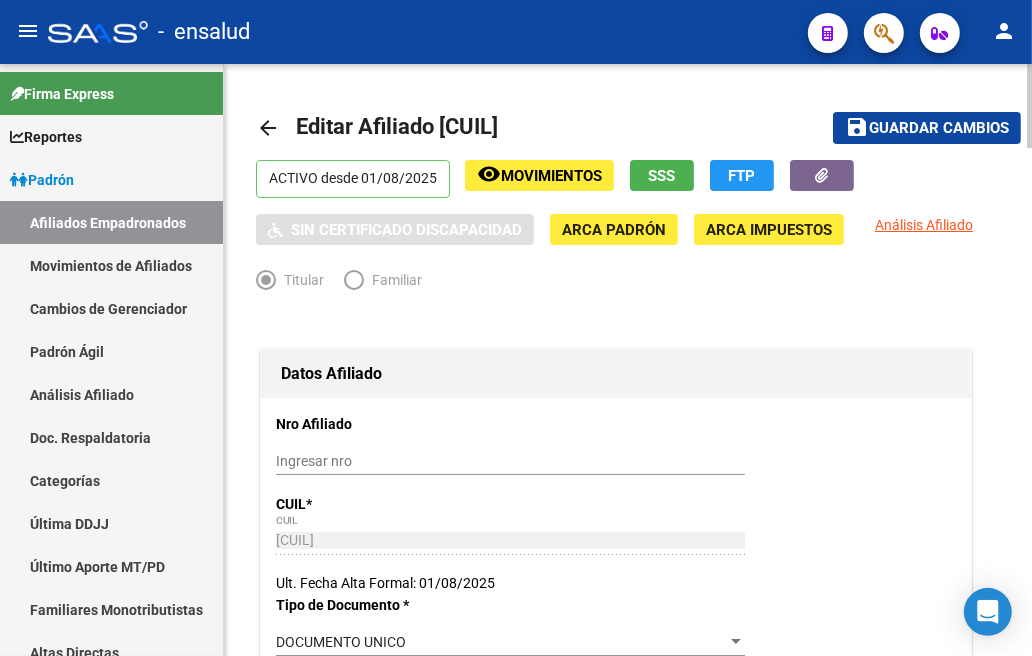 type on "1874" 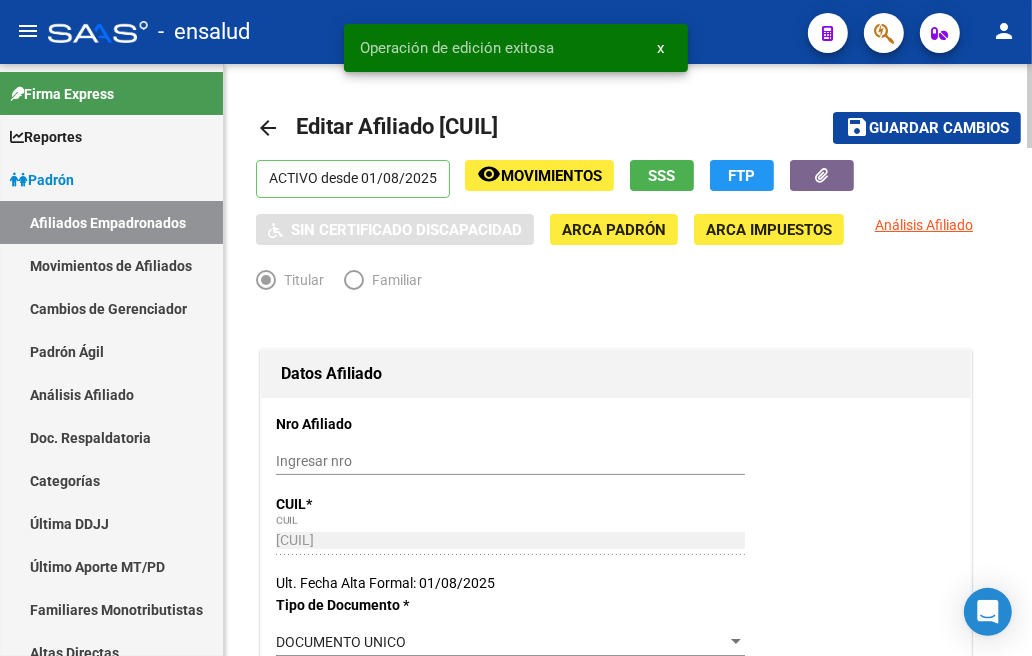click on "arrow_back" 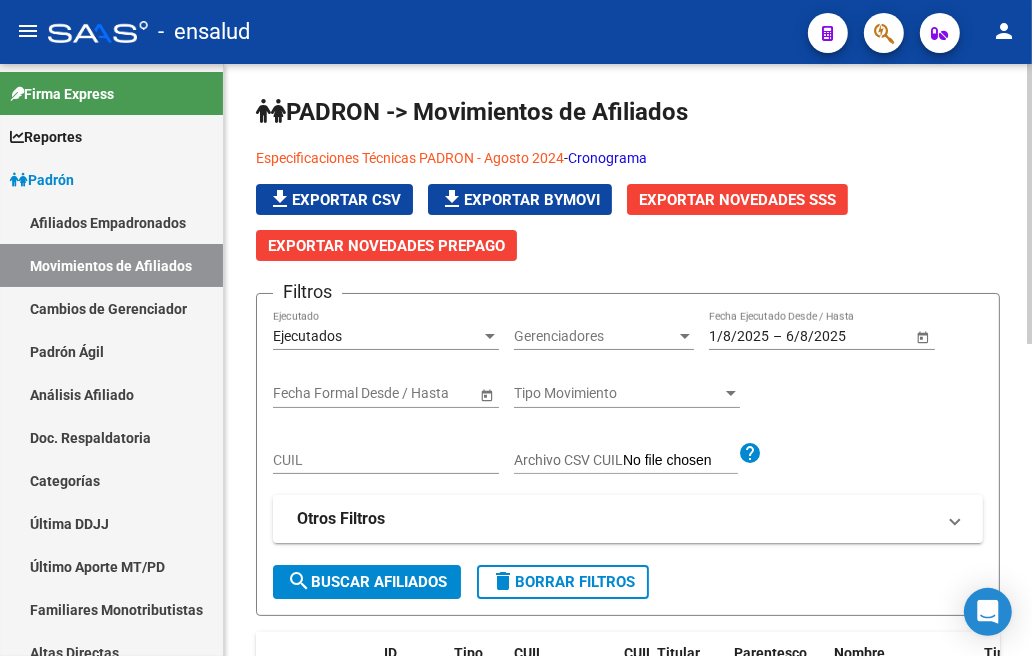 click on "CUIL" at bounding box center [386, 460] 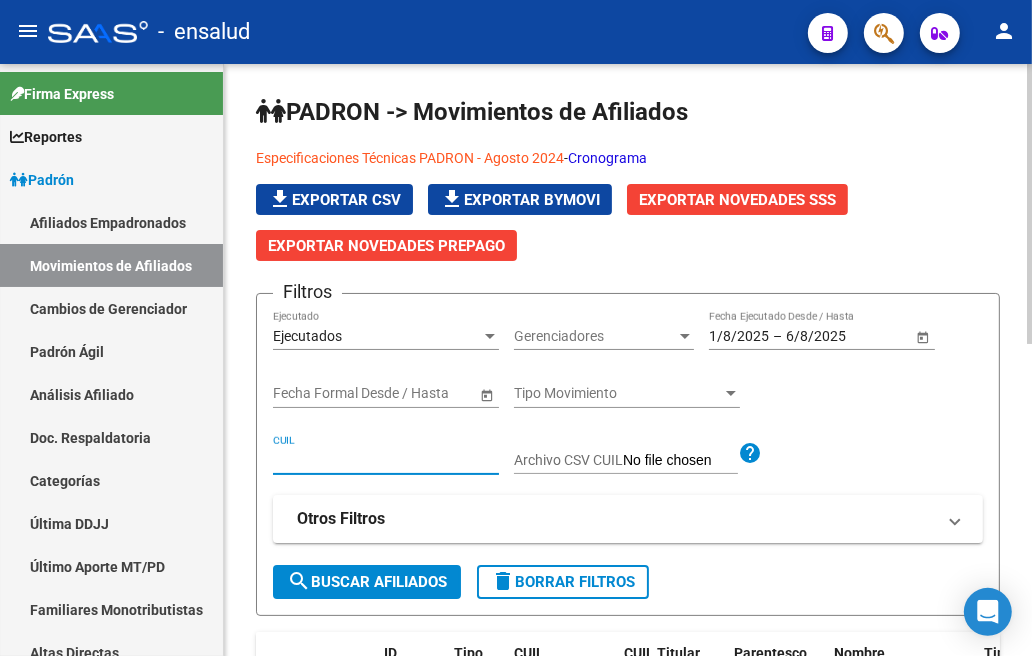 paste on "[CUIL]" 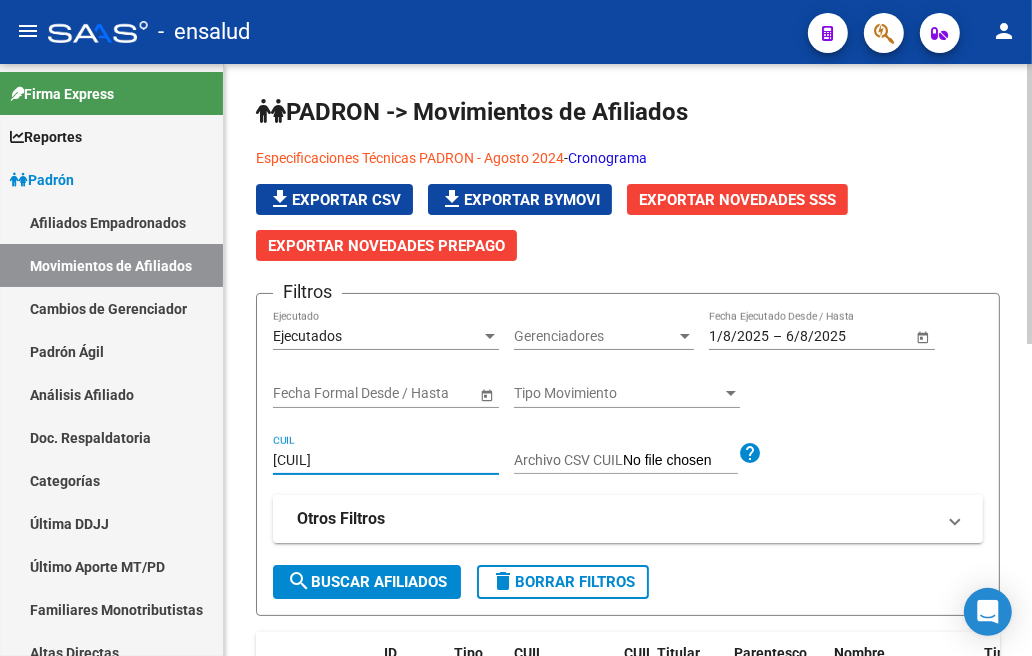 type on "[CUIL]" 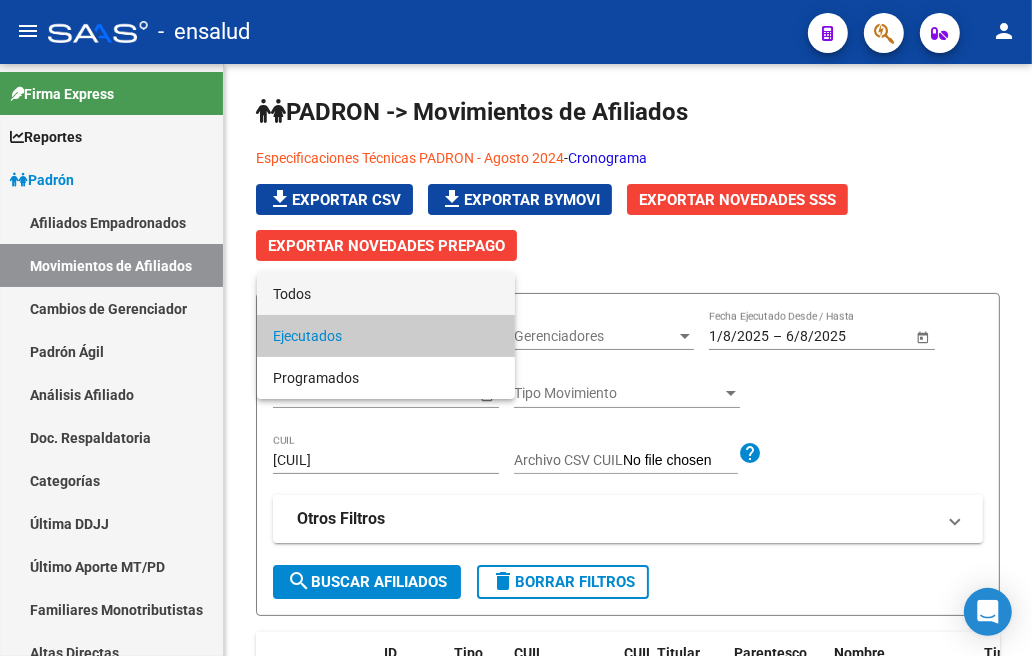 click on "Todos" at bounding box center (386, 294) 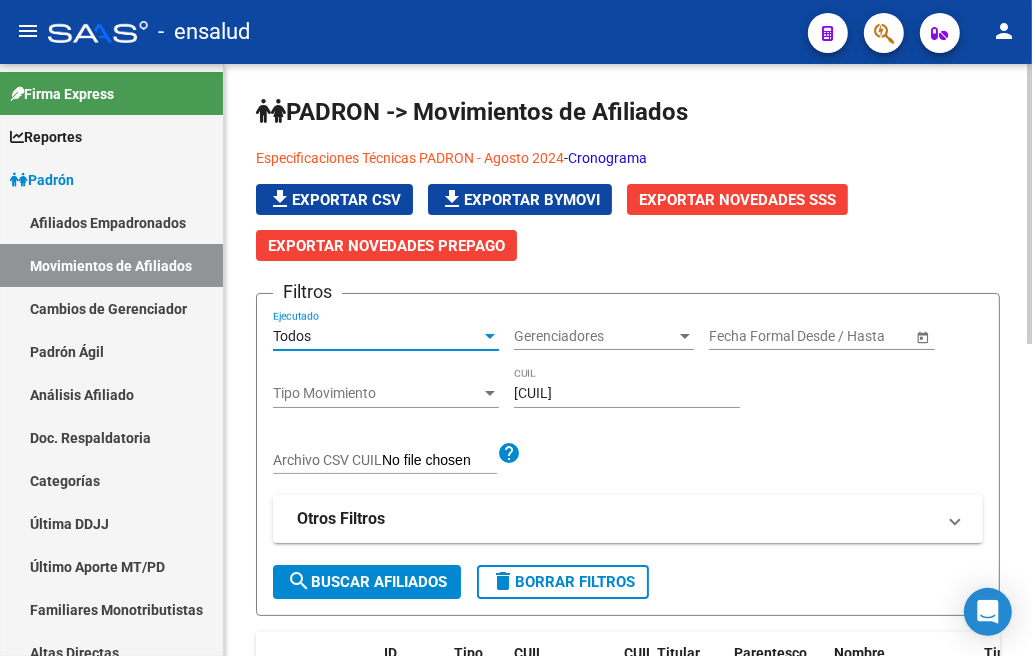 click on "search  Buscar Afiliados" 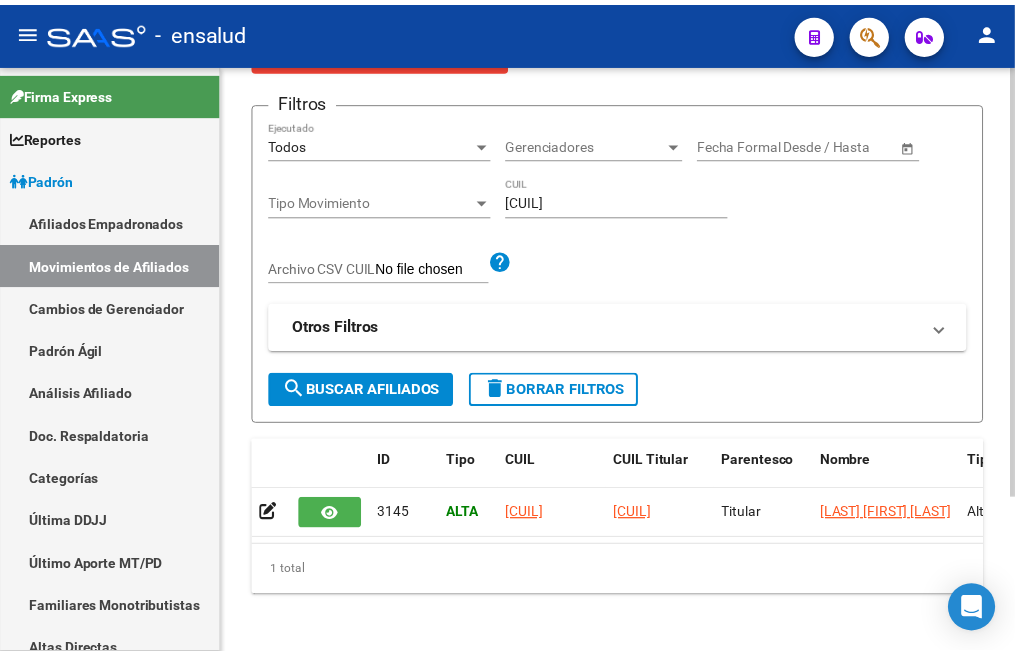 scroll, scrollTop: 213, scrollLeft: 0, axis: vertical 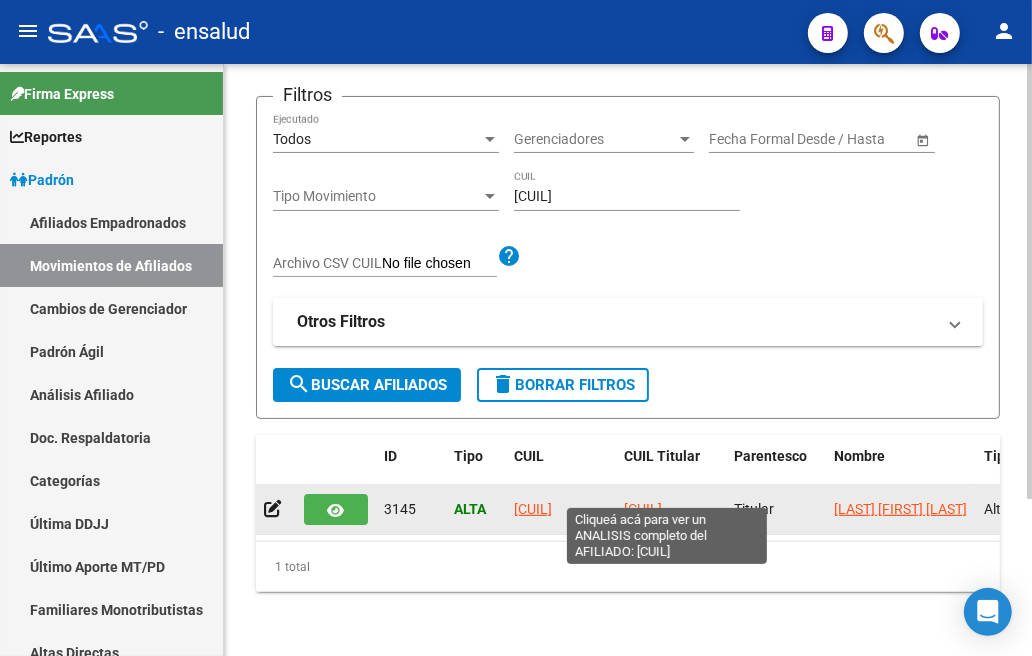 click on "[CUIL]" 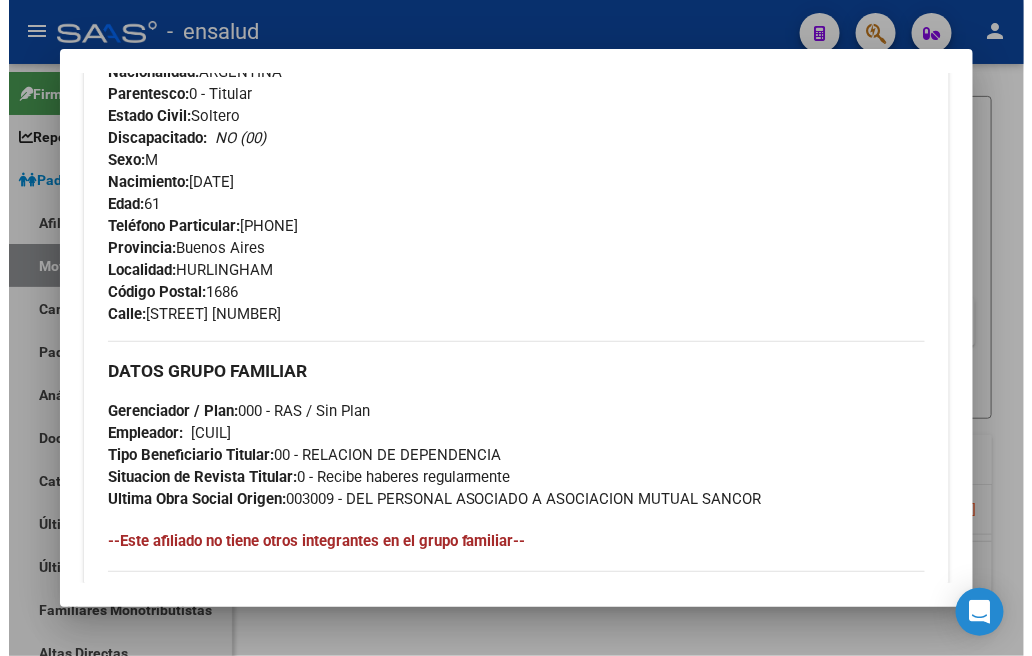 scroll, scrollTop: 888, scrollLeft: 0, axis: vertical 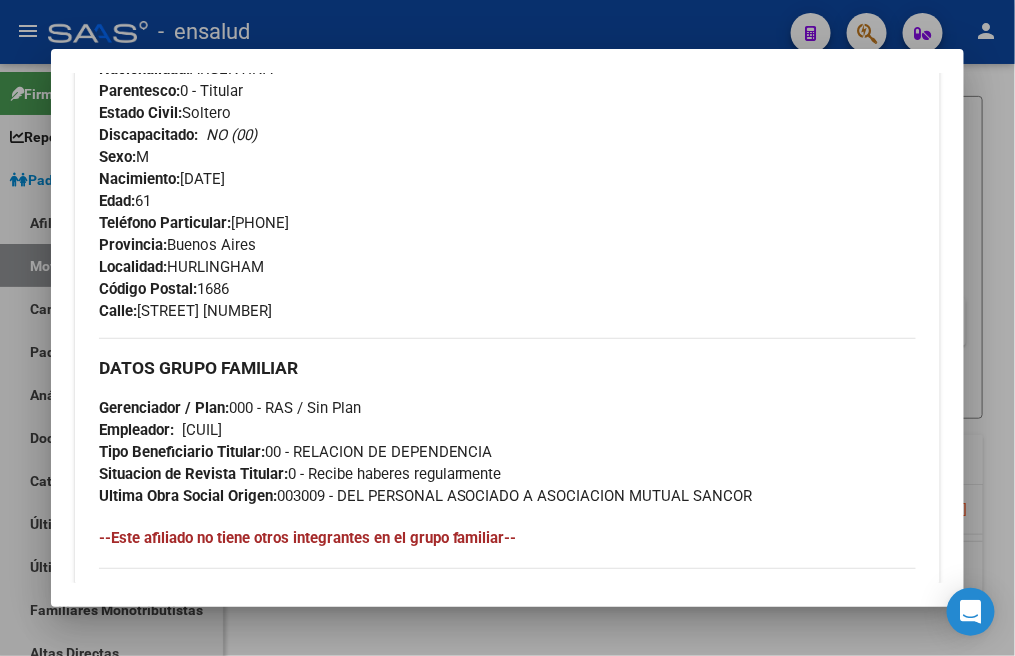 click at bounding box center [507, 328] 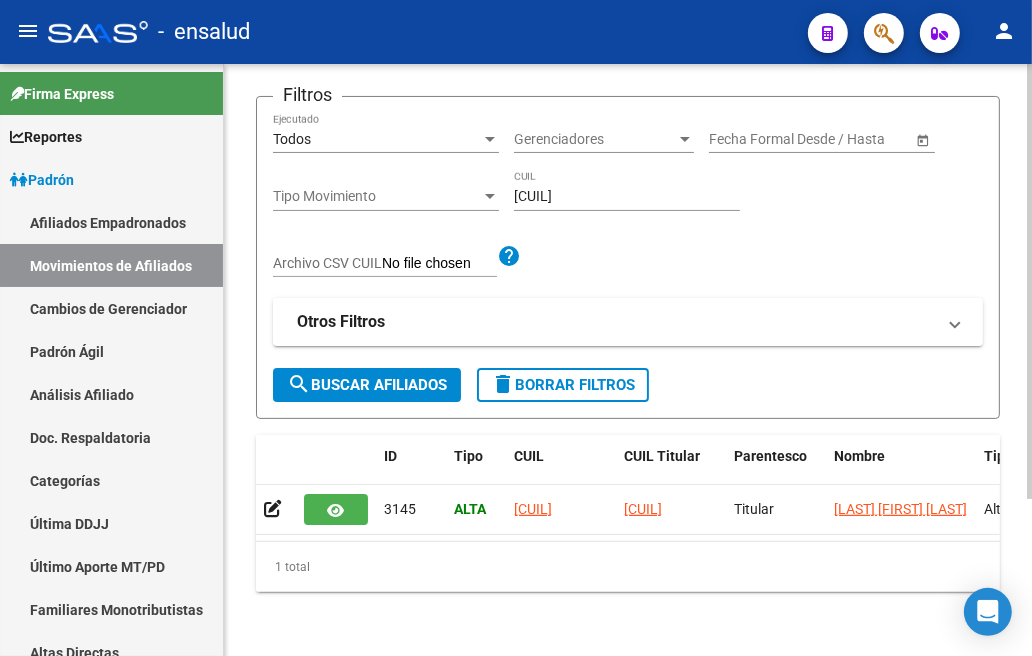 click on "[CUIL]" at bounding box center [627, 196] 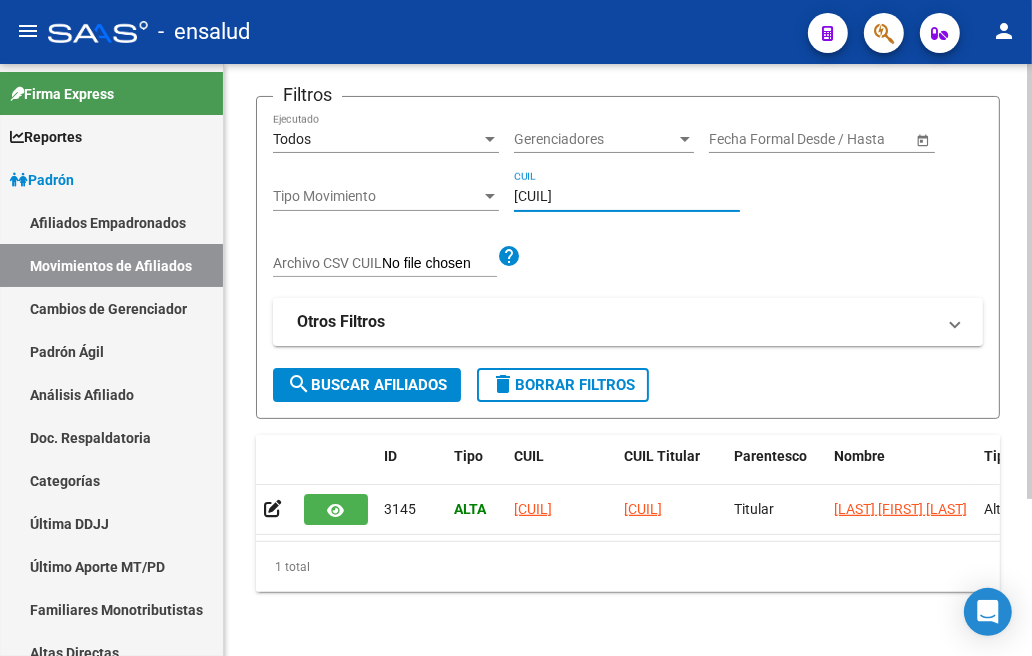 click on "[CUIL]" at bounding box center (627, 196) 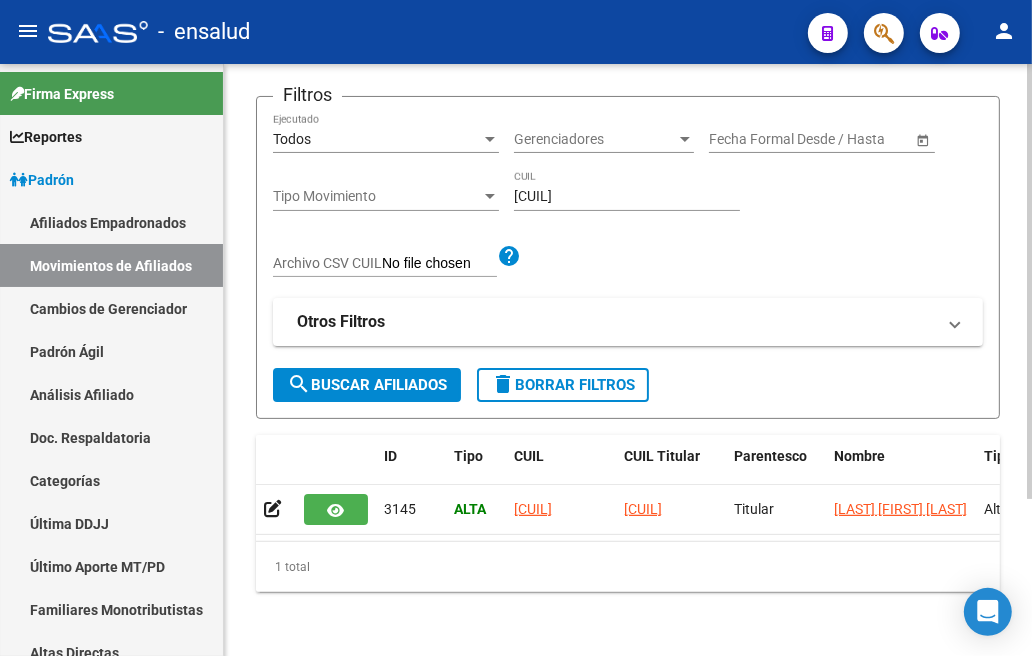 click on "[CUIL]" at bounding box center [627, 196] 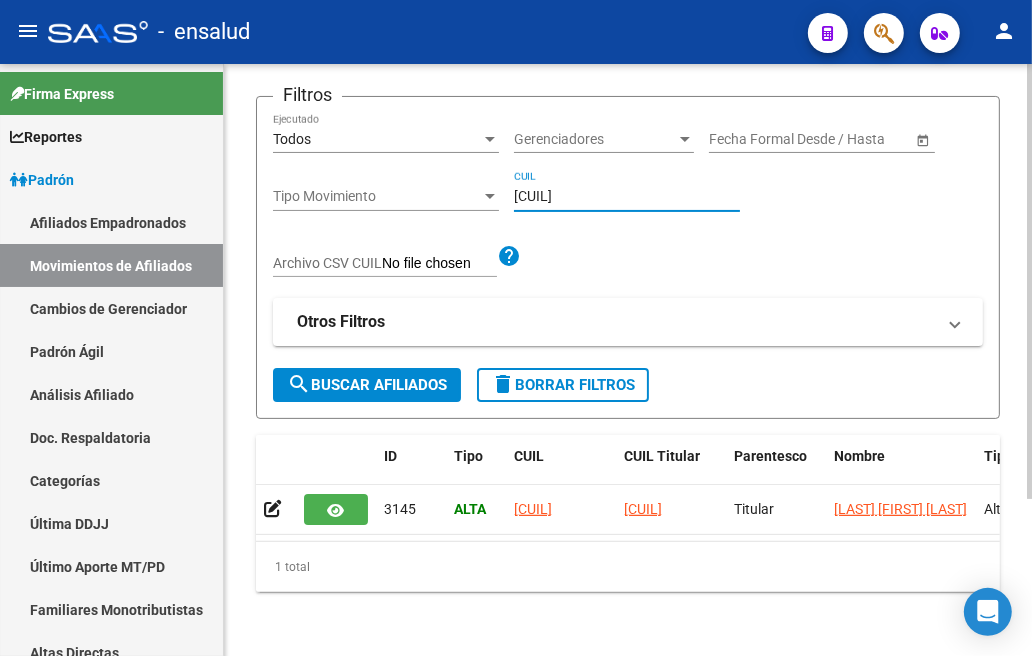 click on "[CUIL]" at bounding box center [627, 196] 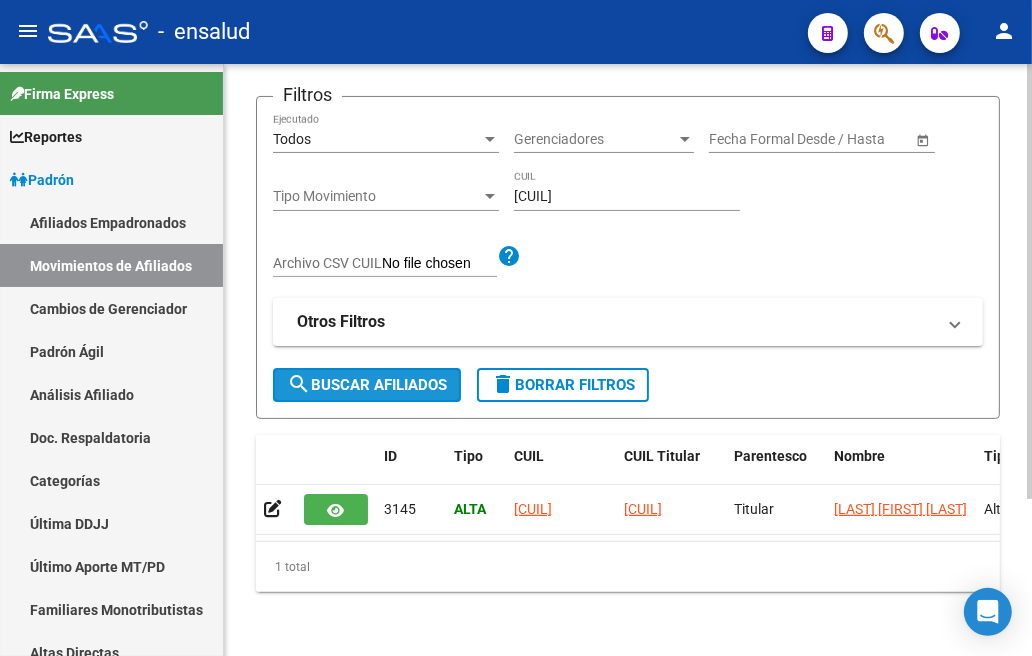 click on "search  Buscar Afiliados" 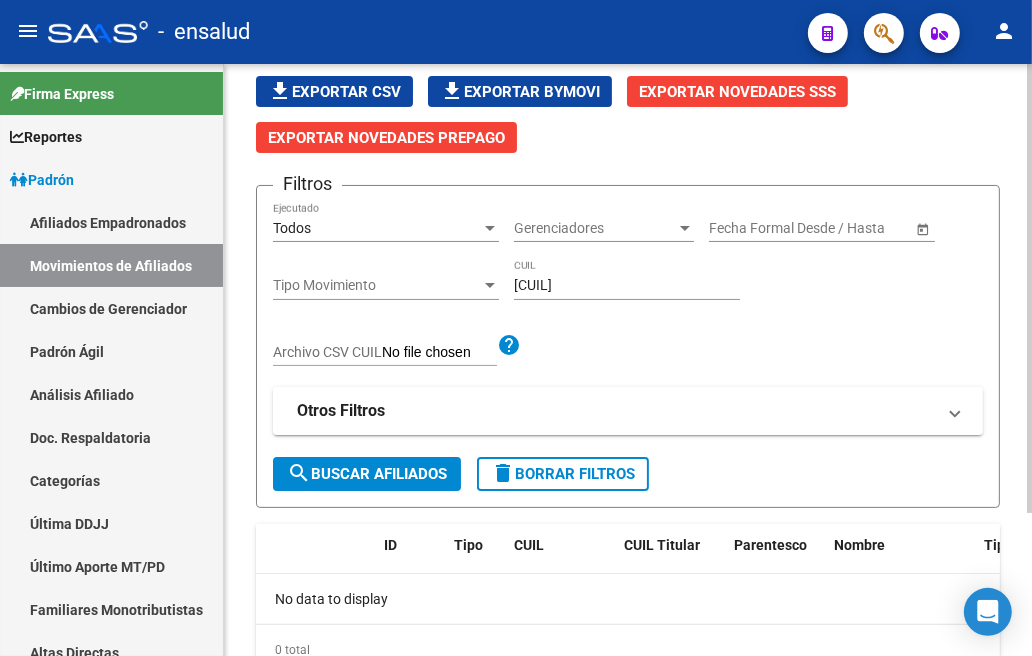 scroll, scrollTop: 0, scrollLeft: 0, axis: both 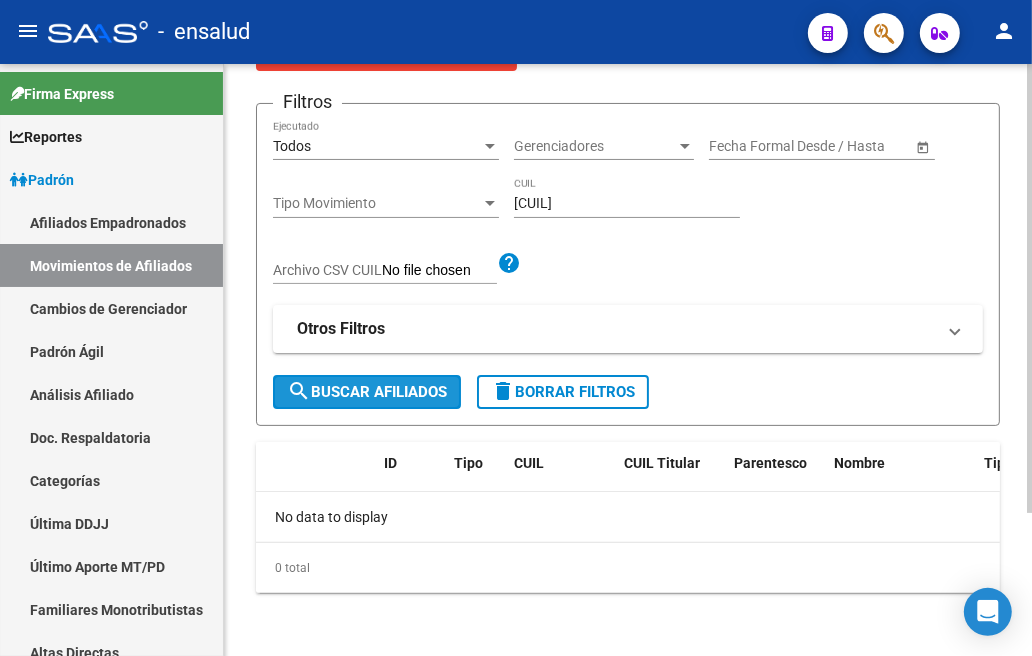 click on "search  Buscar Afiliados" 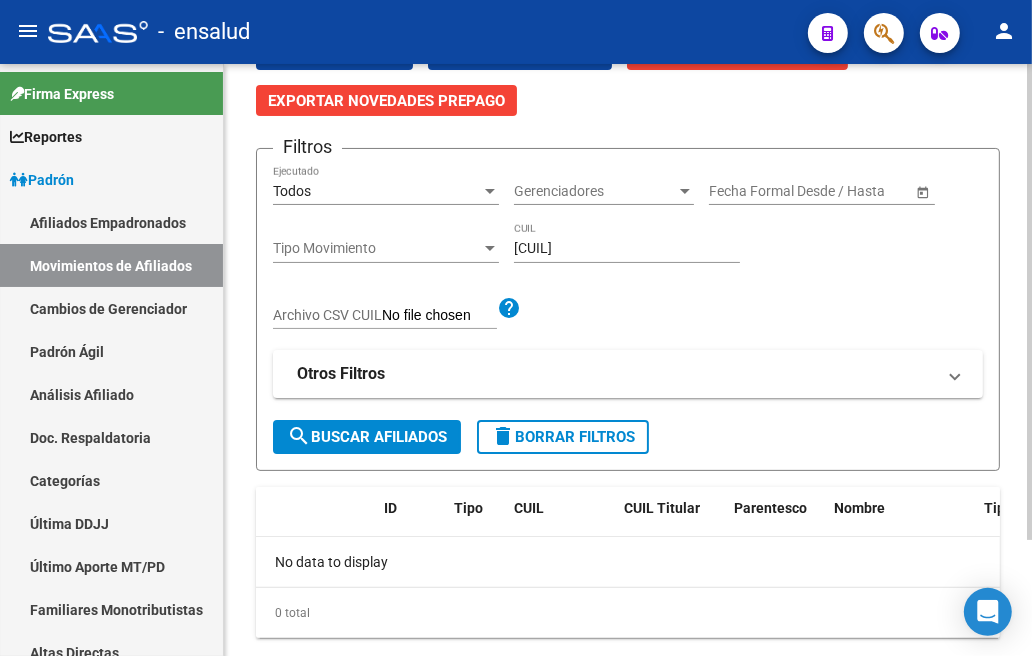scroll, scrollTop: 190, scrollLeft: 0, axis: vertical 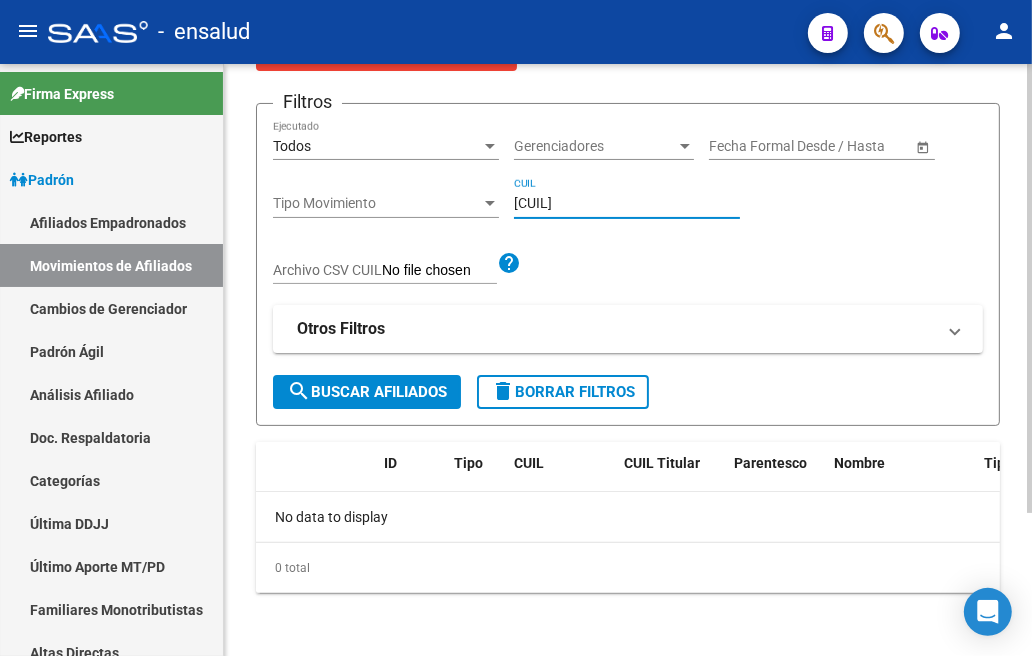click on "[CUIL]" at bounding box center (627, 203) 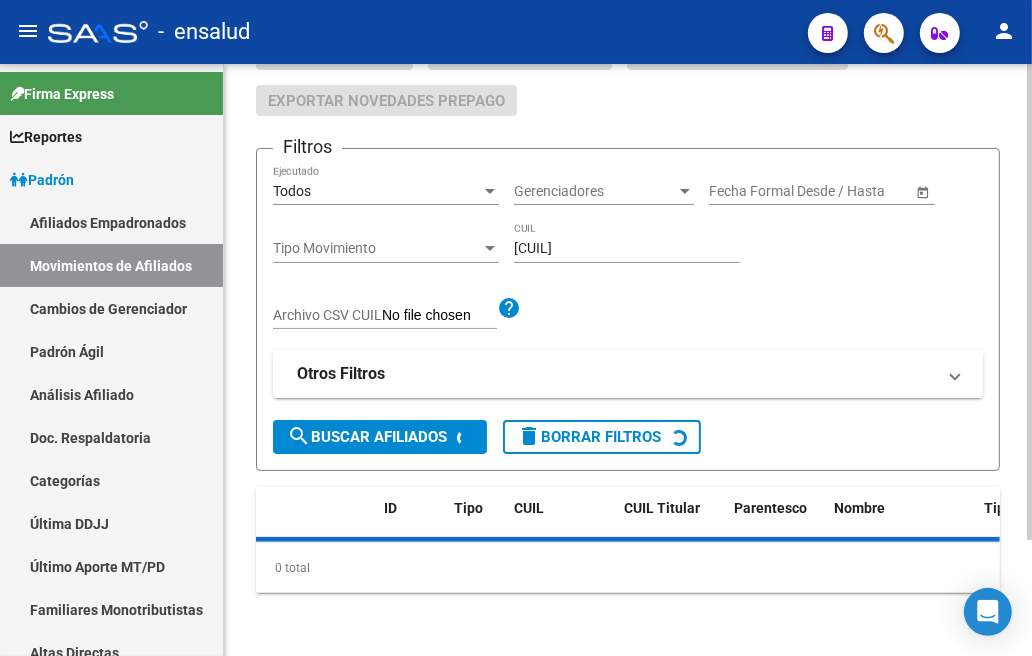 scroll, scrollTop: 190, scrollLeft: 0, axis: vertical 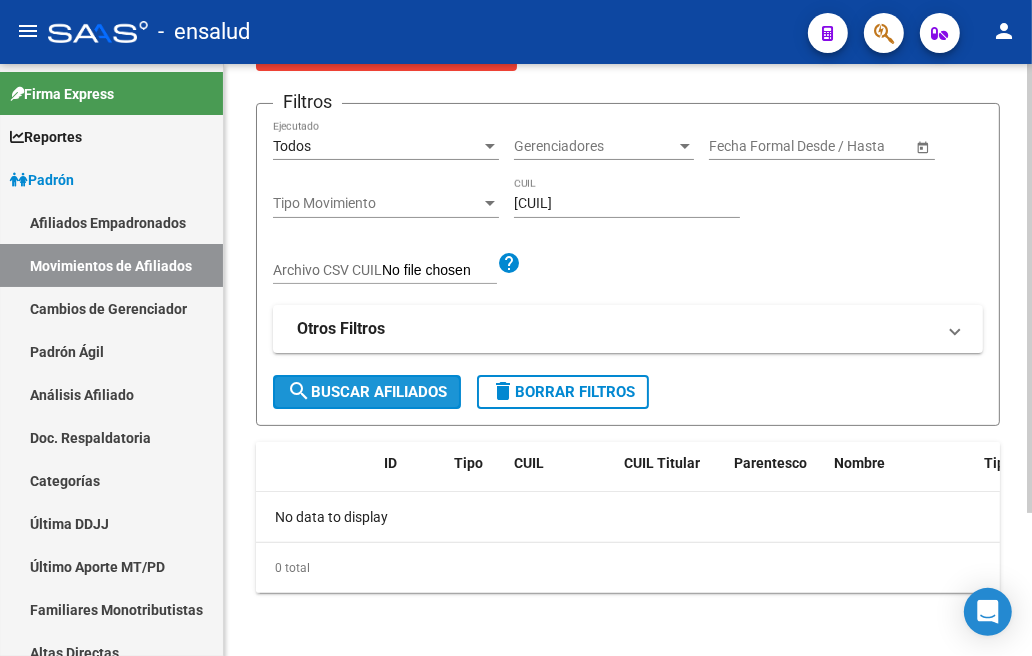 click on "search  Buscar Afiliados" 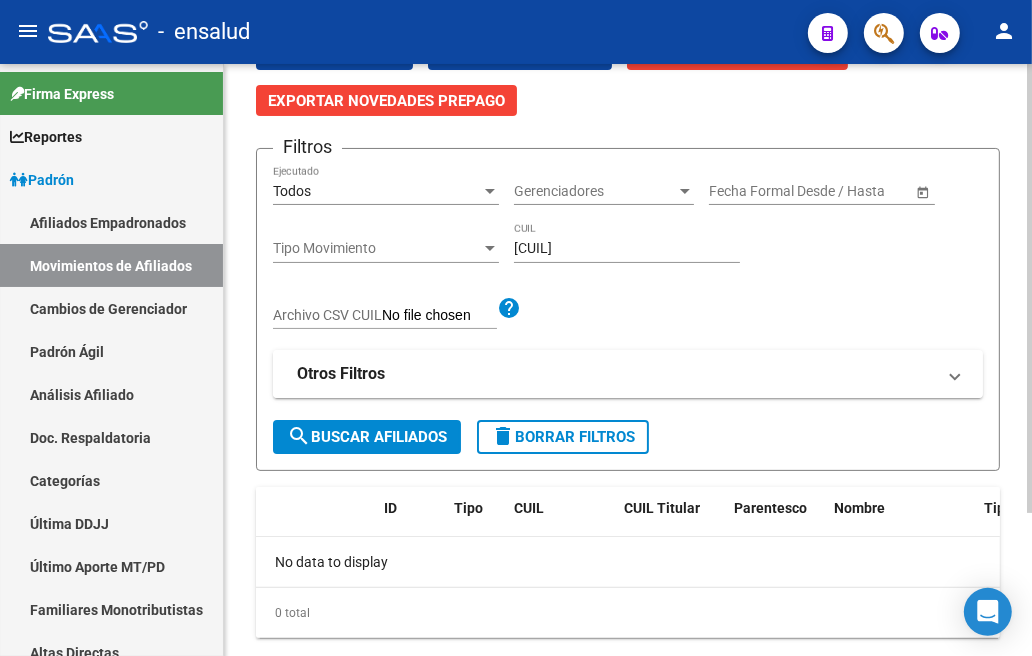 scroll, scrollTop: 190, scrollLeft: 0, axis: vertical 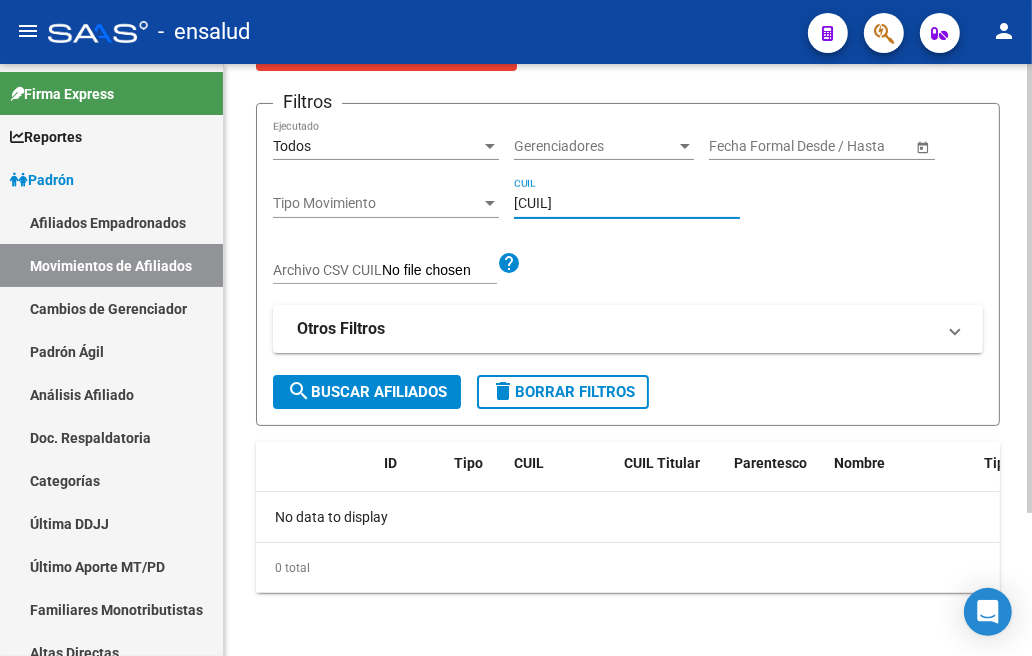 click on "[CUIL]" at bounding box center (627, 203) 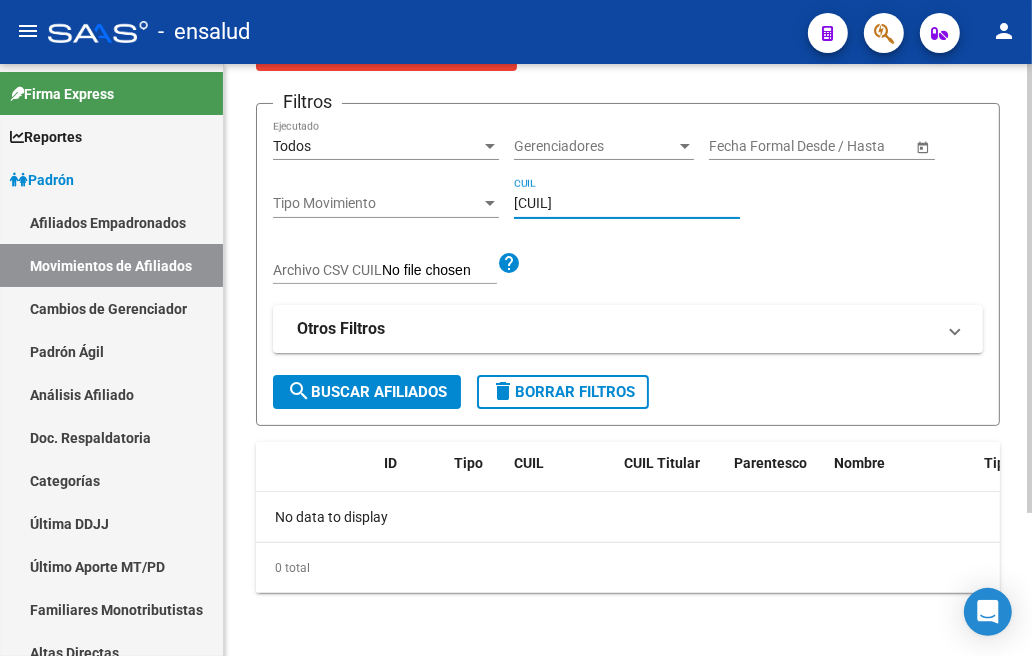 click on "search  Buscar Afiliados" 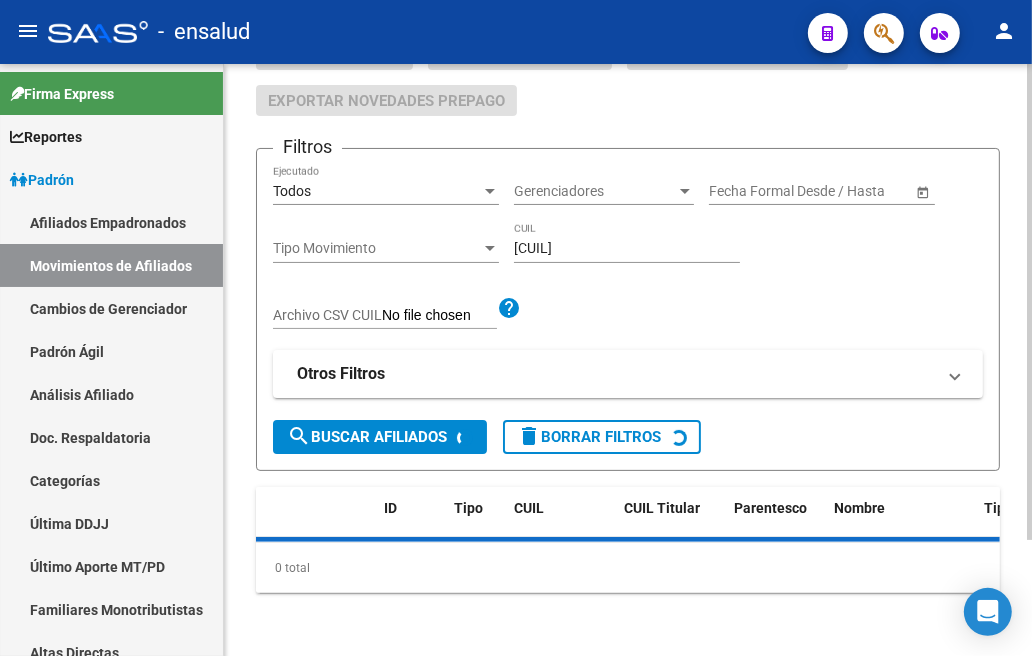 scroll, scrollTop: 190, scrollLeft: 0, axis: vertical 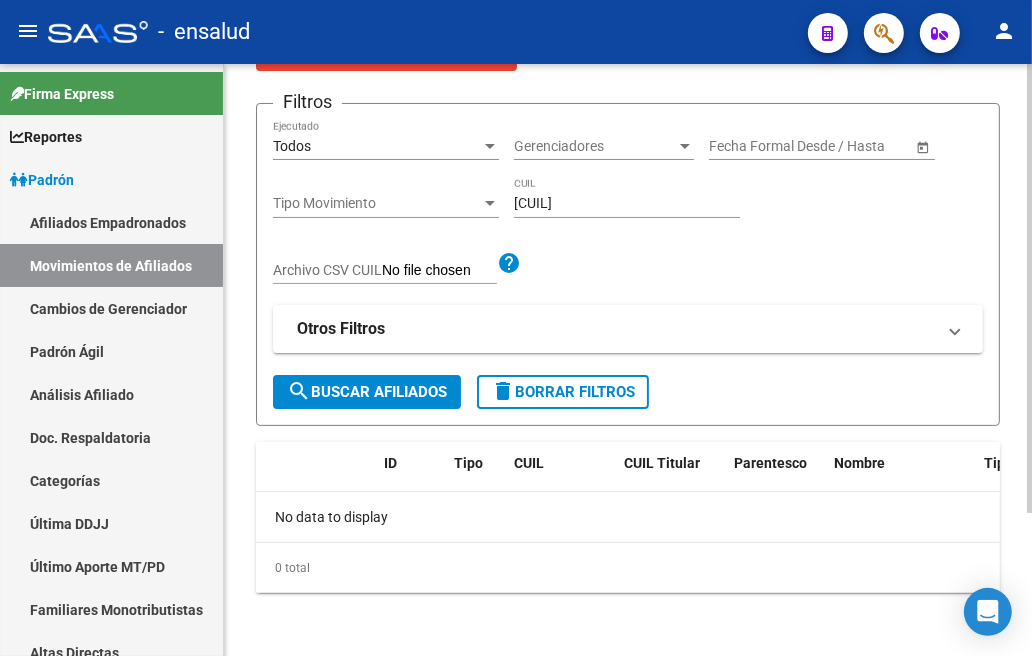 click on "[CUIL]" at bounding box center [627, 203] 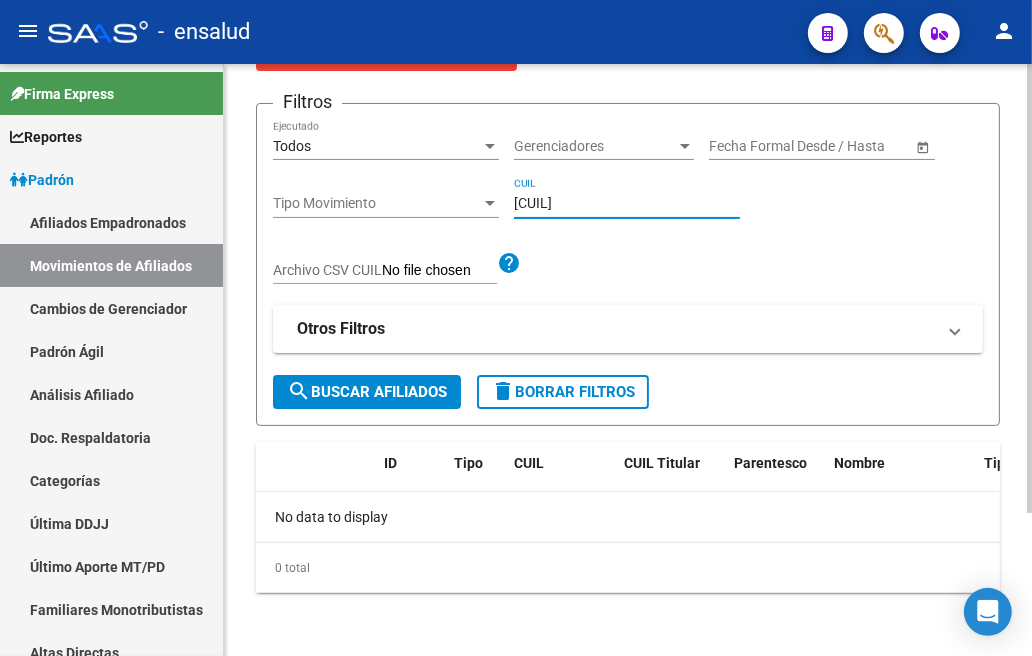 click on "[CUIL]" at bounding box center (627, 203) 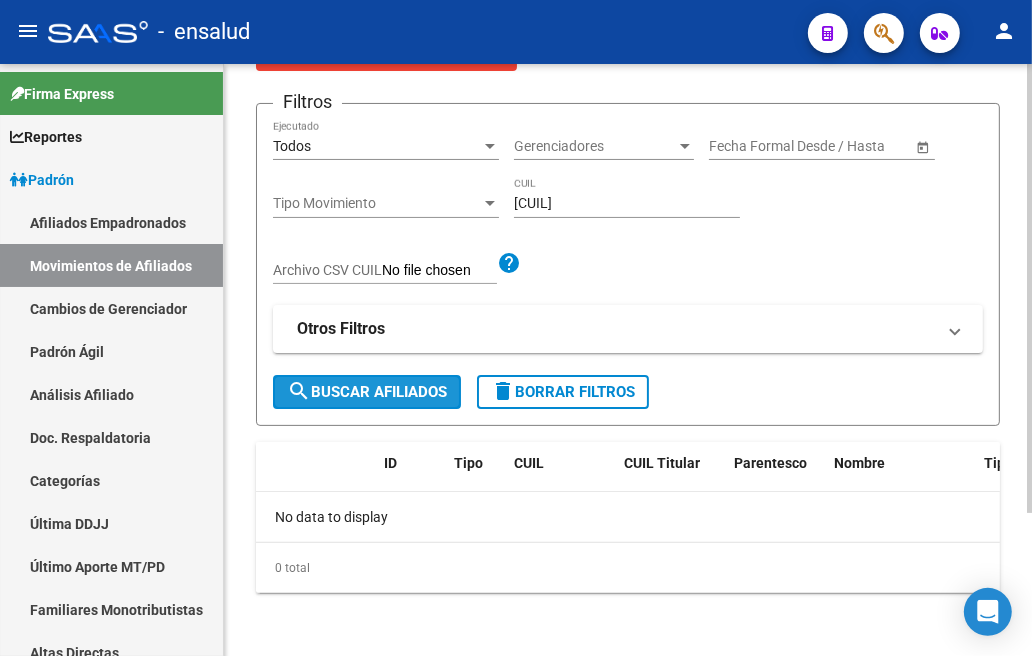 click on "search  Buscar Afiliados" 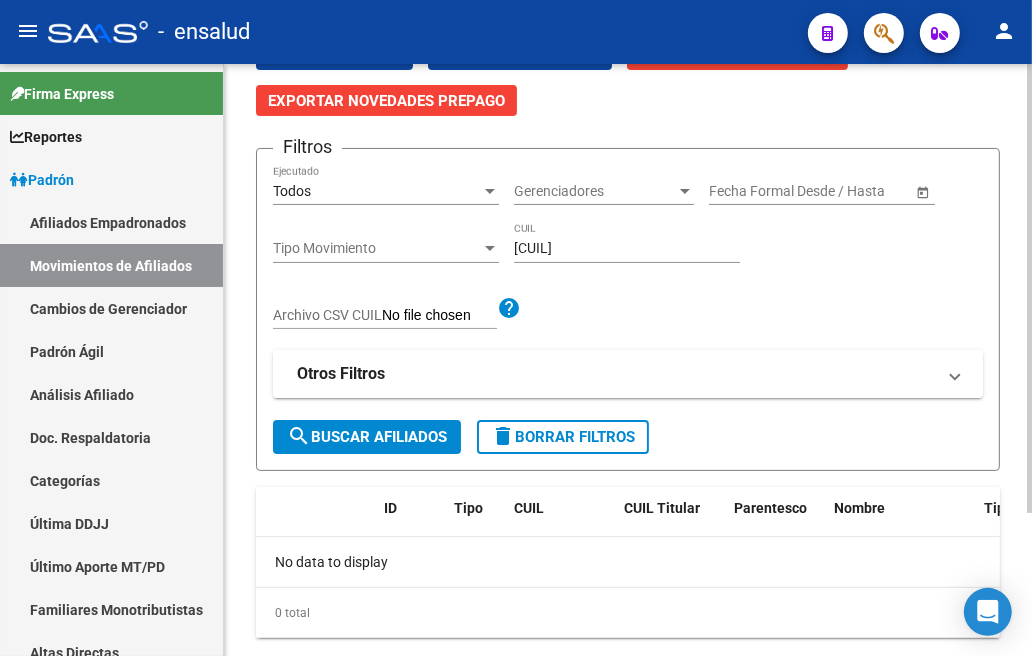 scroll, scrollTop: 190, scrollLeft: 0, axis: vertical 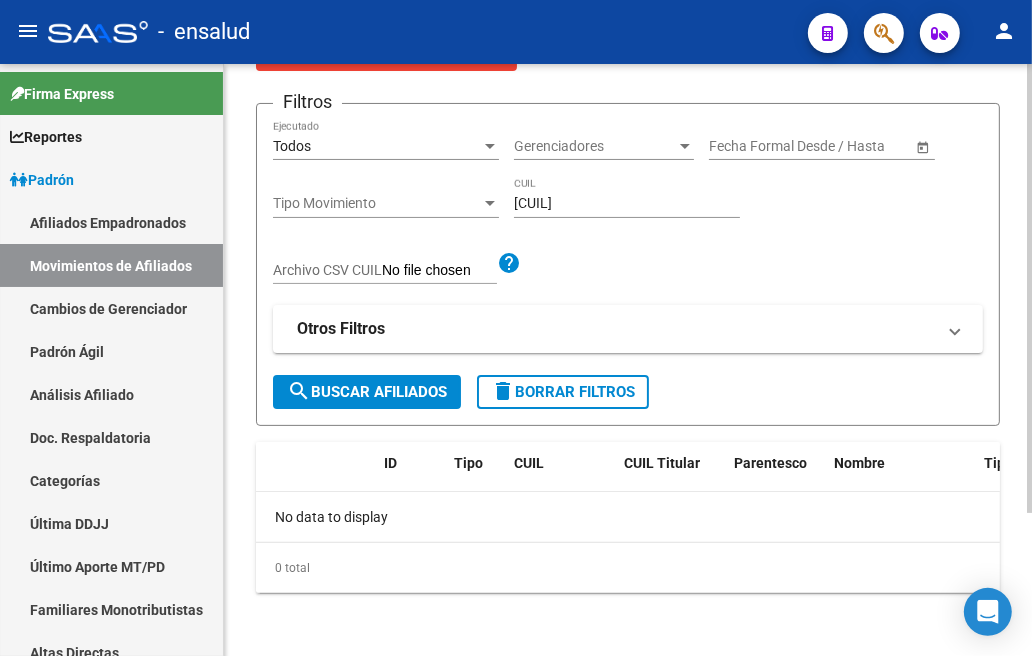 click on "[CUIL]" at bounding box center [627, 203] 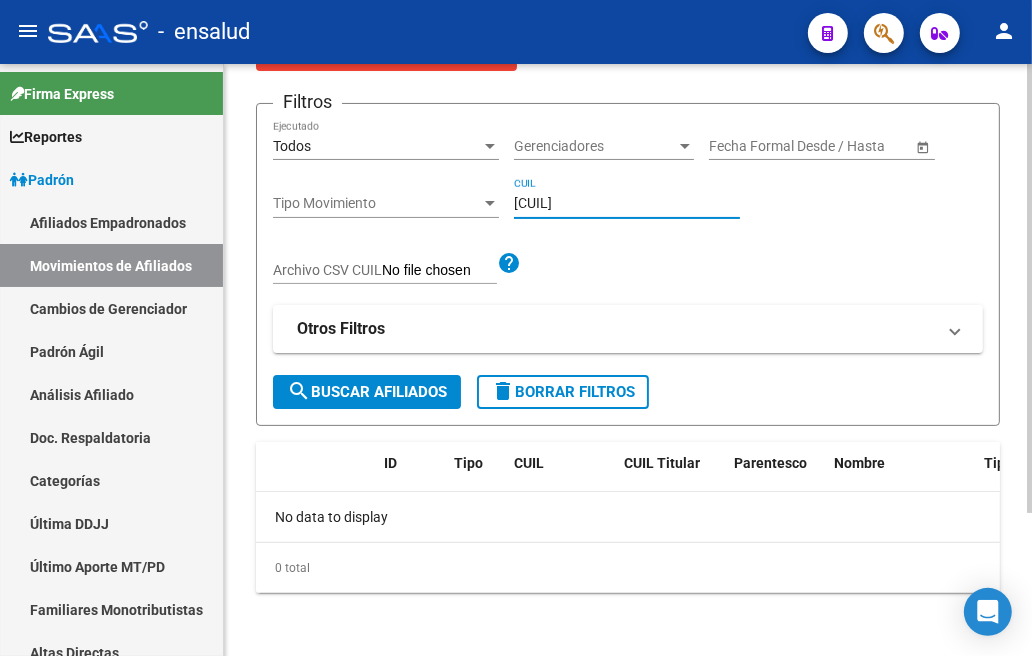 click on "[CUIL]" at bounding box center (627, 203) 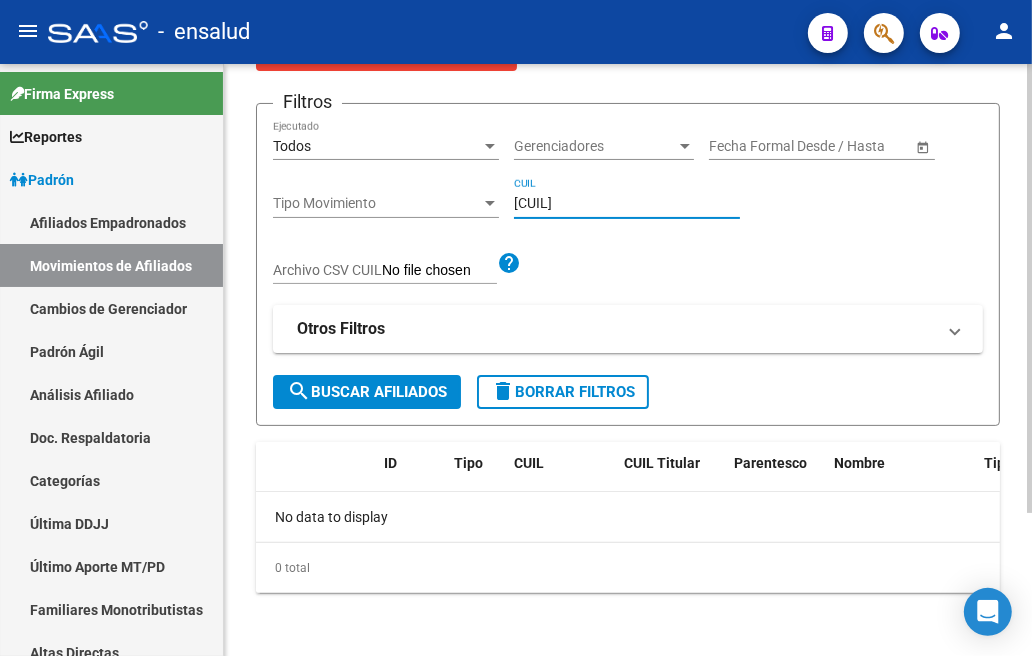 type on "[CUIL]" 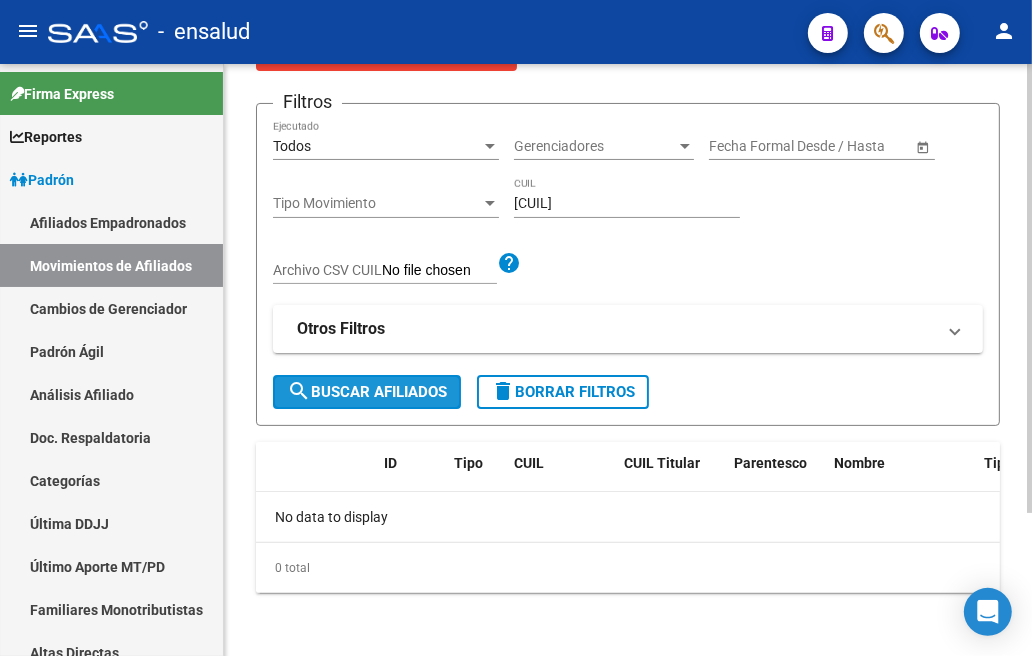 click on "search  Buscar Afiliados" 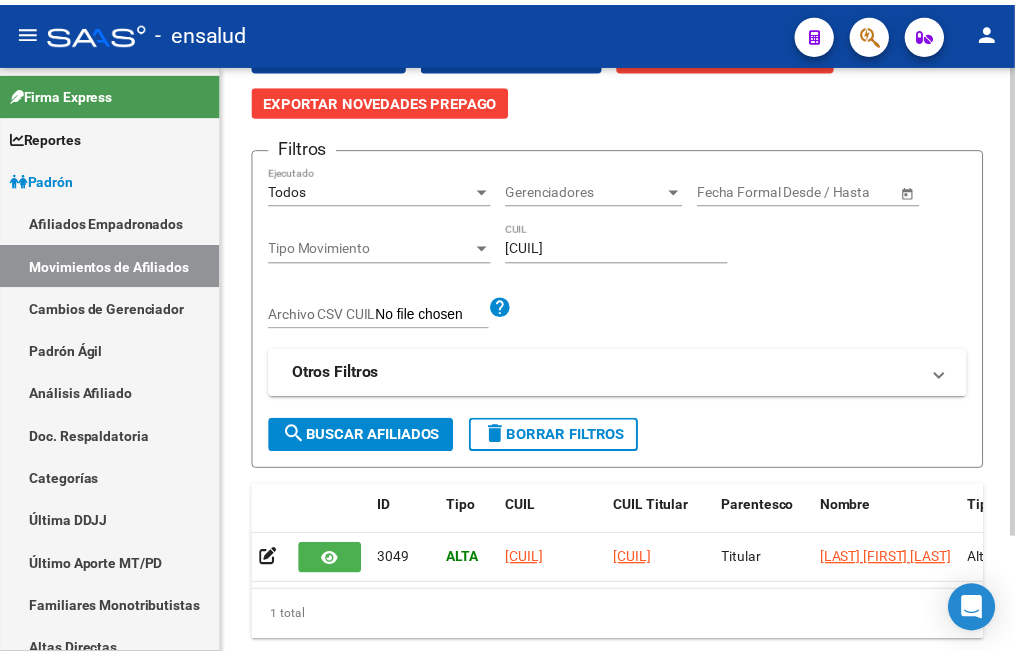 scroll, scrollTop: 190, scrollLeft: 0, axis: vertical 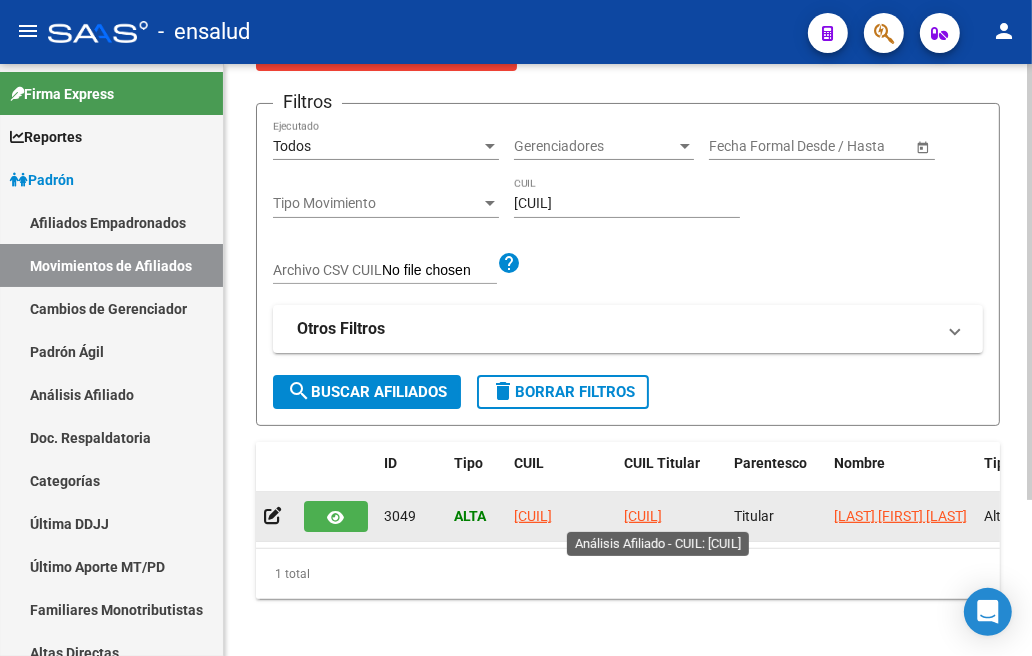 click on "[CUIL]" 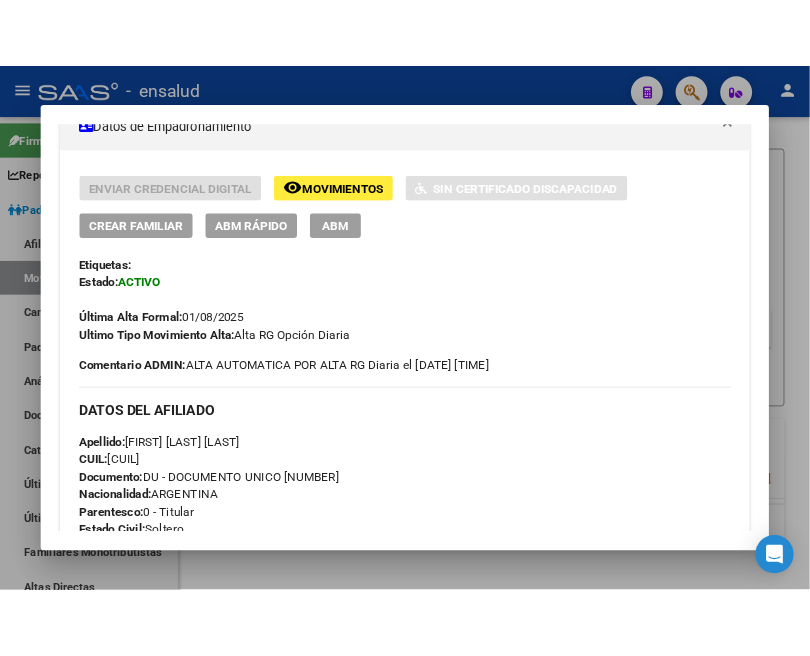 scroll, scrollTop: 444, scrollLeft: 0, axis: vertical 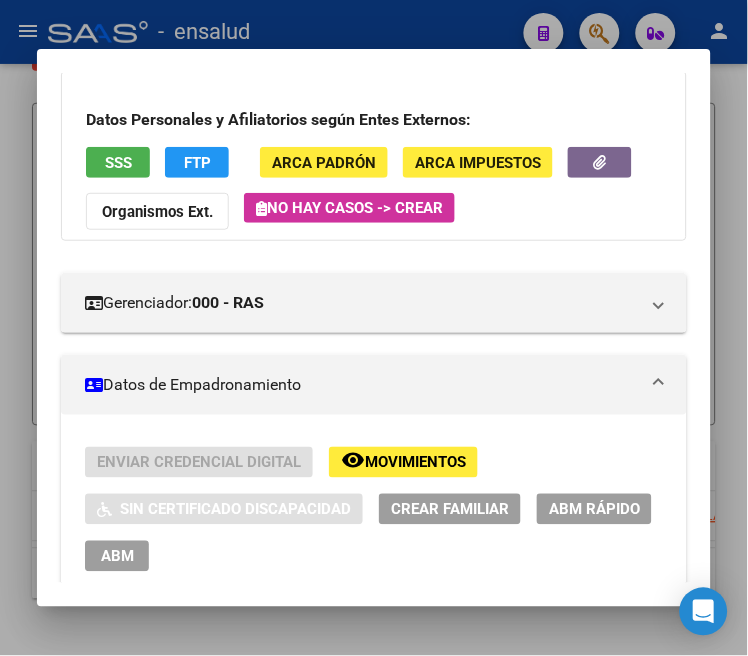 click on "ABM" at bounding box center [117, 556] 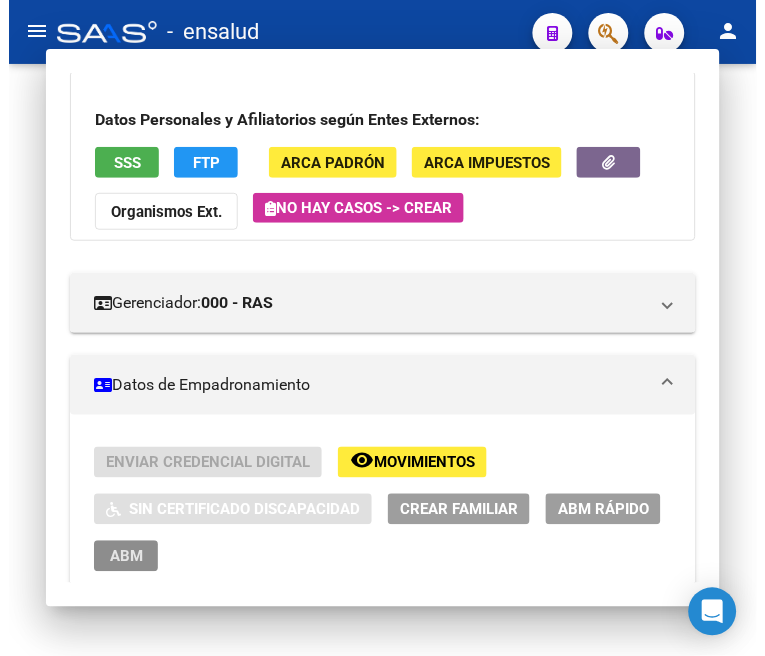 scroll, scrollTop: 0, scrollLeft: 0, axis: both 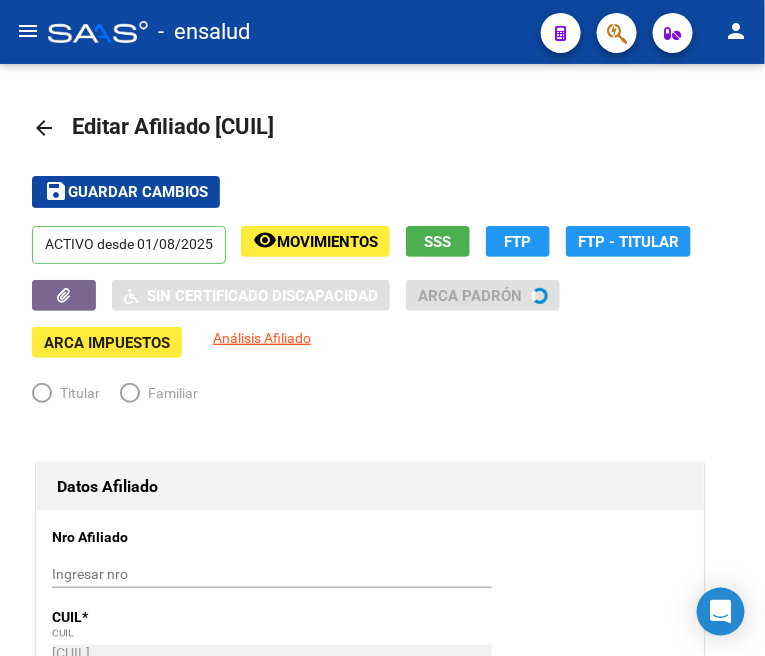 radio on "true" 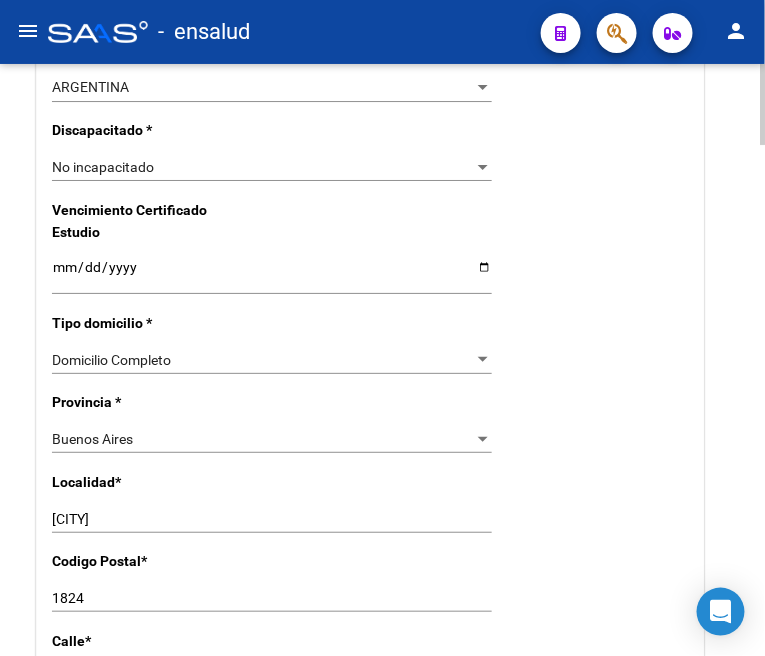 scroll, scrollTop: 1333, scrollLeft: 0, axis: vertical 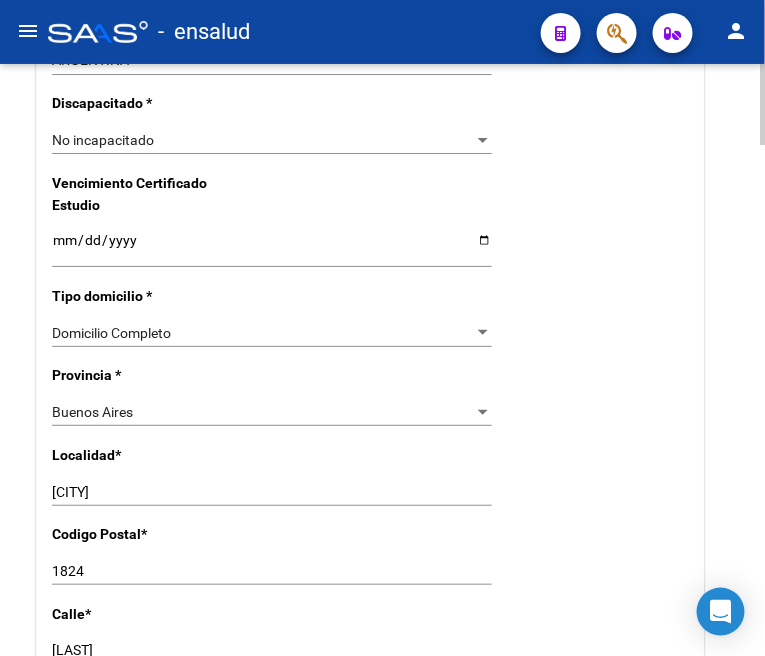 click on "[CITY]" at bounding box center (272, 492) 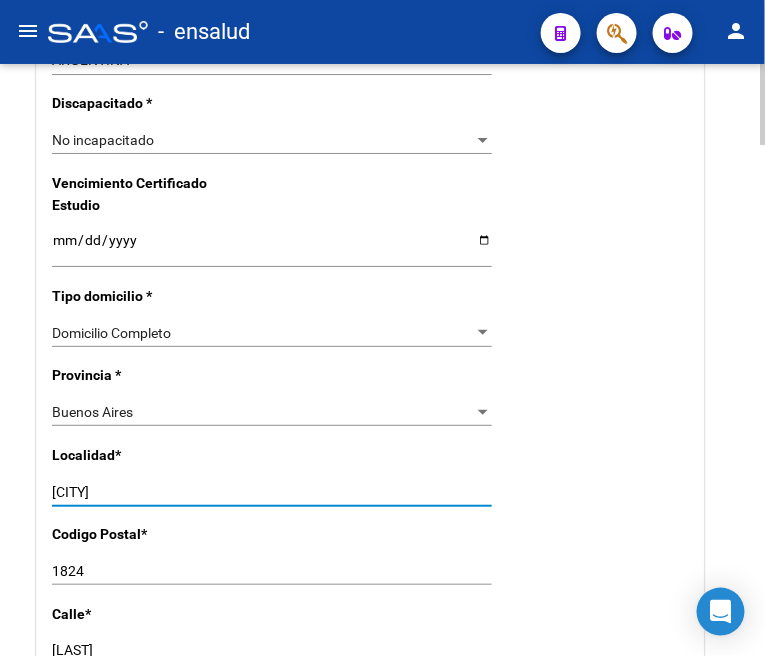click on "[CITY]" at bounding box center (272, 492) 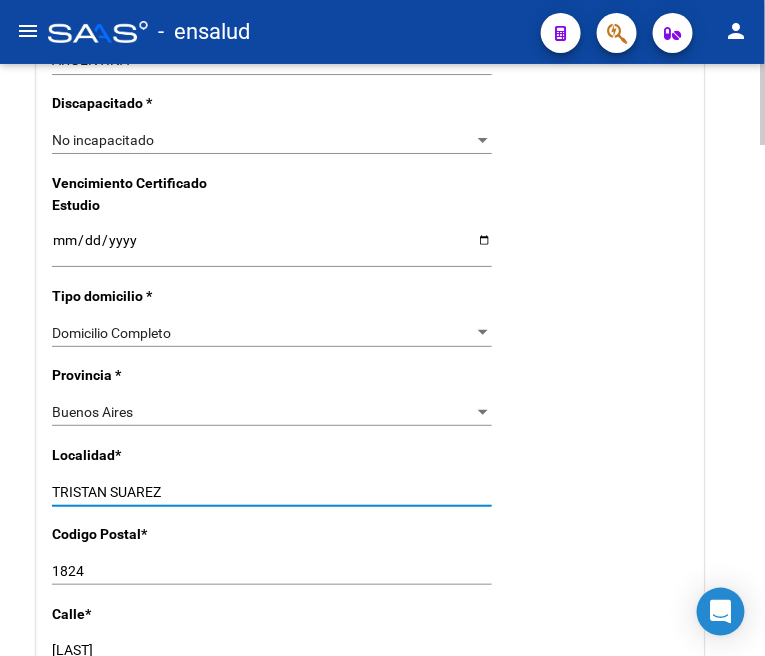 type on "TRISTAN SUAREZ" 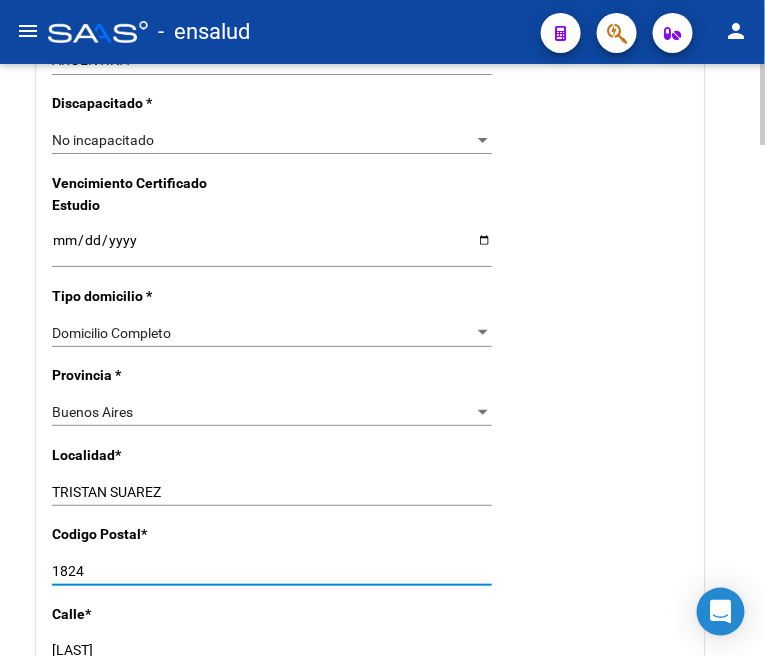 click on "1824" at bounding box center (272, 571) 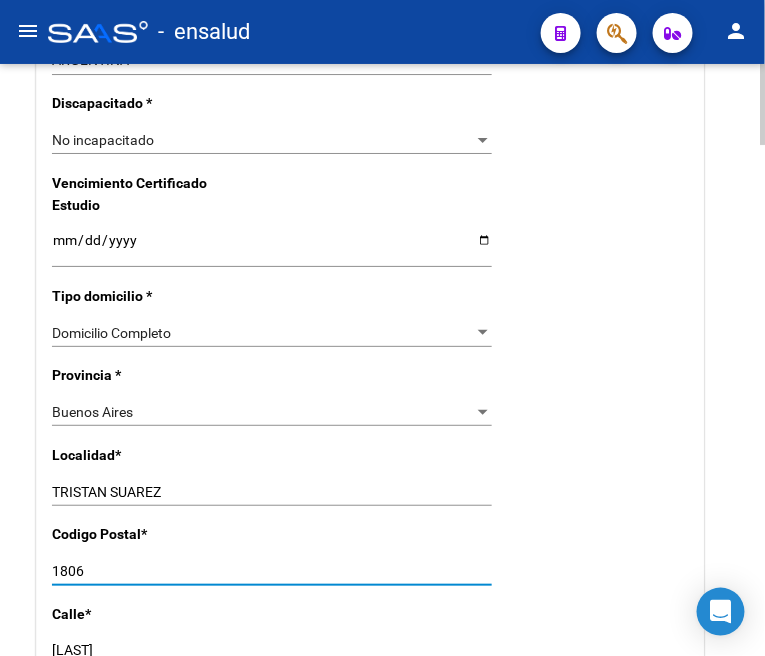 type on "1806" 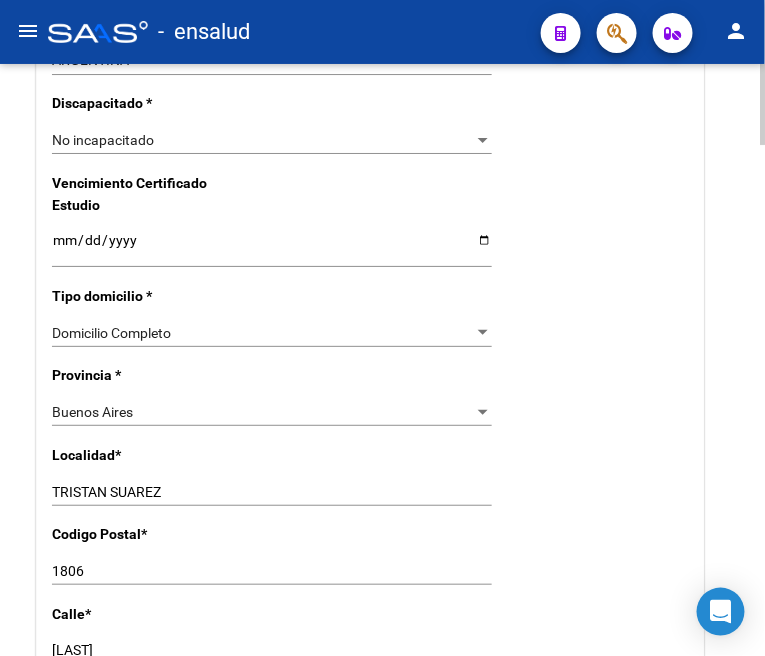 scroll, scrollTop: 1444, scrollLeft: 0, axis: vertical 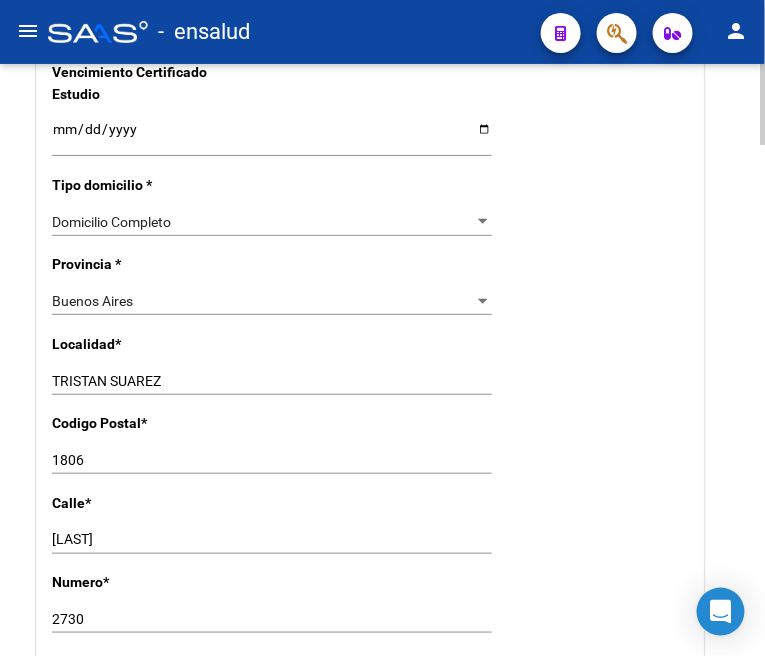 click on "[LAST]" at bounding box center (272, 539) 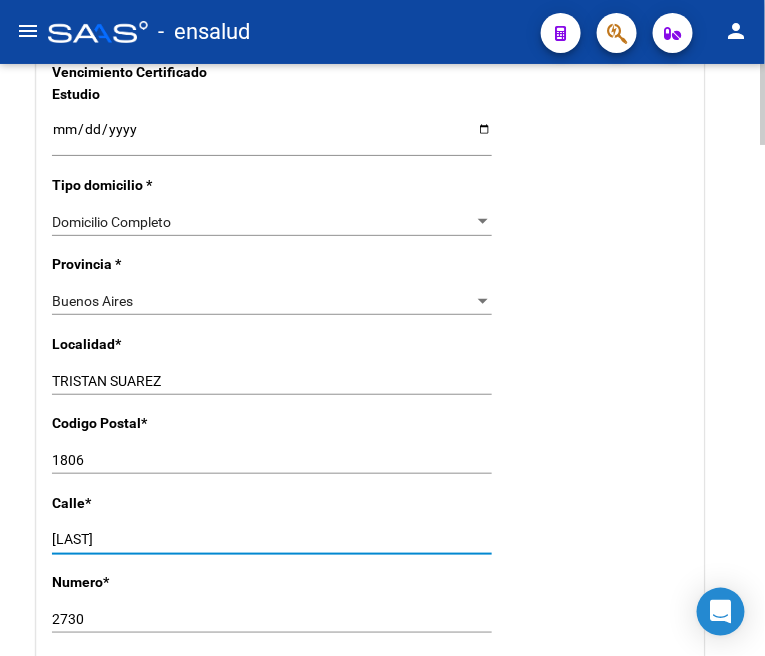 type on "L" 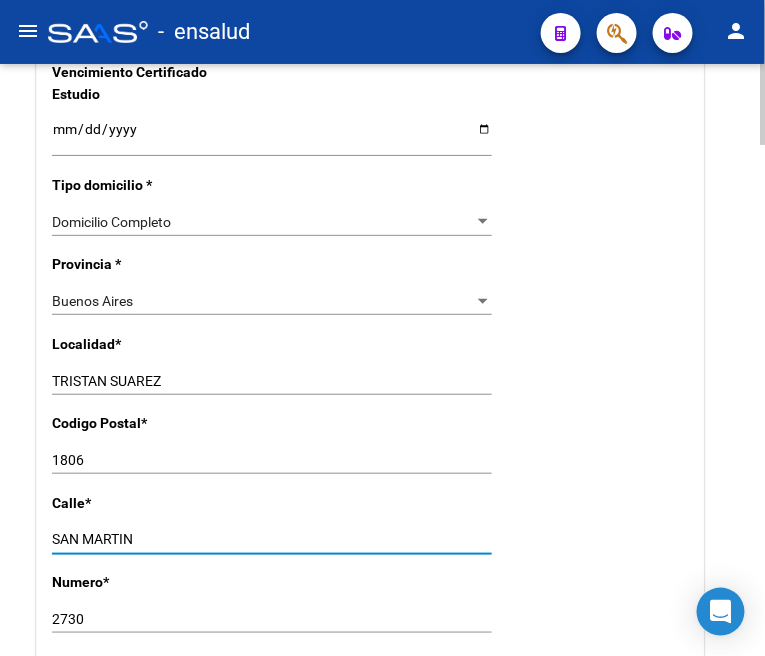 type on "SAN MARTIN" 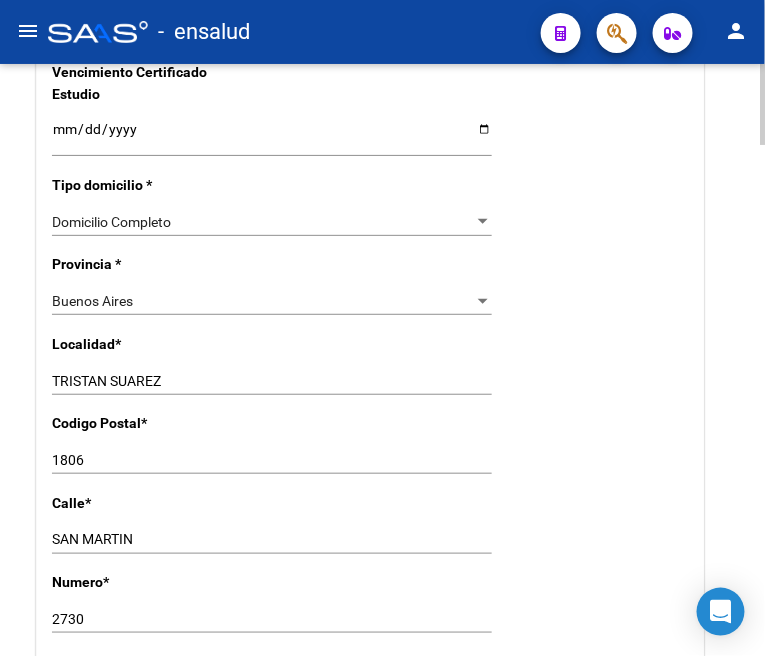scroll, scrollTop: 1555, scrollLeft: 0, axis: vertical 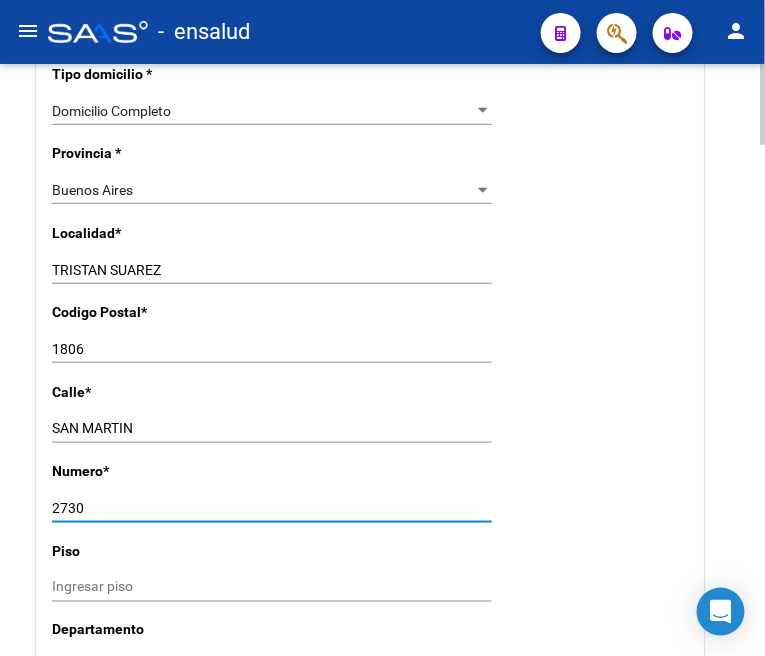 drag, startPoint x: 101, startPoint y: 508, endPoint x: 40, endPoint y: 493, distance: 62.817196 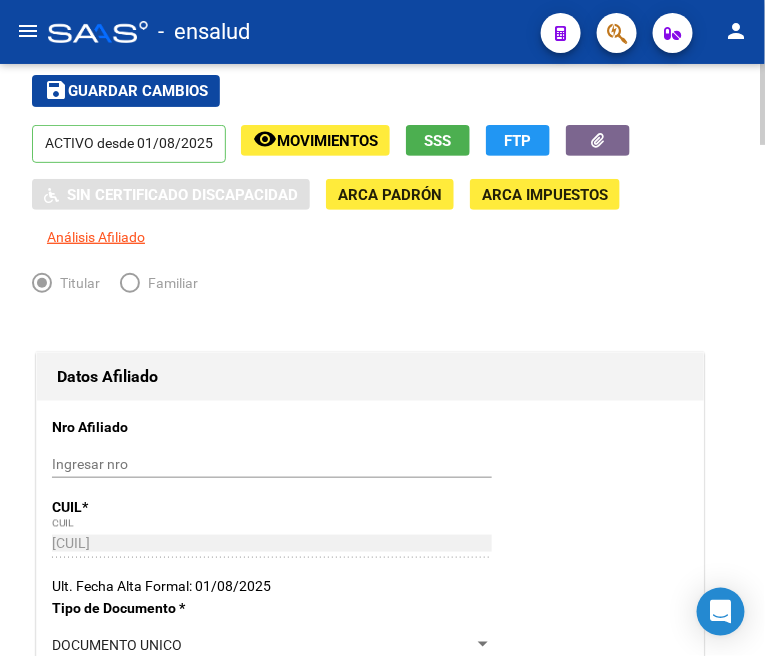 scroll, scrollTop: 0, scrollLeft: 0, axis: both 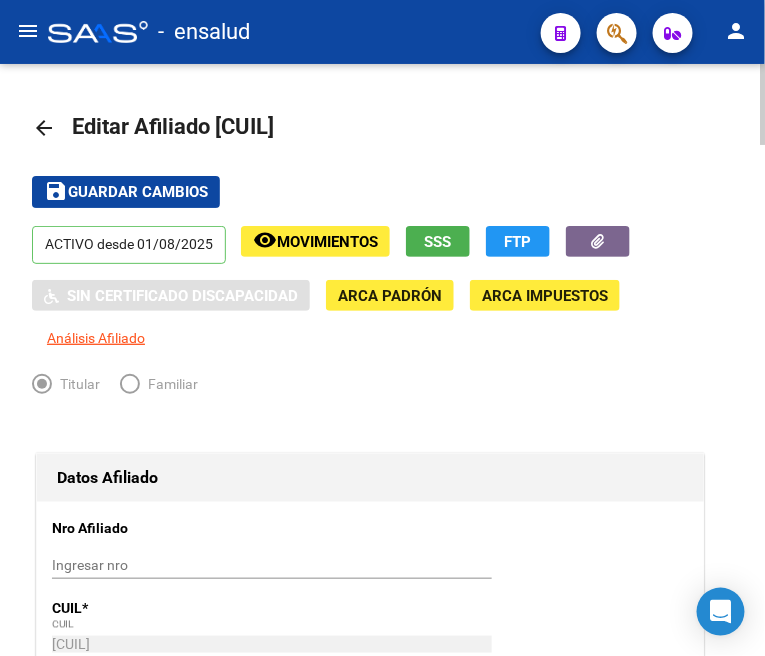 type on "186" 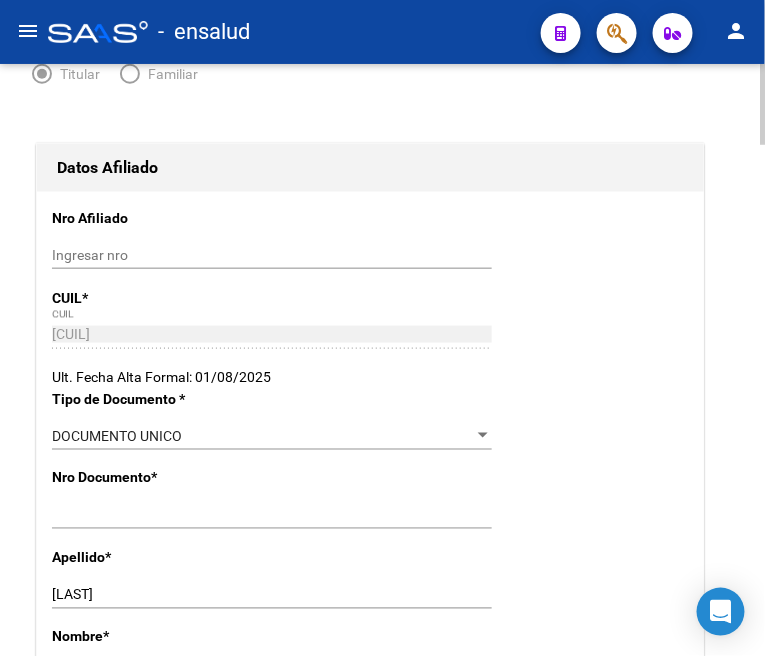 scroll, scrollTop: 0, scrollLeft: 0, axis: both 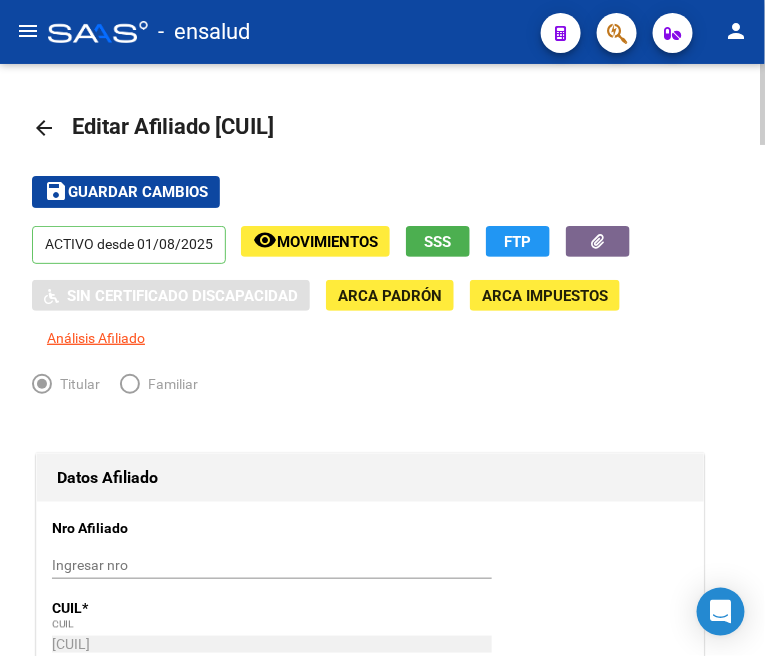click on "Guardar cambios" 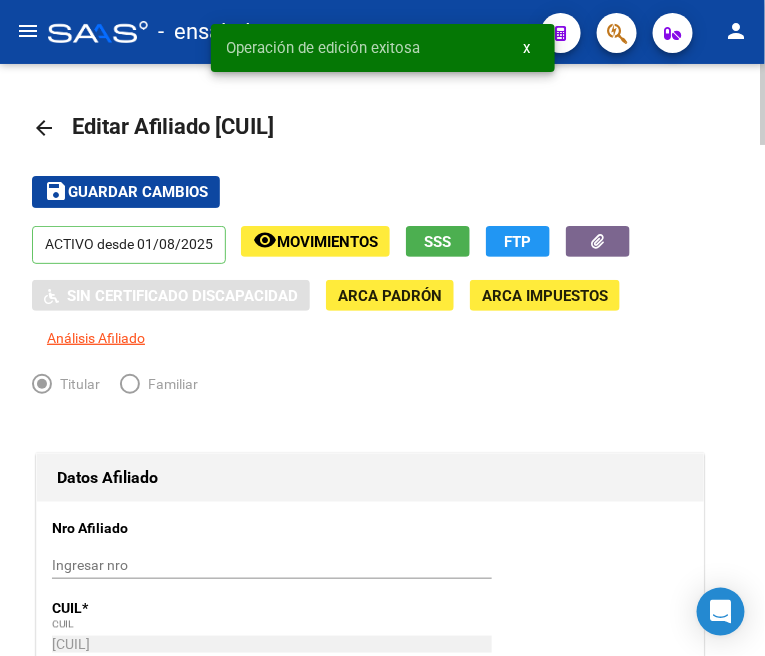 click on "arrow_back" 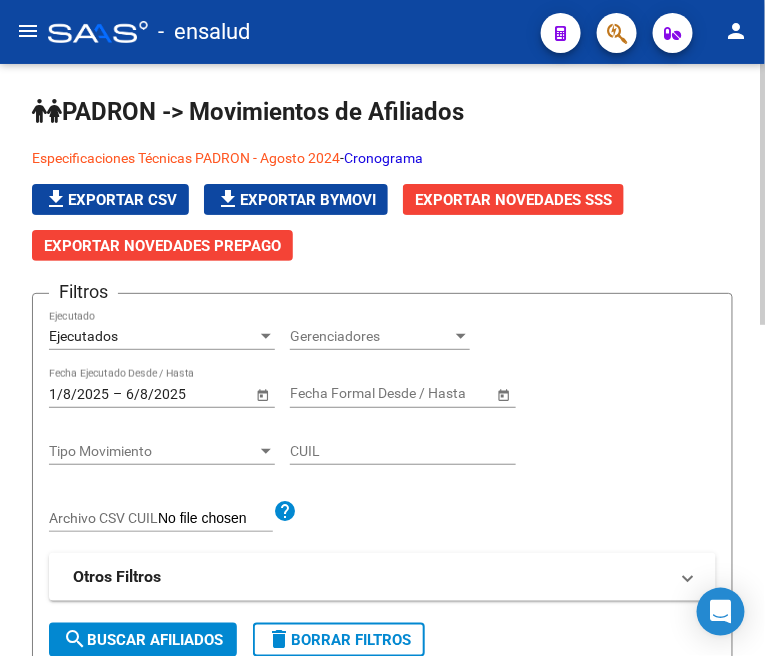 click on "Tipo Movimiento" at bounding box center [153, 451] 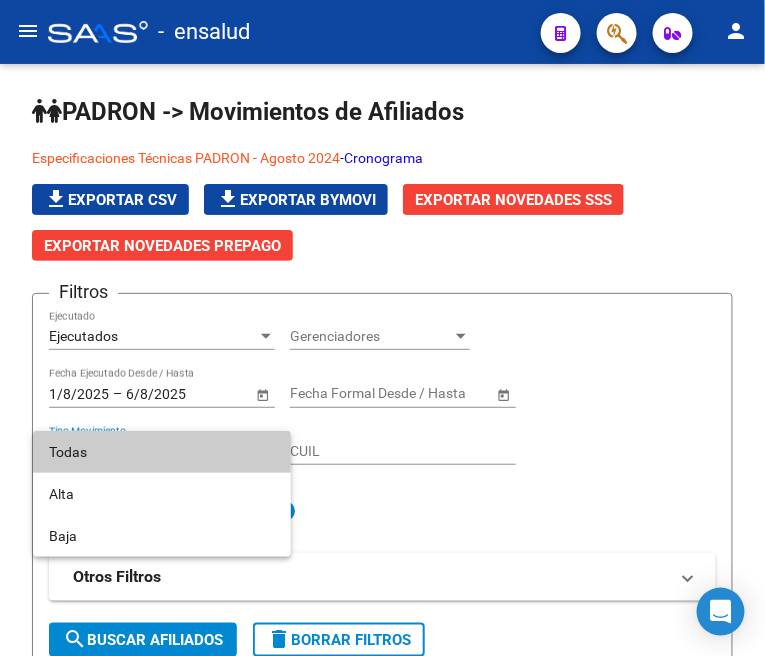 click at bounding box center [382, 328] 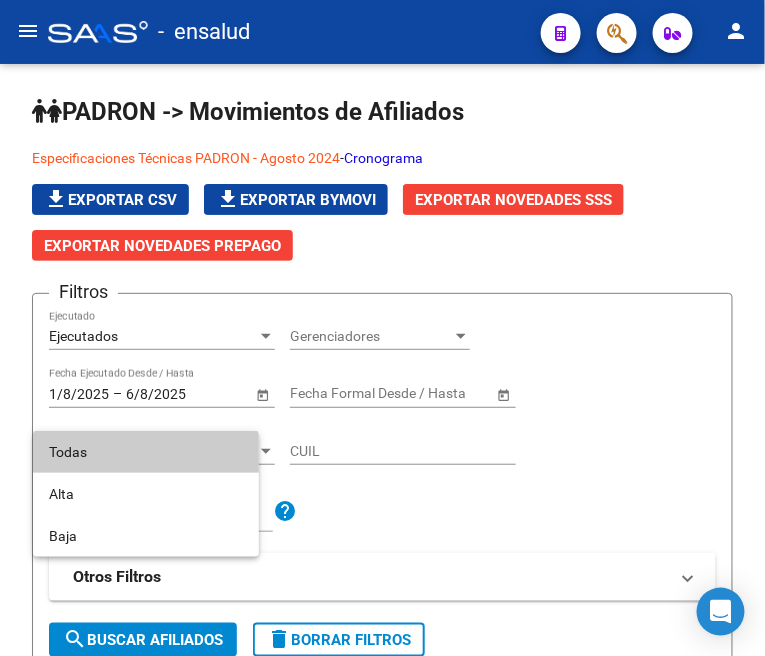click on "CUIL" at bounding box center (403, 451) 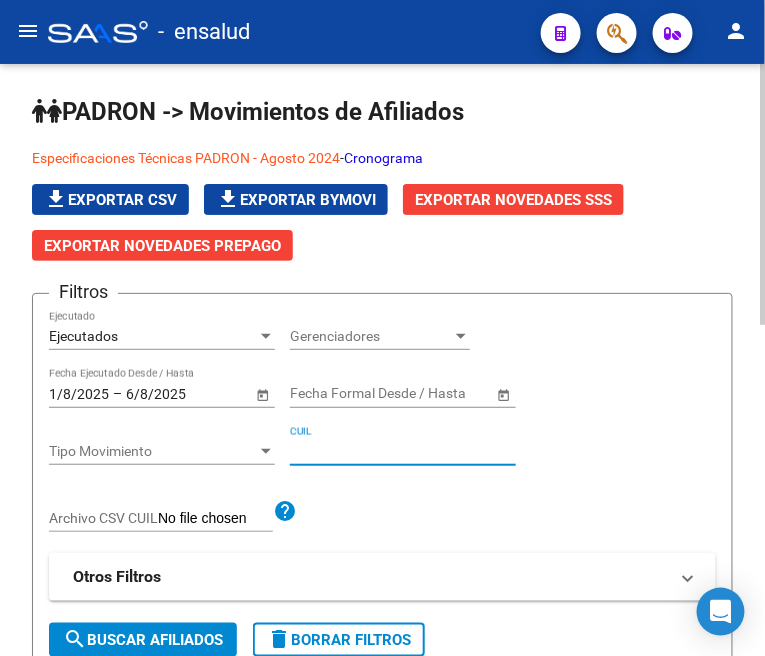 paste on "[CUIL]" 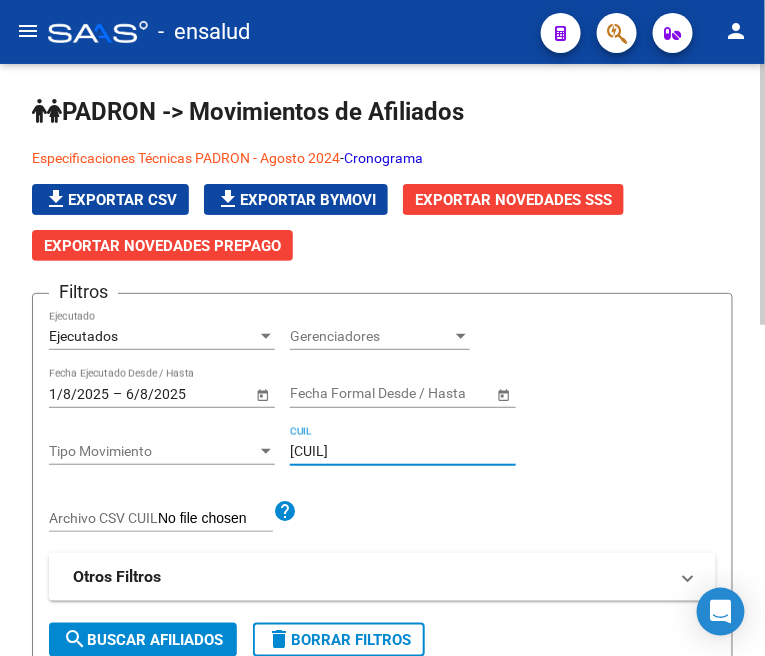 click on "Ejecutados" at bounding box center (153, 336) 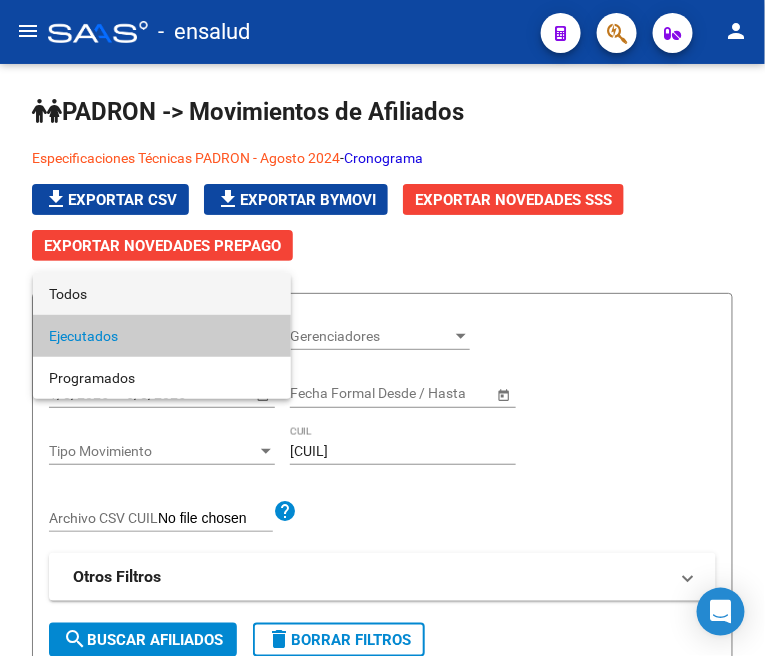 click on "Todos" at bounding box center [162, 294] 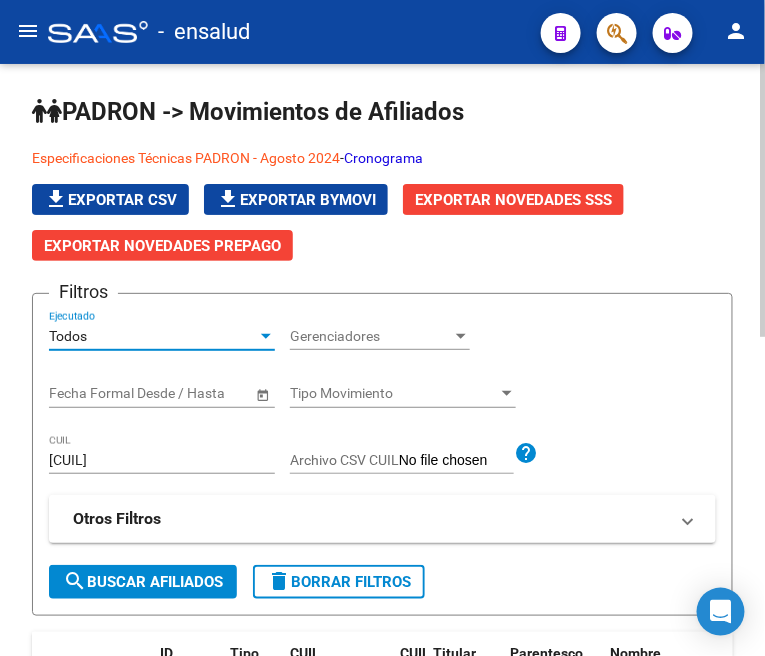click on "Filtros Todos Ejecutado Gerenciadores Gerenciadores Start date – End date Fecha Formal Desde / Hasta Tipo Movimiento Tipo Movimiento [CUIL] CUIL Archivo CSV CUIL help Otros Filtros Id Start date – End date Fecha Creado Desde / Hasta Todos Titular Todos Es informable SSS" 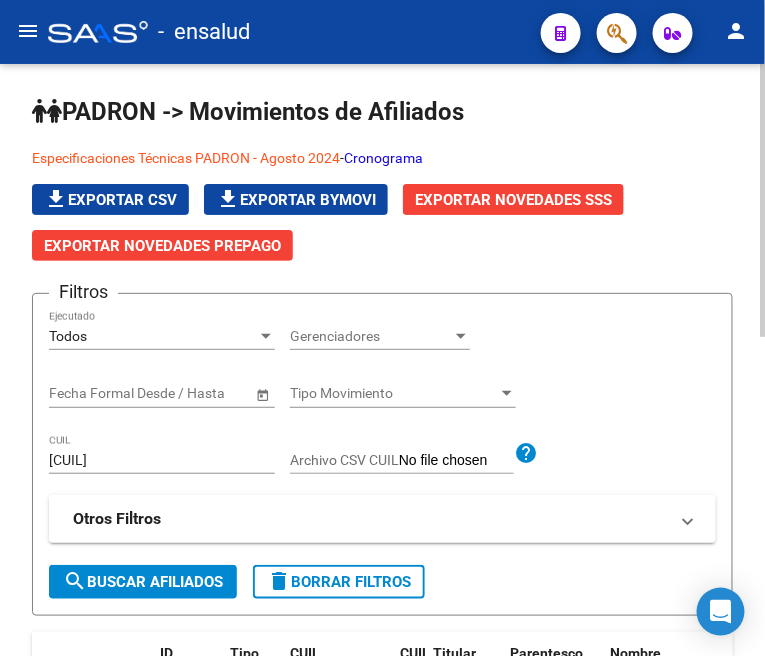 click on "search  Buscar Afiliados" 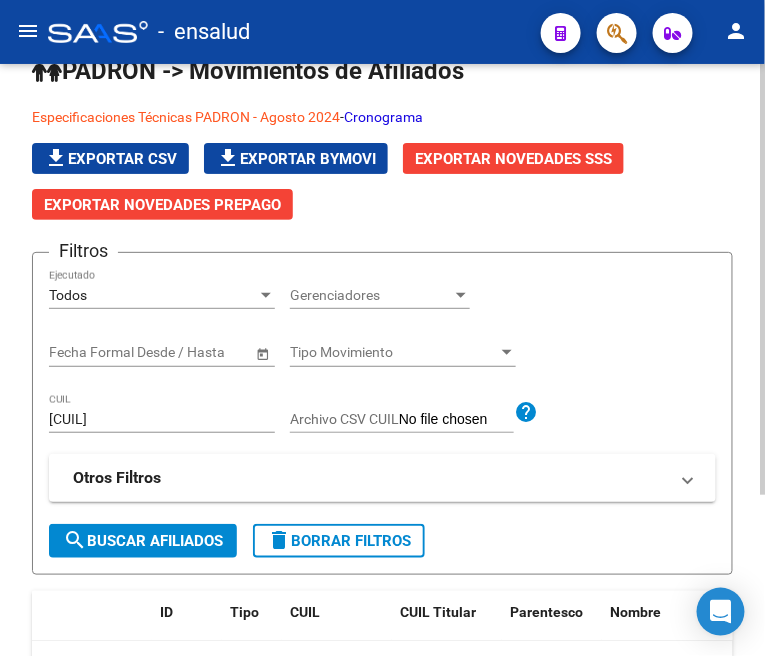 scroll, scrollTop: 0, scrollLeft: 0, axis: both 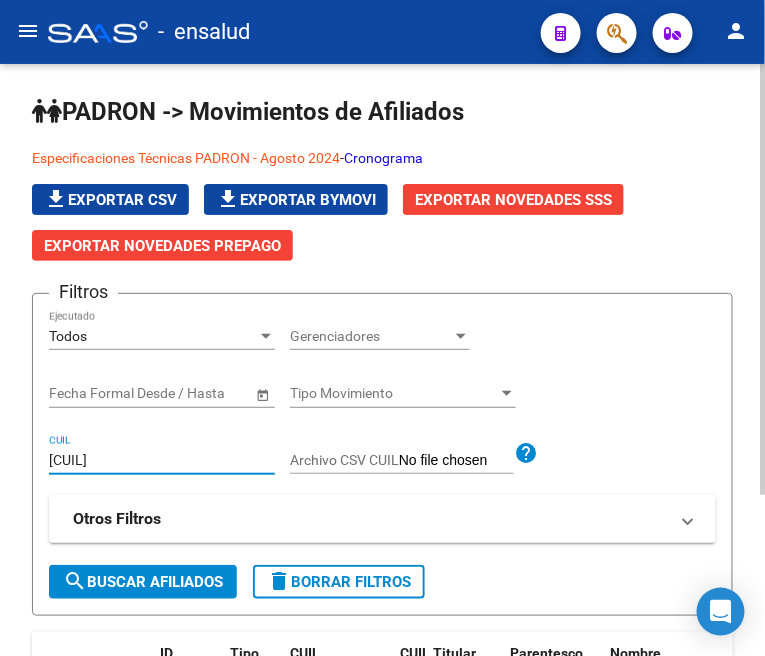 click on "[CUIL]" at bounding box center (162, 460) 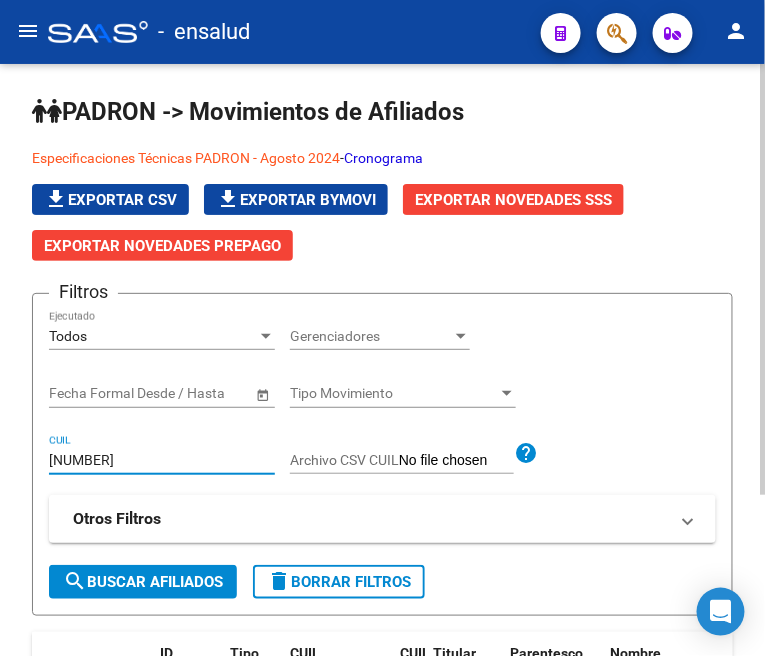 type on "[NUMBER]" 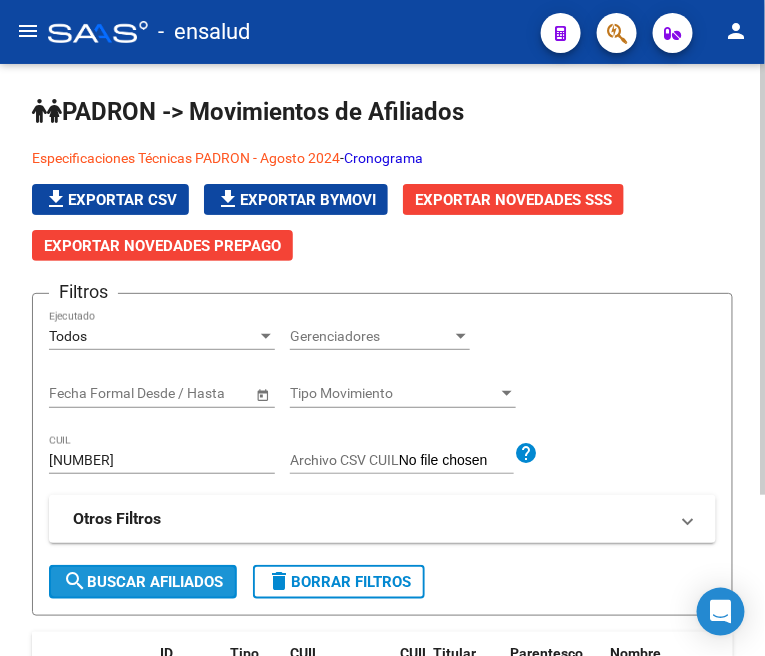 click on "search  Buscar Afiliados" 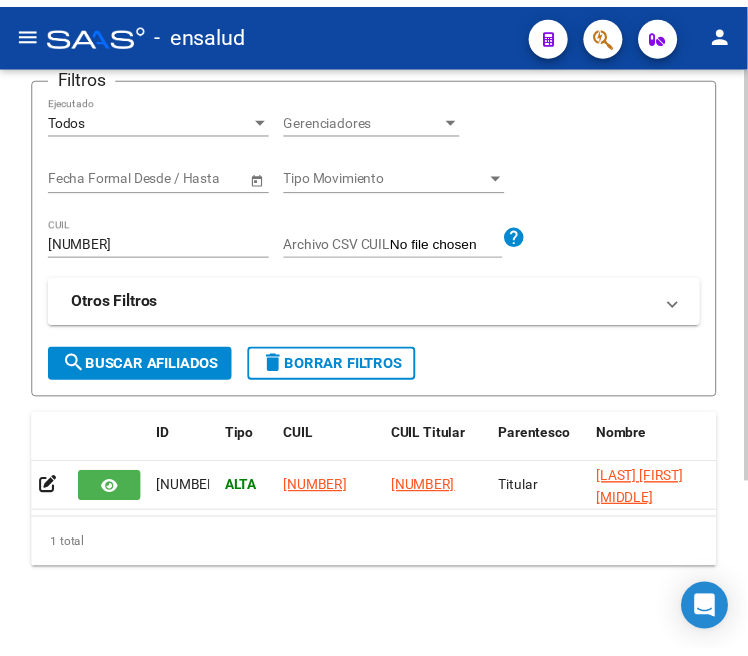 scroll, scrollTop: 222, scrollLeft: 0, axis: vertical 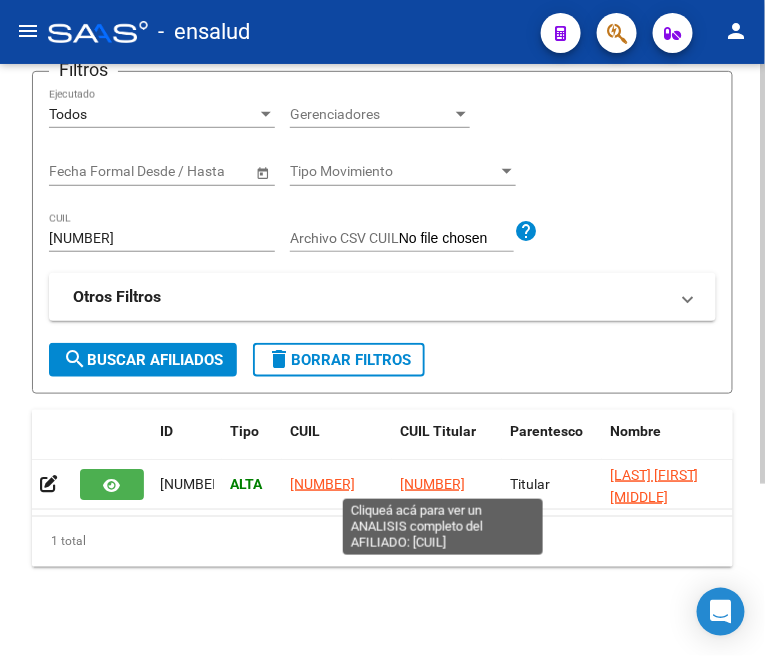 click on "[NUMBER]" 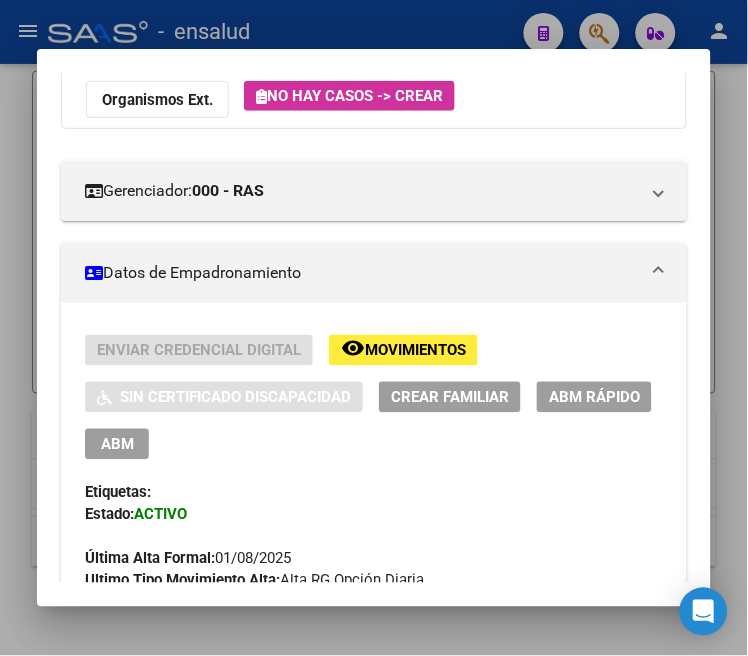 scroll, scrollTop: 222, scrollLeft: 0, axis: vertical 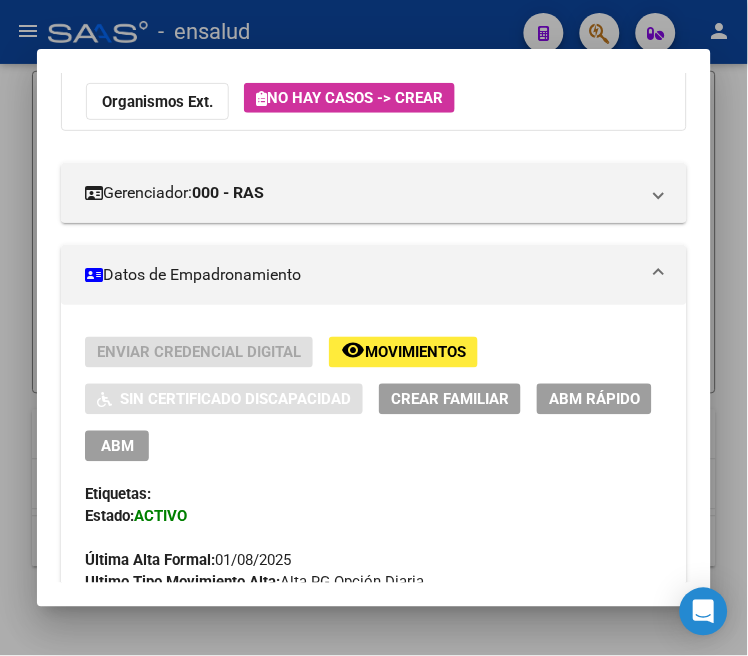 drag, startPoint x: 96, startPoint y: 446, endPoint x: 161, endPoint y: 437, distance: 65.62012 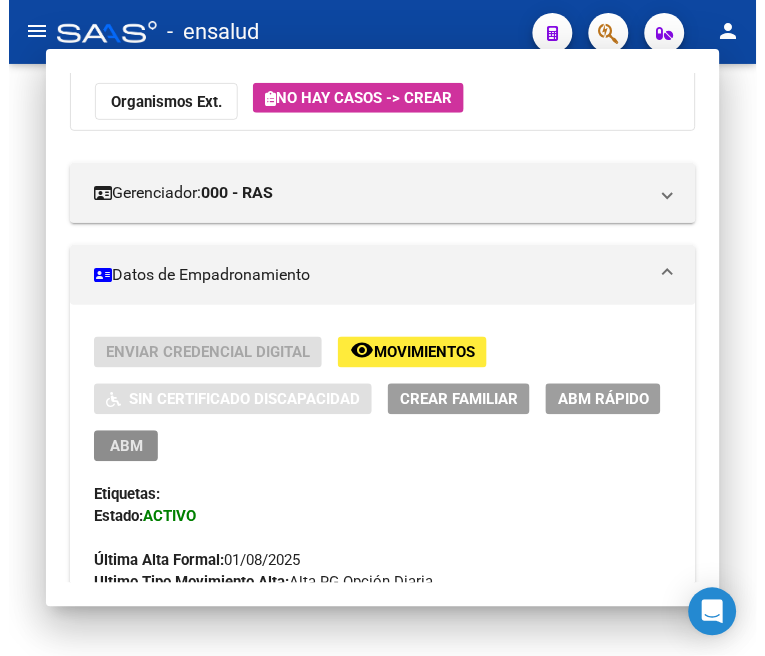 scroll, scrollTop: 0, scrollLeft: 0, axis: both 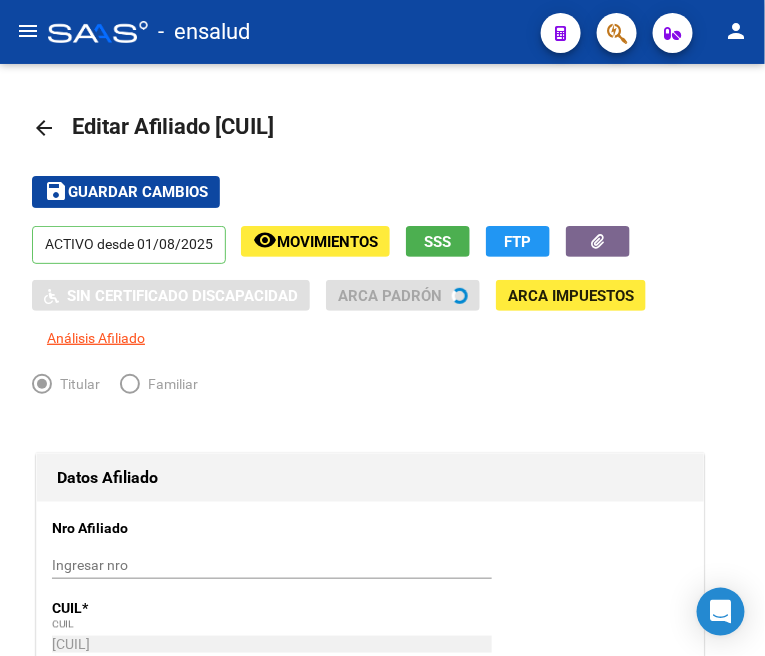 radio on "true" 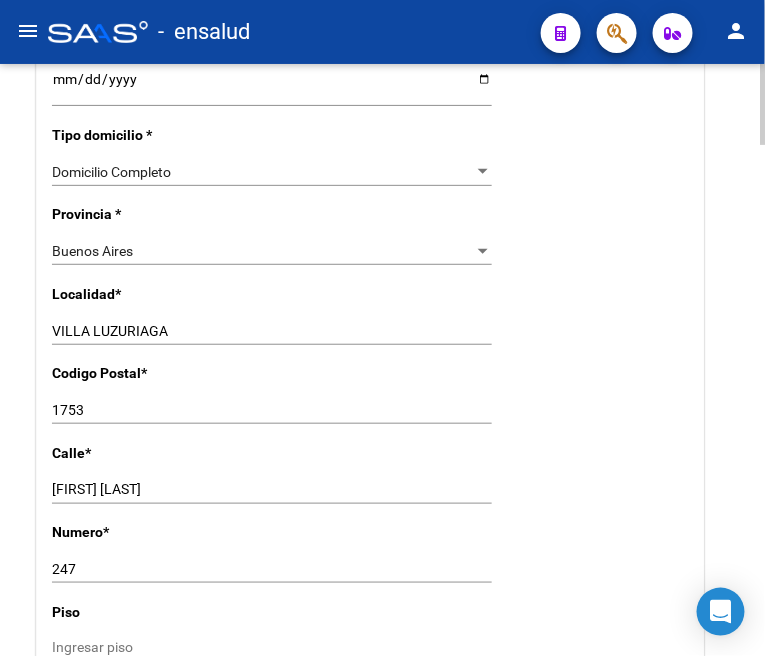 scroll, scrollTop: 1555, scrollLeft: 0, axis: vertical 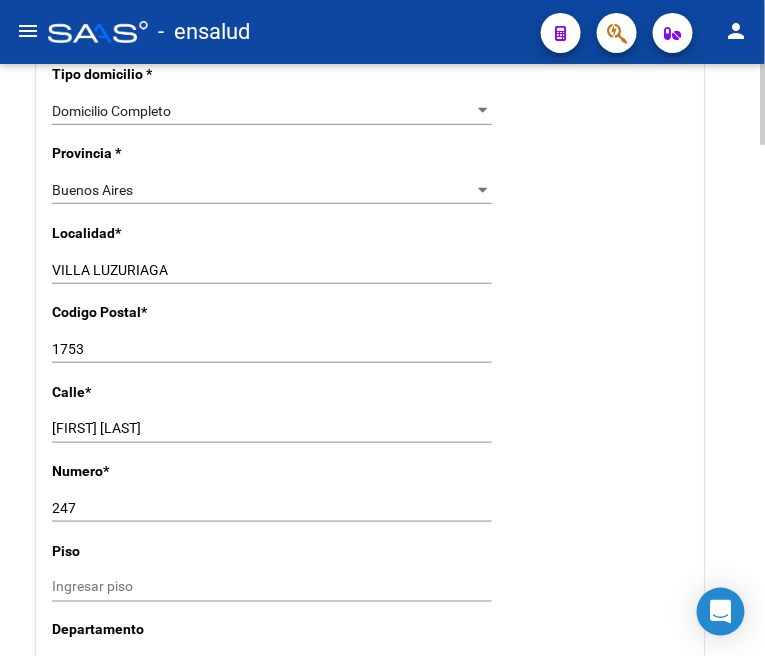 click on "1753" at bounding box center (272, 349) 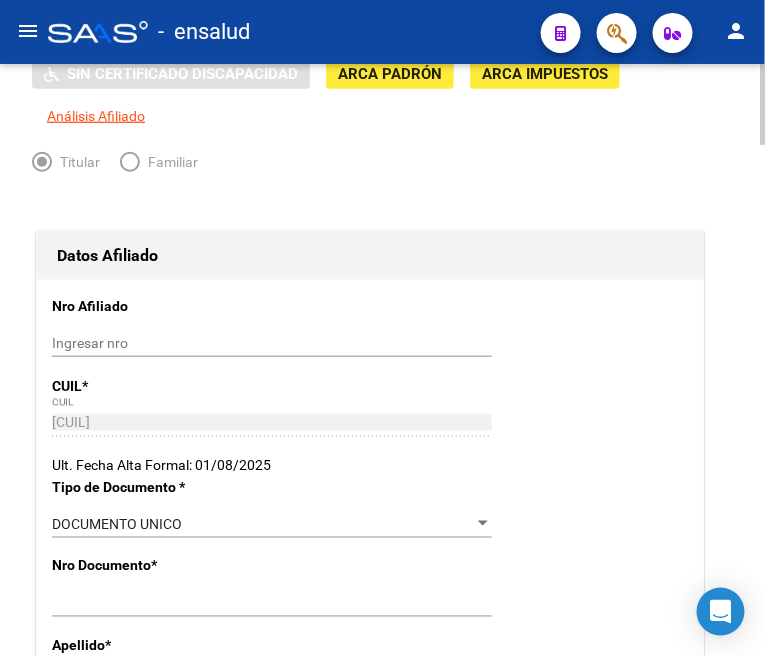 scroll, scrollTop: 0, scrollLeft: 0, axis: both 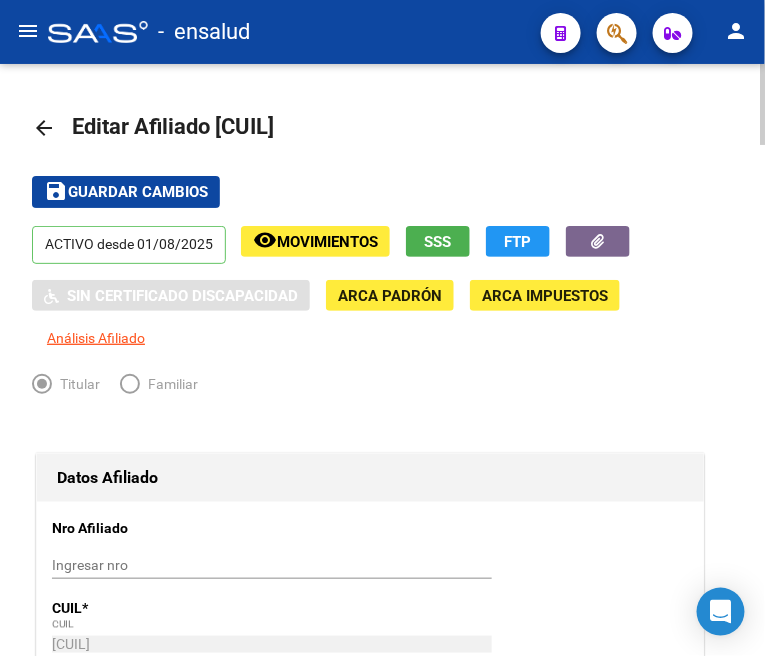 type on "1754" 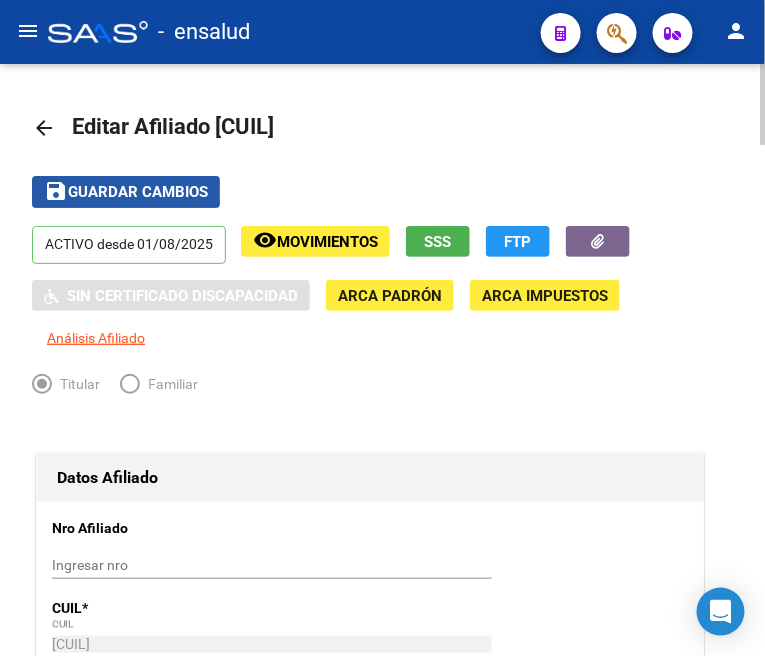 click on "Guardar cambios" 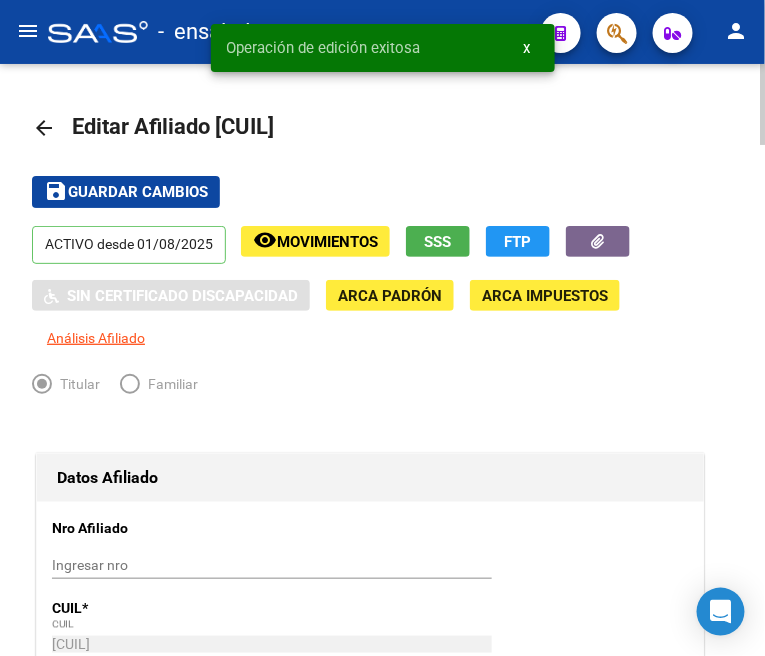 click on "arrow_back" 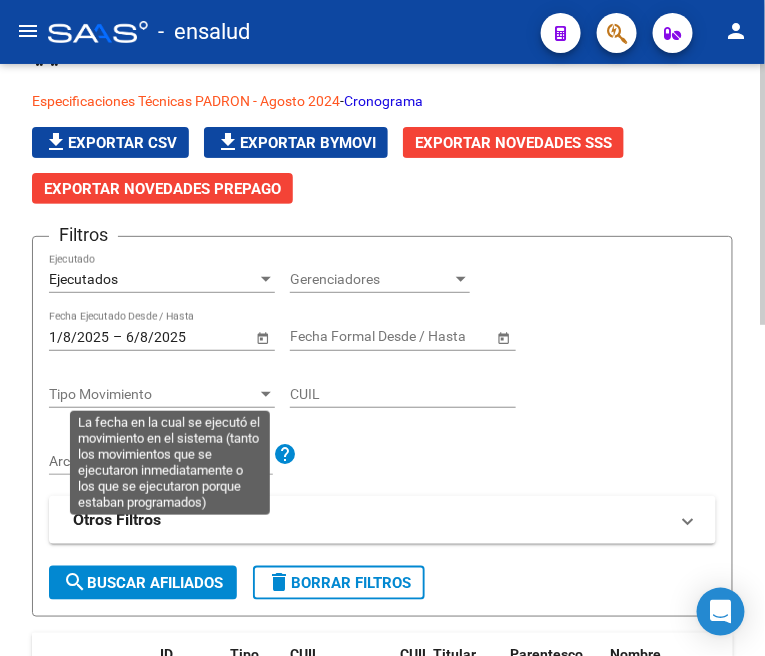 scroll, scrollTop: 111, scrollLeft: 0, axis: vertical 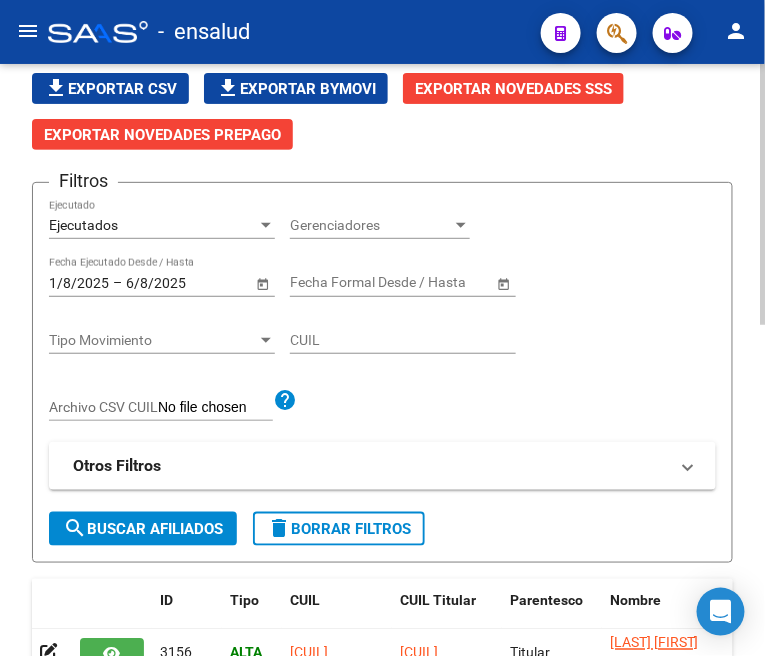 click on "CUIL" 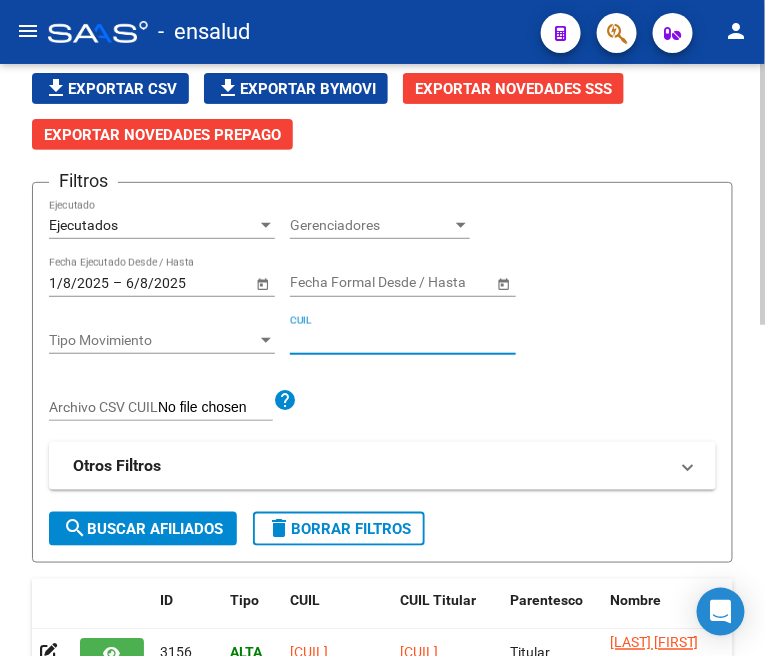 click on "CUIL" at bounding box center (403, 340) 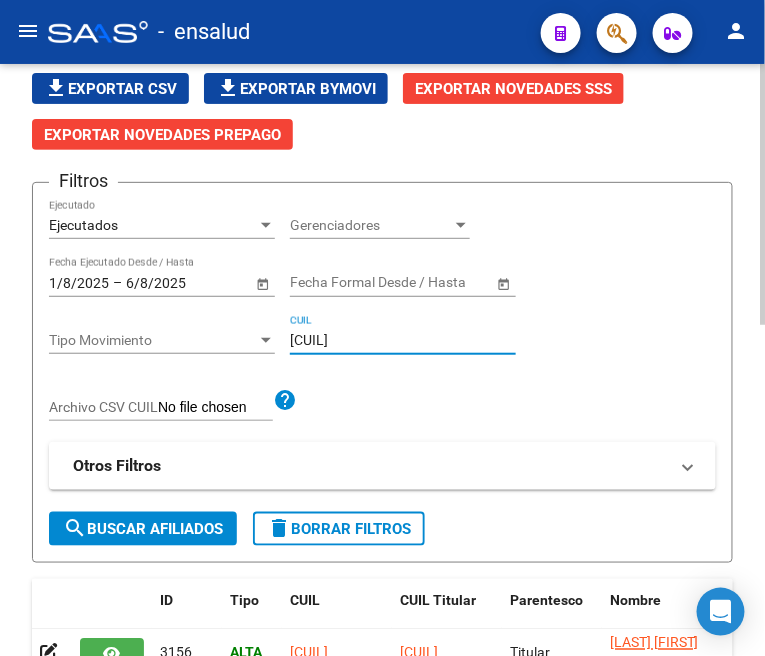 click on "search  Buscar Afiliados" 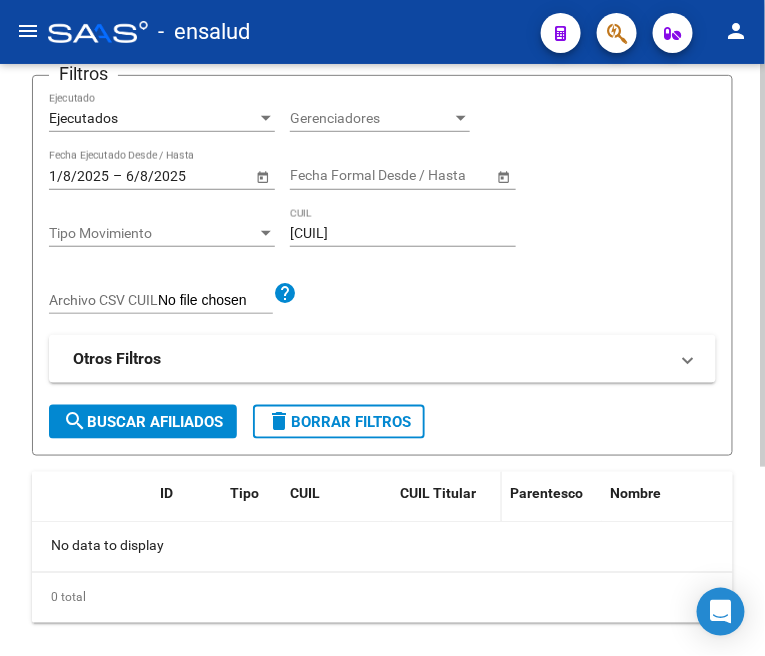 scroll, scrollTop: 168, scrollLeft: 0, axis: vertical 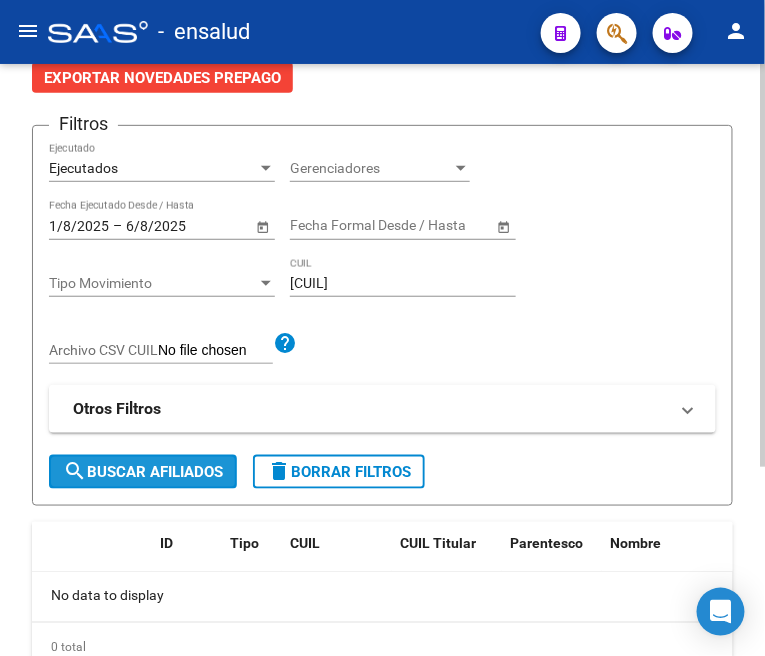 click on "search  Buscar Afiliados" 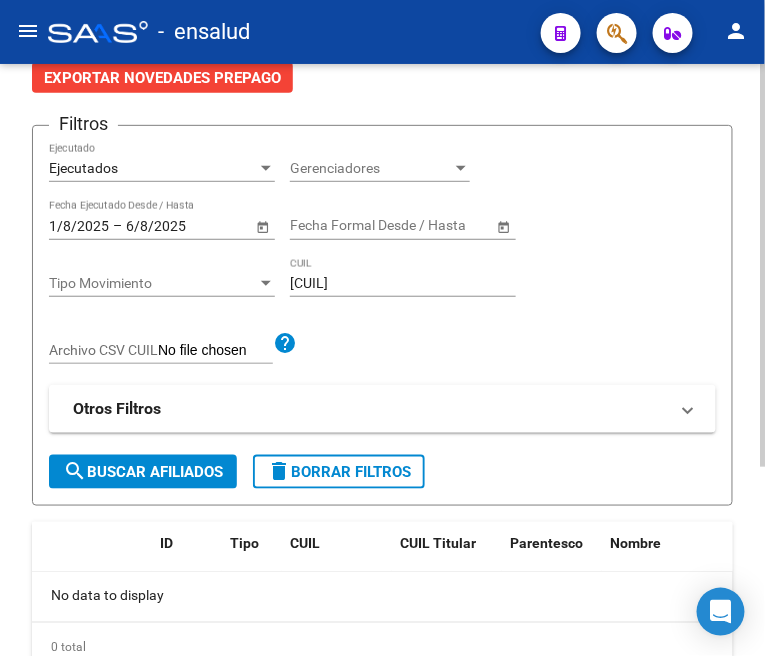 scroll, scrollTop: 280, scrollLeft: 0, axis: vertical 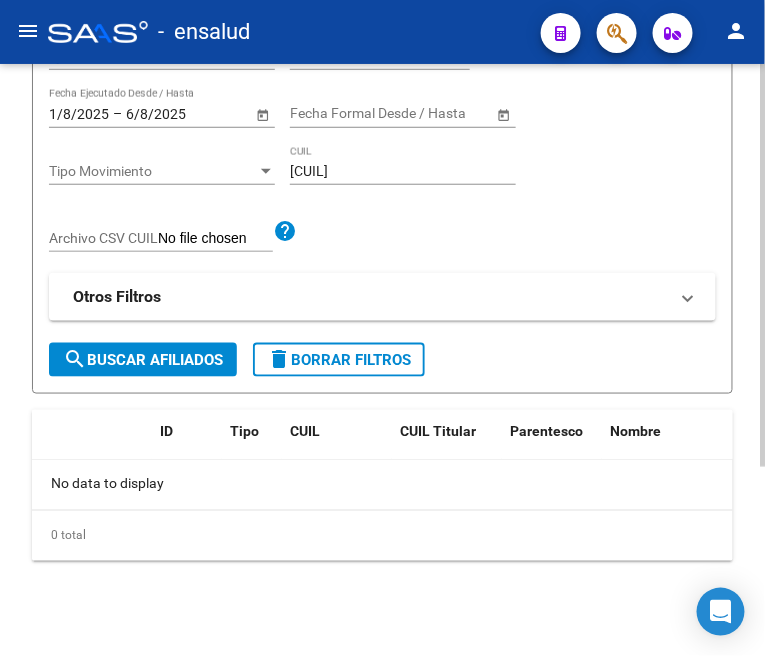 click on "[CUIL]" at bounding box center (403, 171) 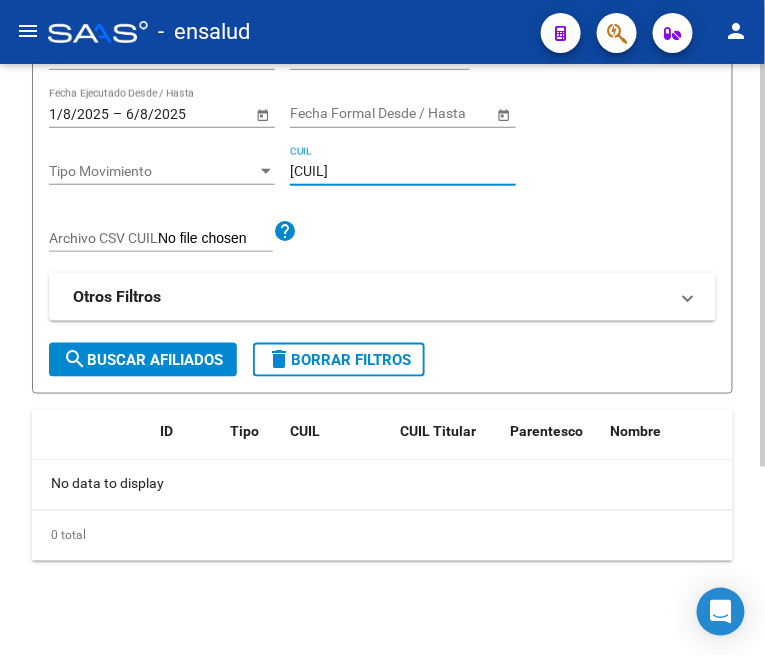 click on "[CUIL]" at bounding box center (403, 171) 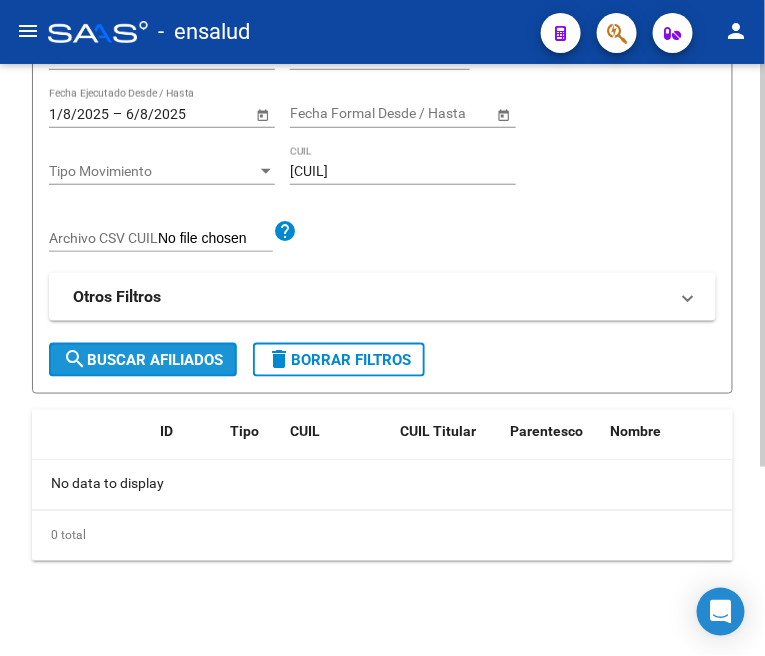 click on "search  Buscar Afiliados" 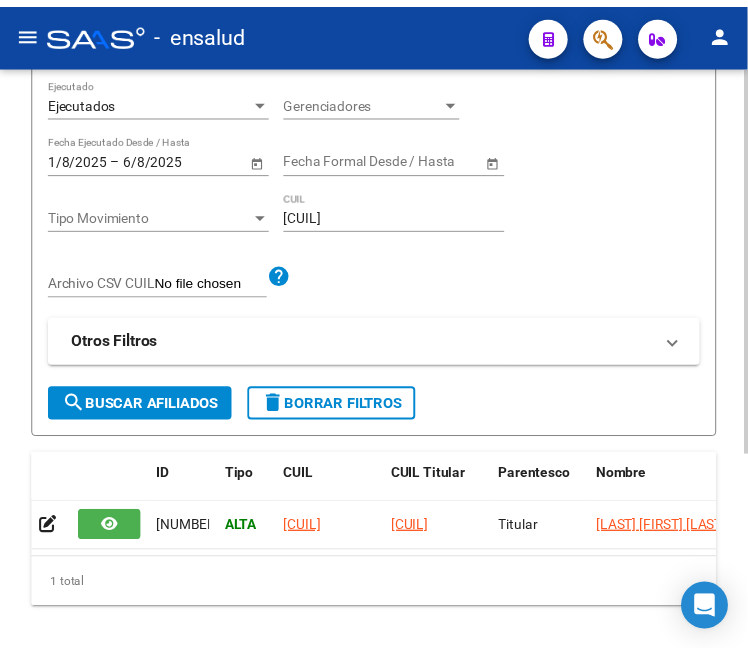 scroll, scrollTop: 280, scrollLeft: 0, axis: vertical 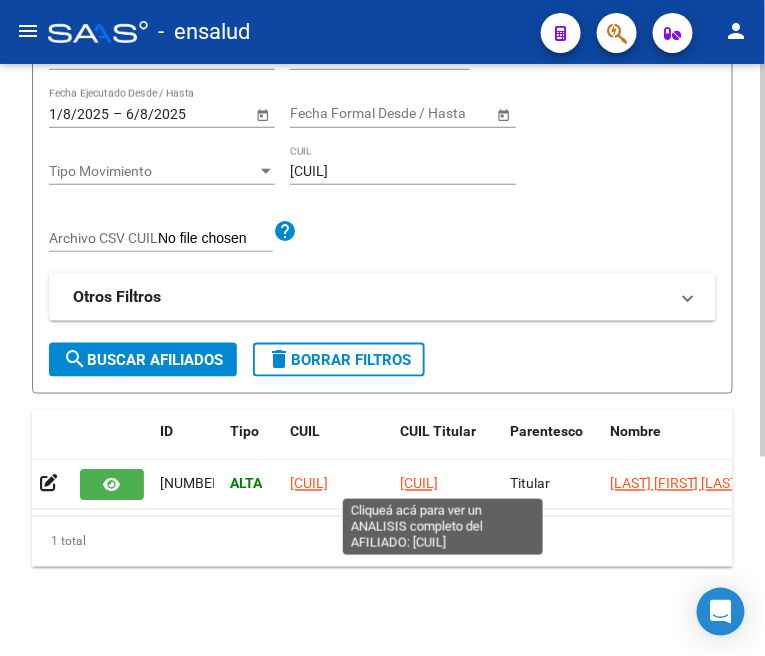 click on "[CUIL]" 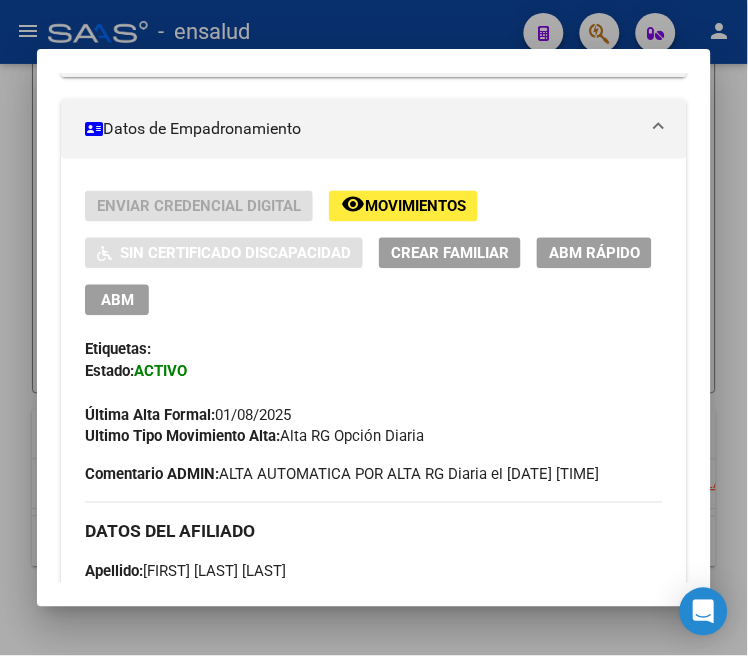 scroll, scrollTop: 222, scrollLeft: 0, axis: vertical 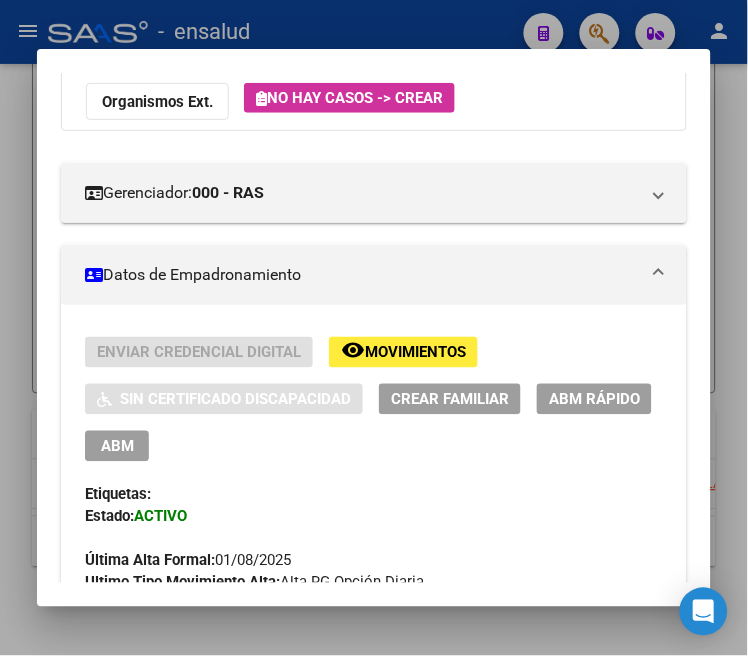 click on "ABM" at bounding box center [117, 447] 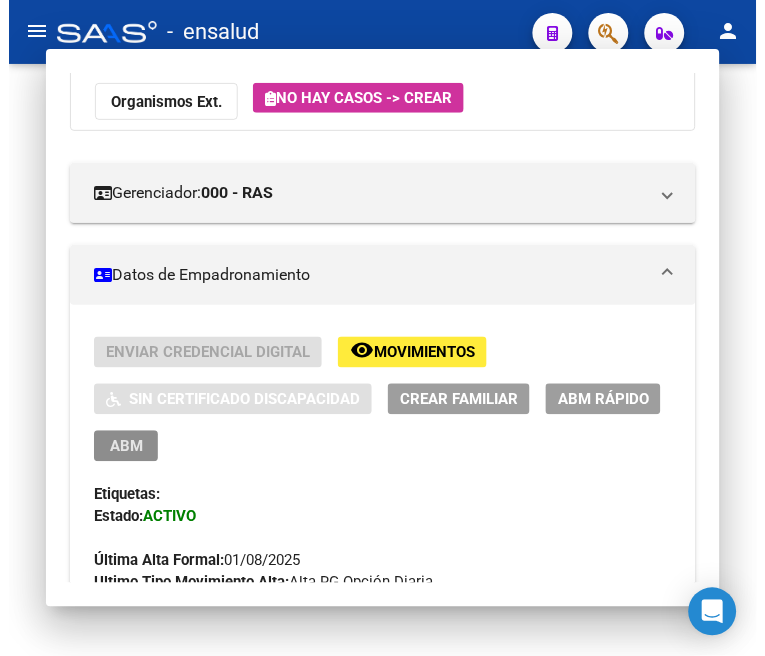 scroll, scrollTop: 0, scrollLeft: 0, axis: both 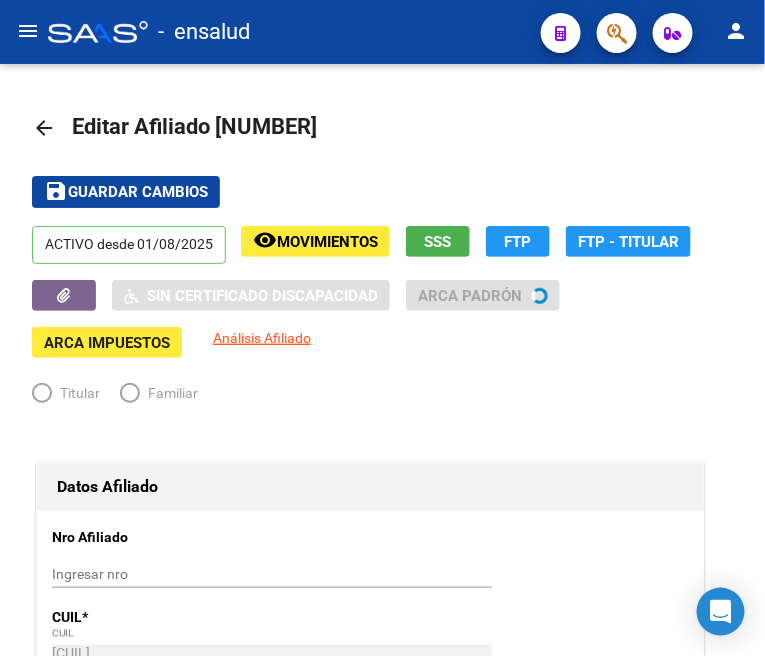 radio on "true" 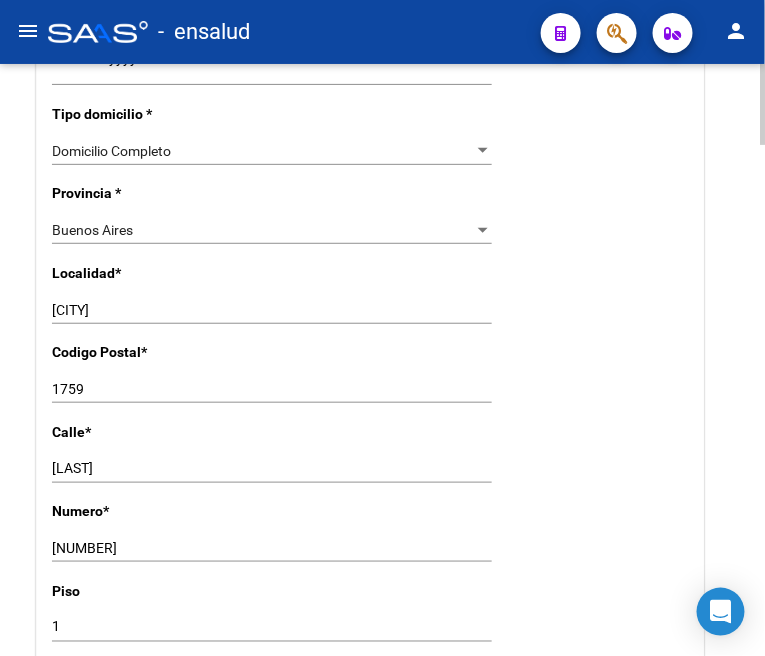 scroll, scrollTop: 1546, scrollLeft: 0, axis: vertical 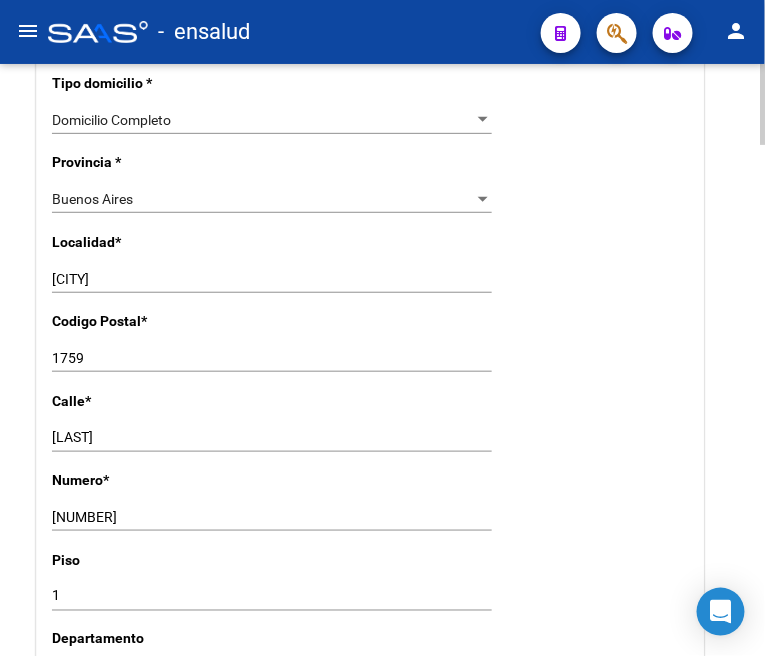 click on "[LAST]" at bounding box center (272, 437) 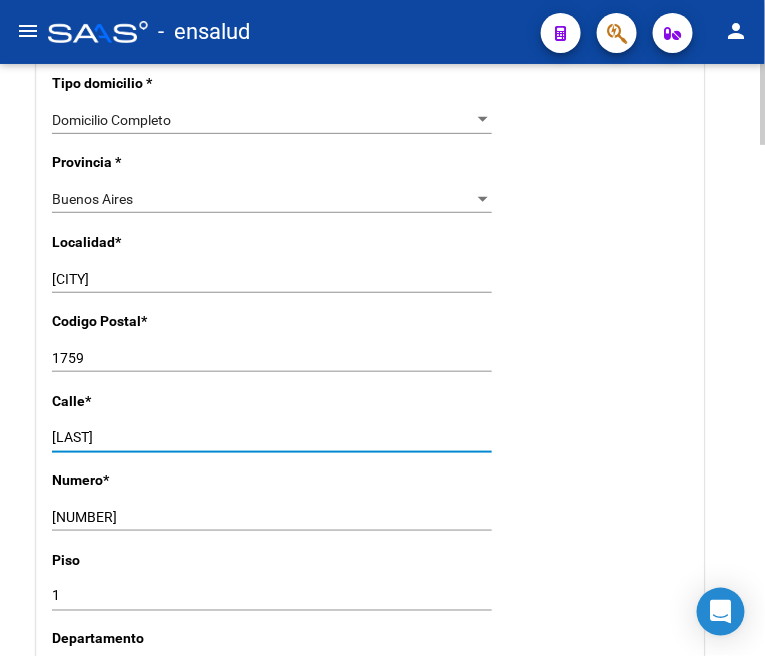 click on "[LAST]" at bounding box center (272, 437) 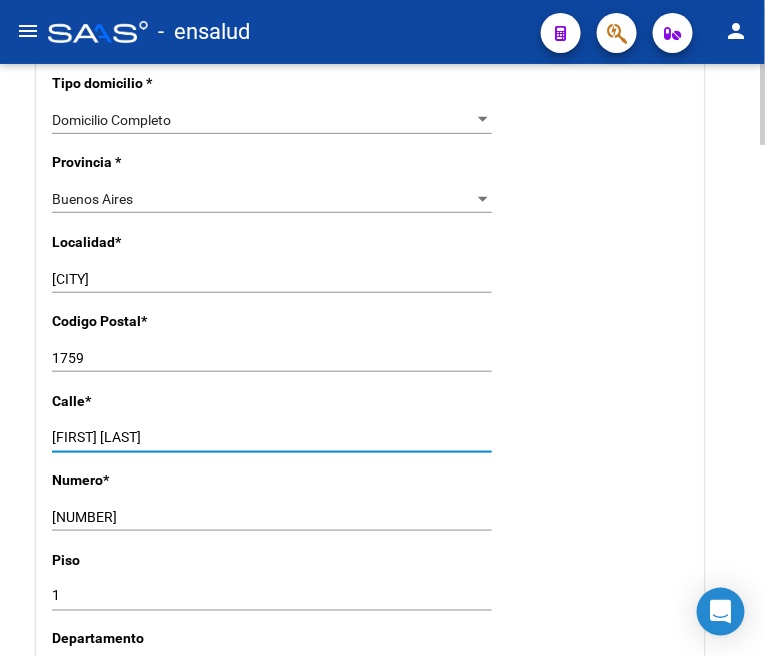 type on "[FIRST] [LAST]" 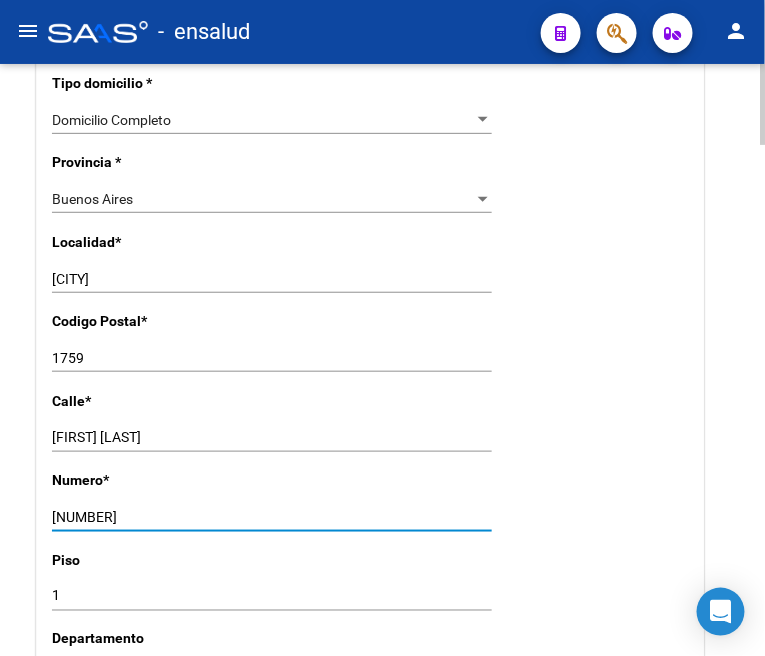 drag, startPoint x: 181, startPoint y: 514, endPoint x: 40, endPoint y: 492, distance: 142.706 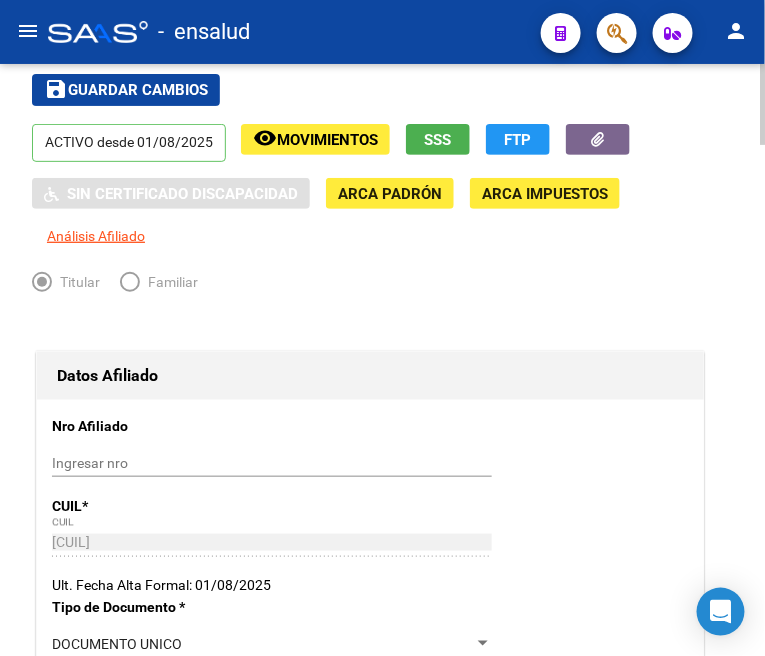 scroll, scrollTop: 0, scrollLeft: 0, axis: both 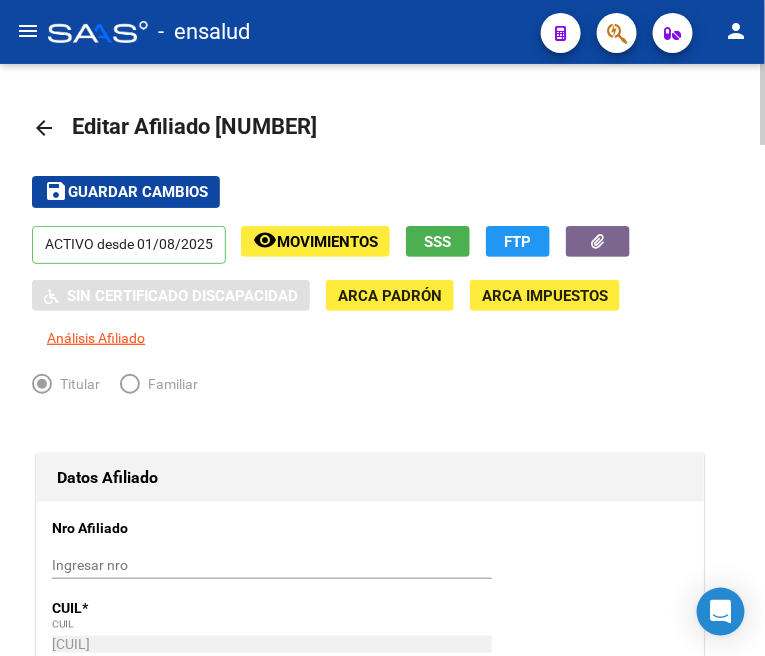 type on "6942" 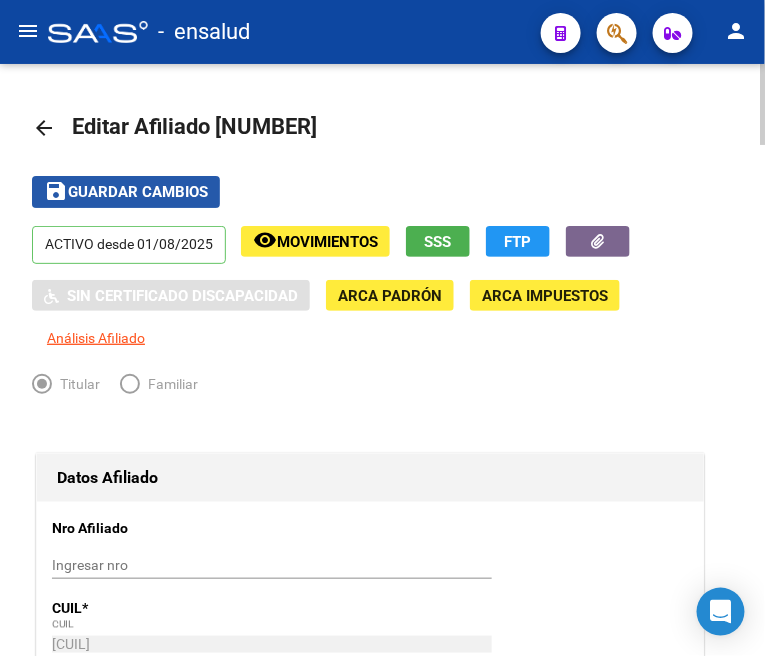 click on "Guardar cambios" 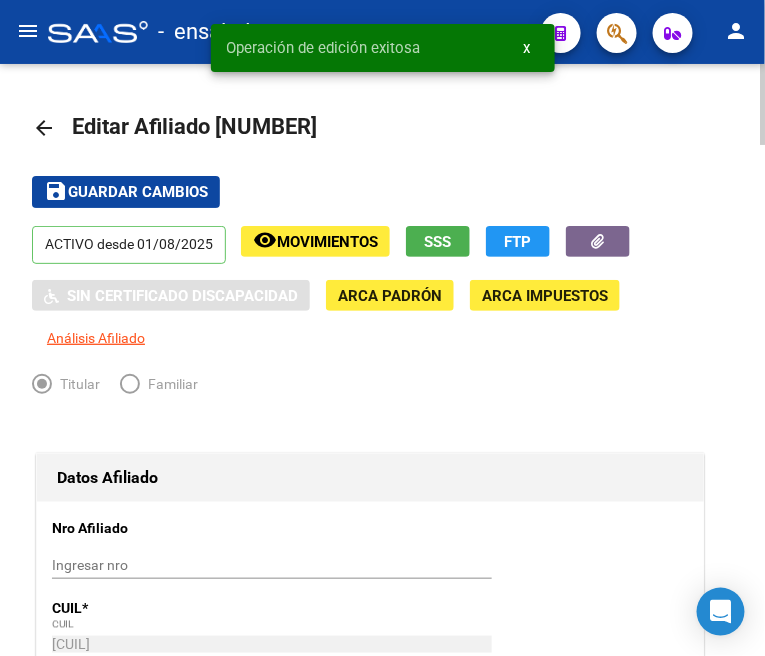 click on "arrow_back" 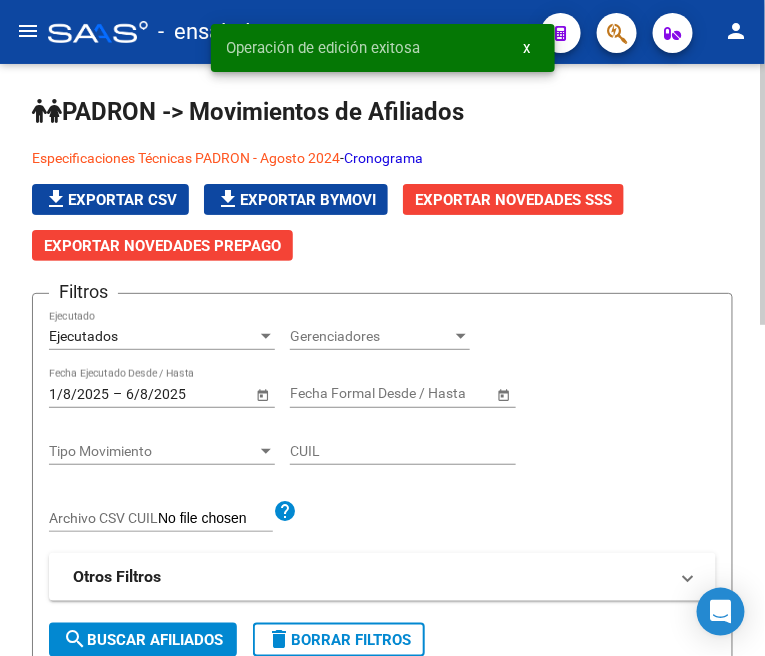 click on "Ejecutados" at bounding box center (153, 336) 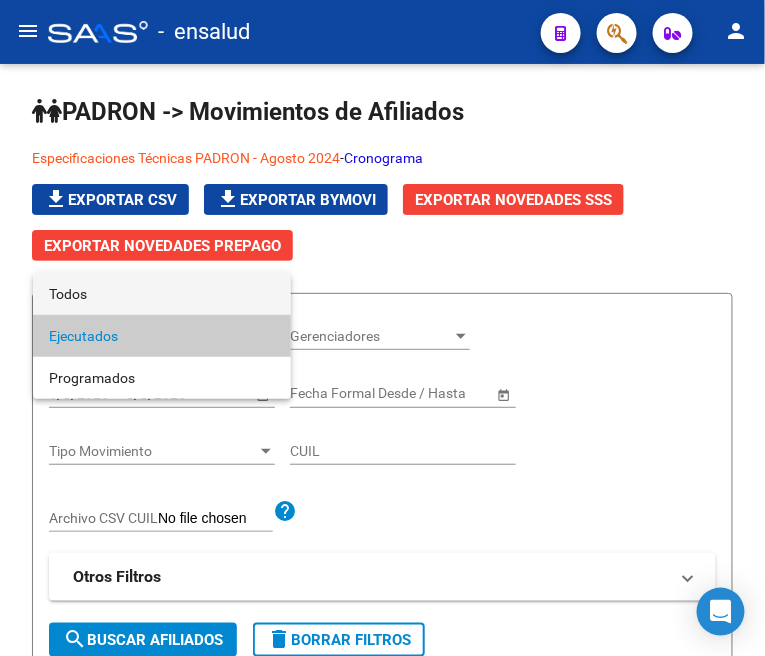 click on "Todos" at bounding box center (162, 294) 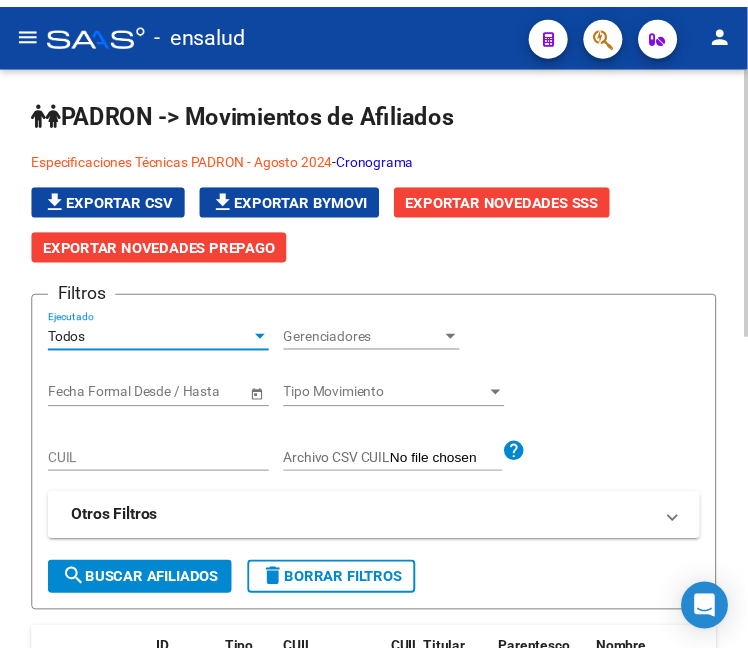 scroll, scrollTop: 111, scrollLeft: 0, axis: vertical 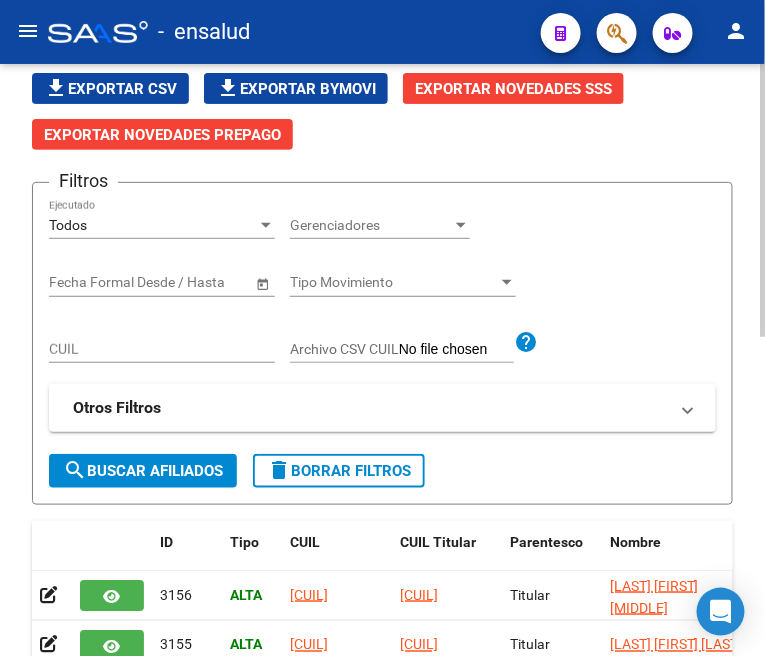 click on "CUIL" at bounding box center (162, 349) 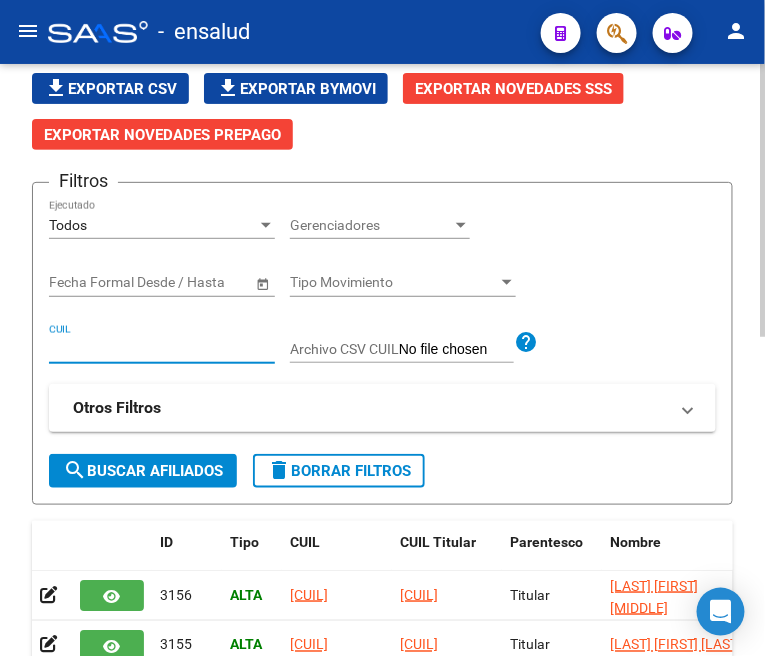 paste on "[CUIL]" 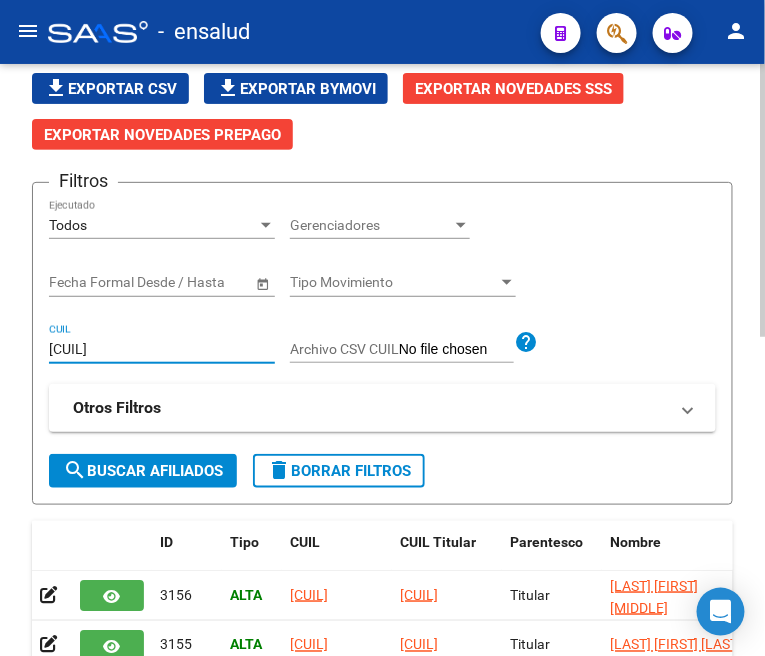 type on "[CUIL]" 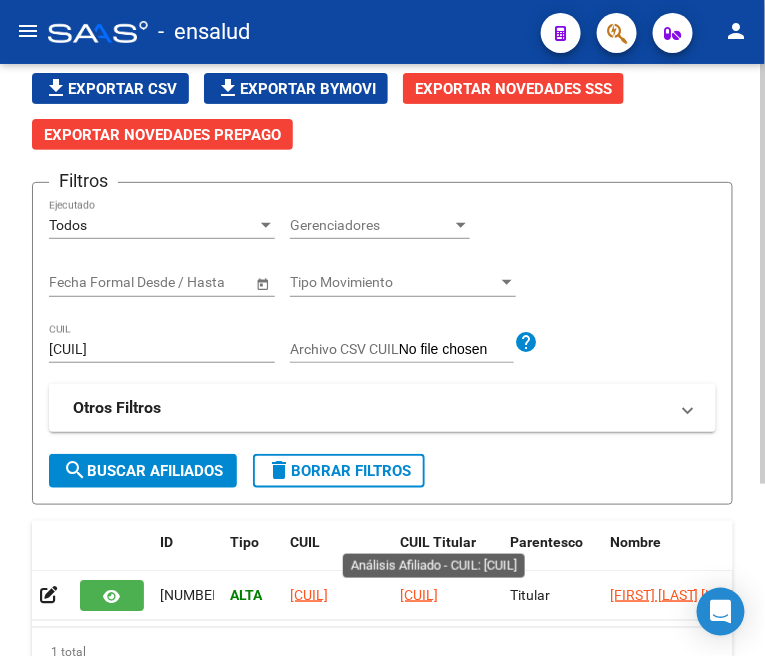 click on "[CUIL]" 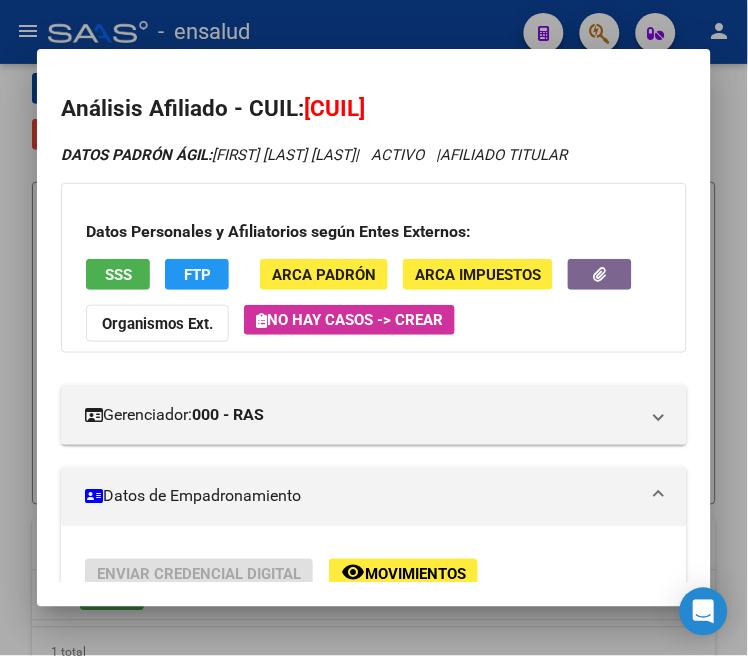 scroll, scrollTop: 333, scrollLeft: 0, axis: vertical 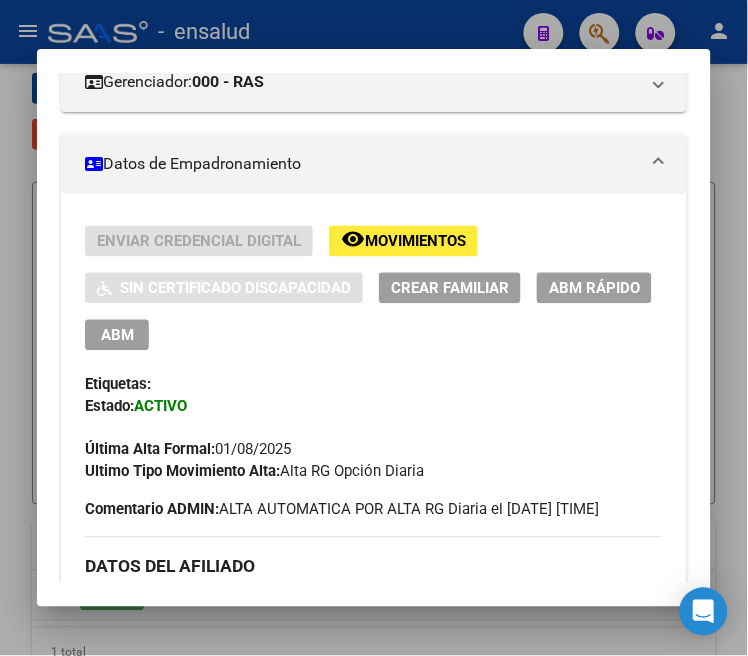 click on "ABM" at bounding box center [117, 336] 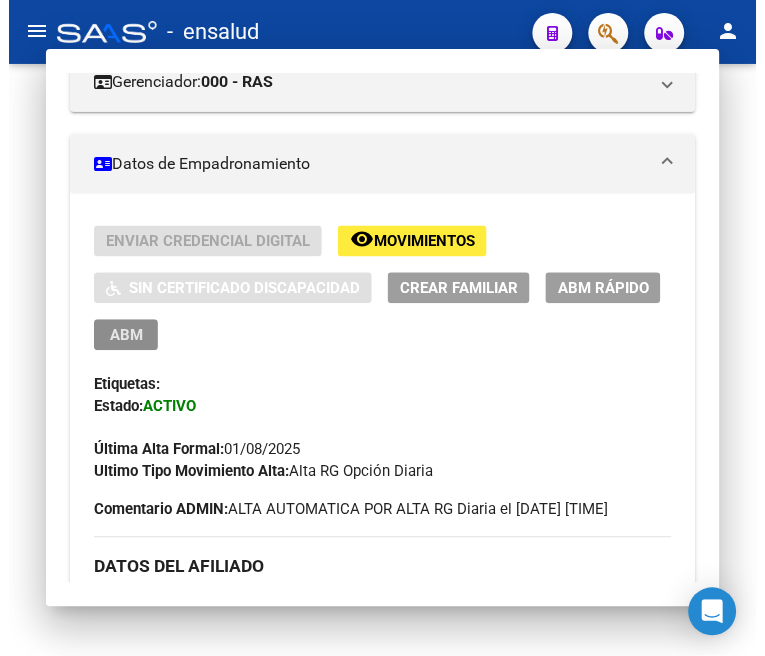 scroll, scrollTop: 0, scrollLeft: 0, axis: both 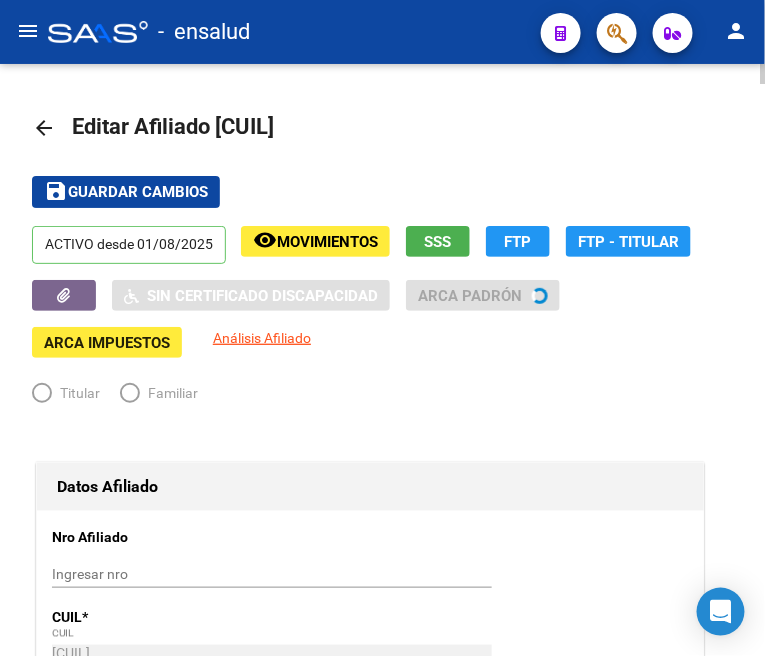 radio on "true" 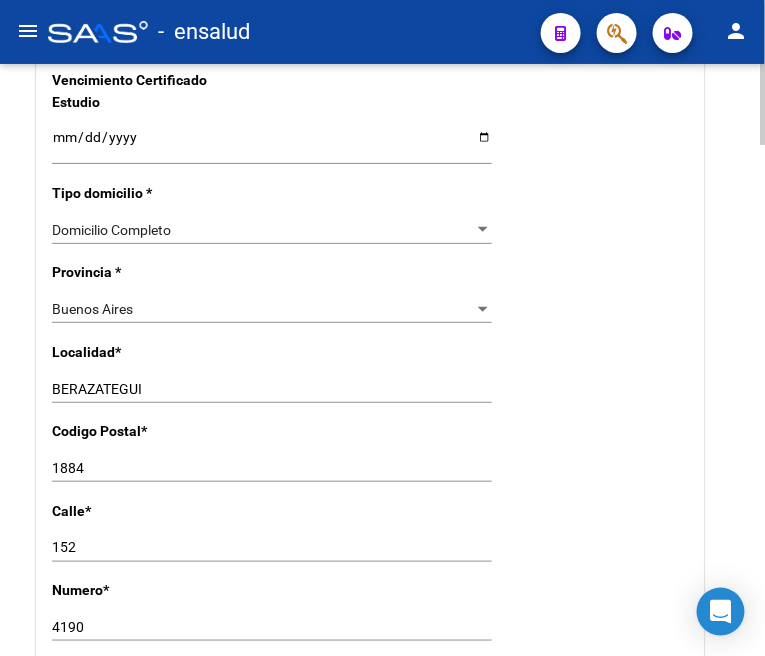 scroll, scrollTop: 1444, scrollLeft: 0, axis: vertical 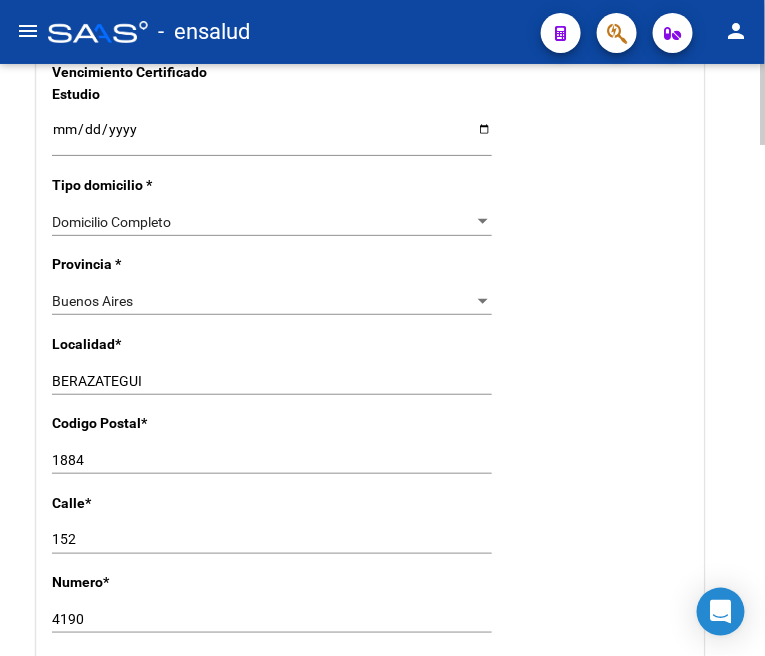 drag, startPoint x: 270, startPoint y: 388, endPoint x: 266, endPoint y: 378, distance: 10.770329 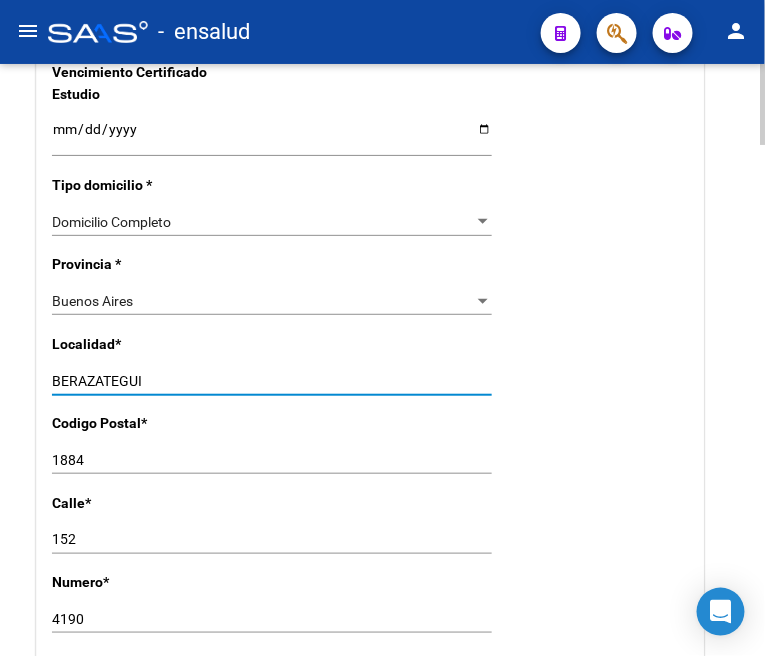 click on "BERAZATEGUI" at bounding box center (272, 381) 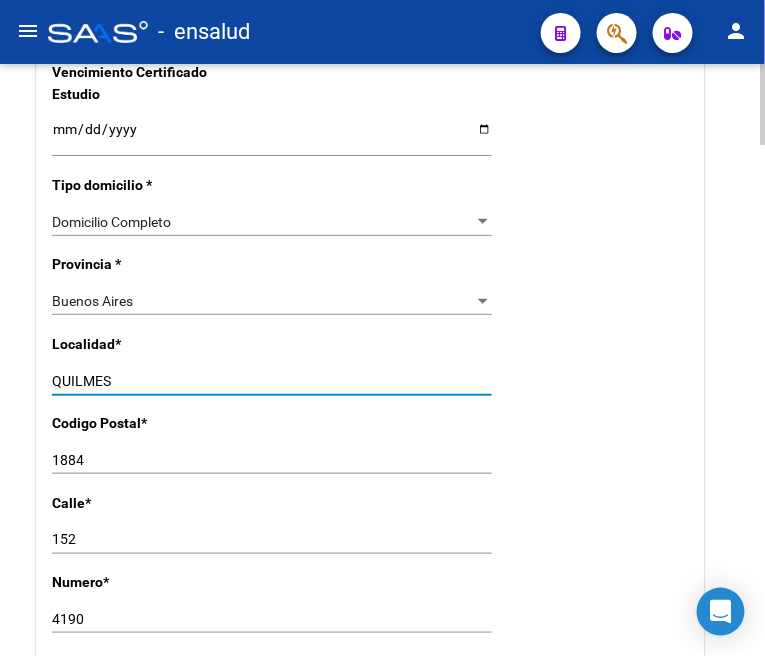 type on "QUILMES" 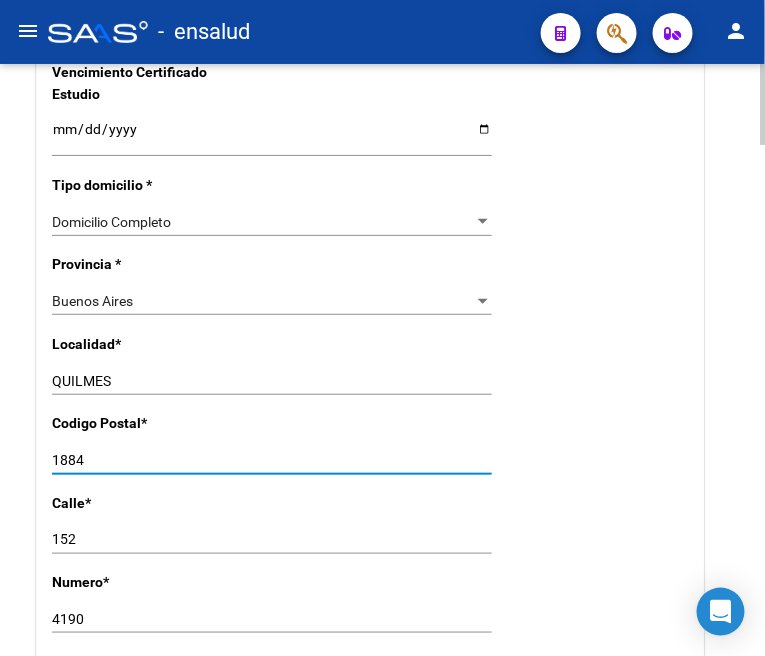 click on "1884" at bounding box center [272, 460] 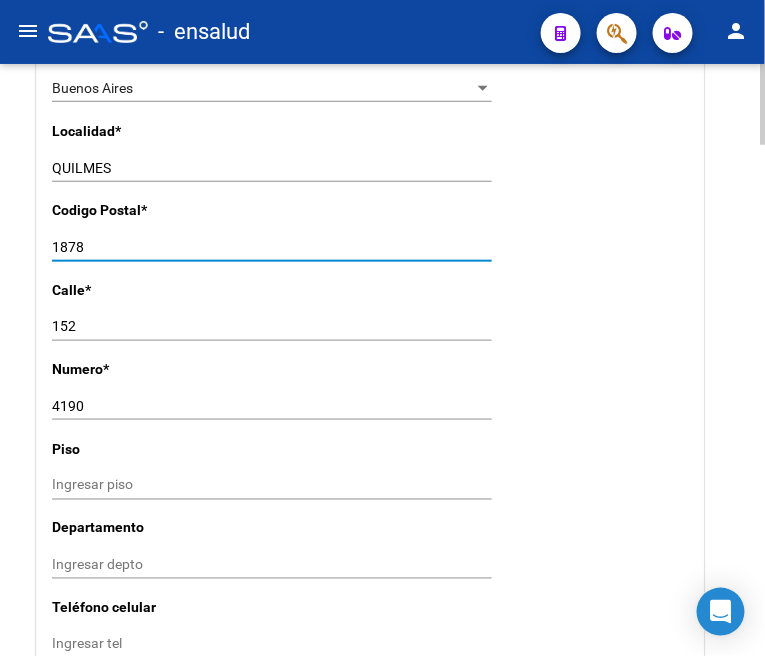 scroll, scrollTop: 1666, scrollLeft: 0, axis: vertical 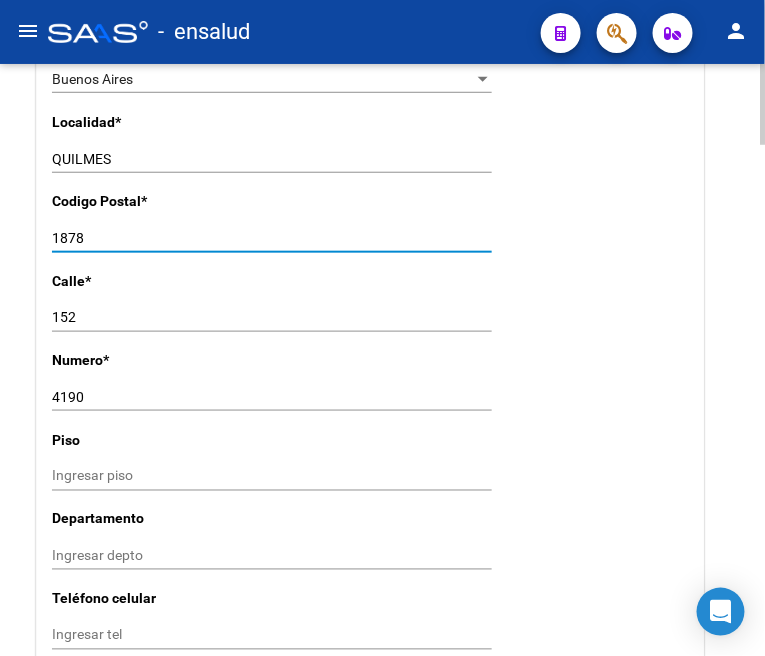 type on "1878" 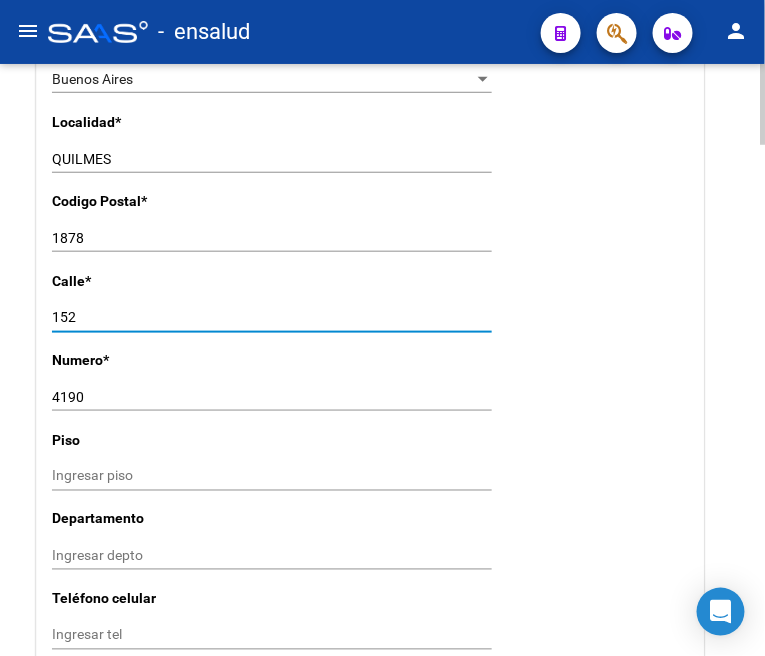 click on "152" at bounding box center (272, 317) 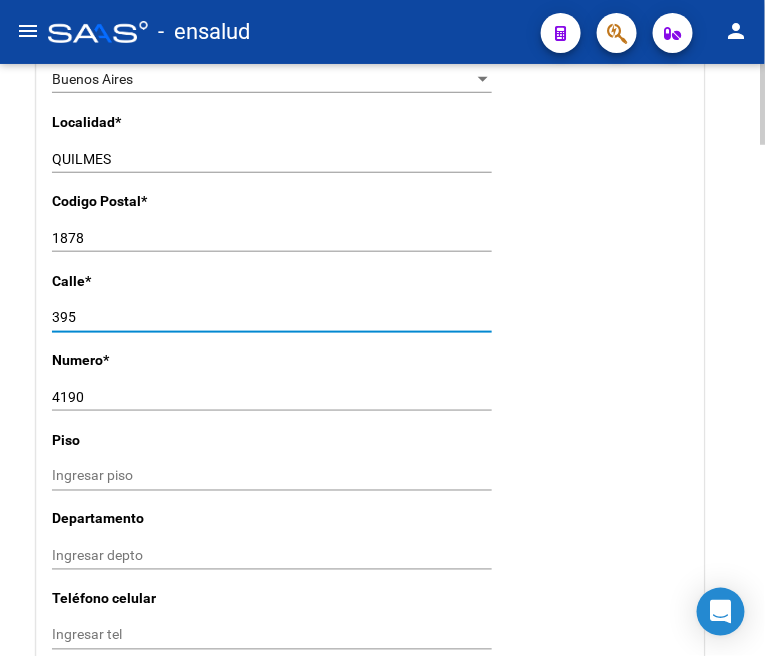 type on "395" 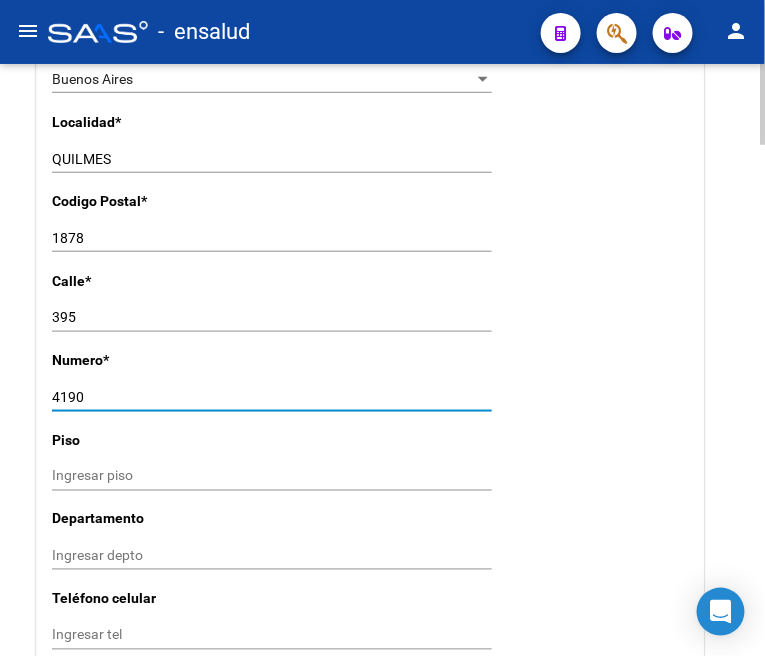 drag, startPoint x: 123, startPoint y: 392, endPoint x: 40, endPoint y: 390, distance: 83.02409 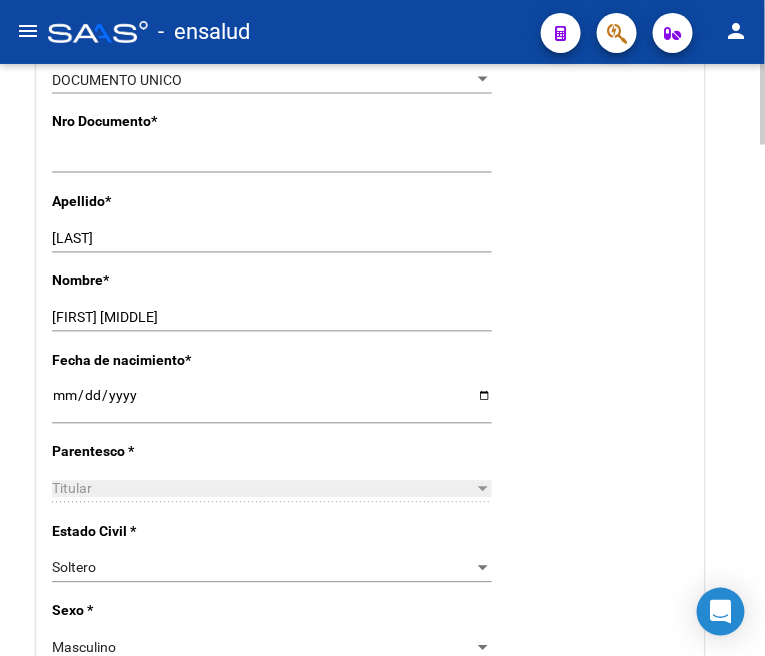 scroll, scrollTop: 0, scrollLeft: 0, axis: both 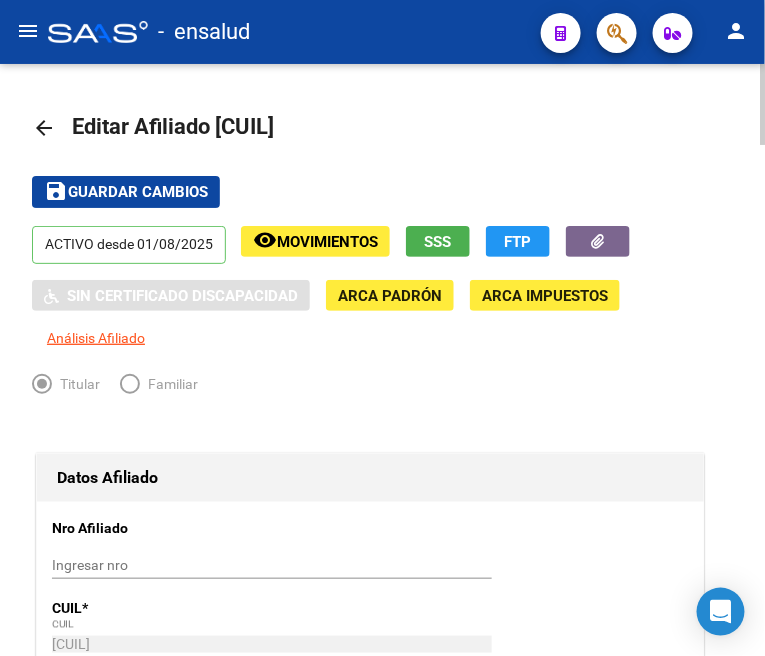 type on "[NUMBER]" 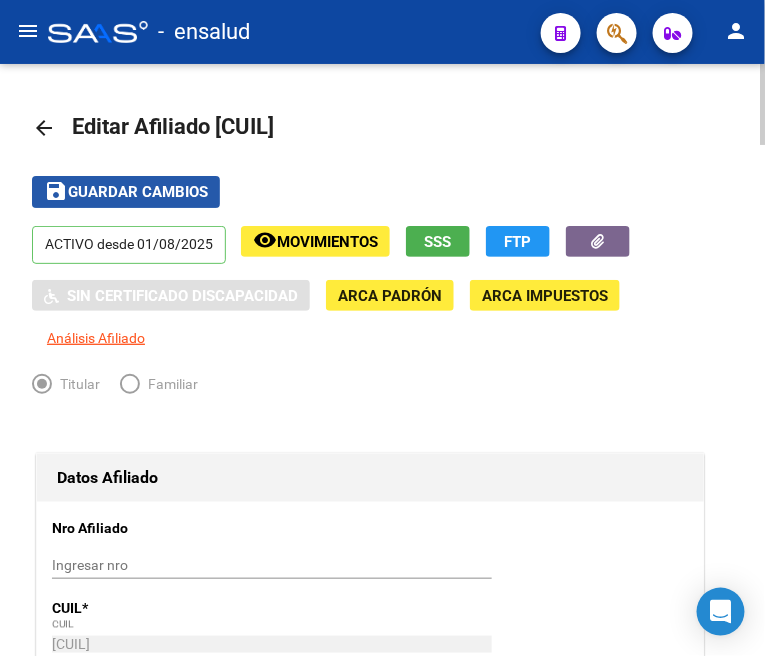 click on "Guardar cambios" 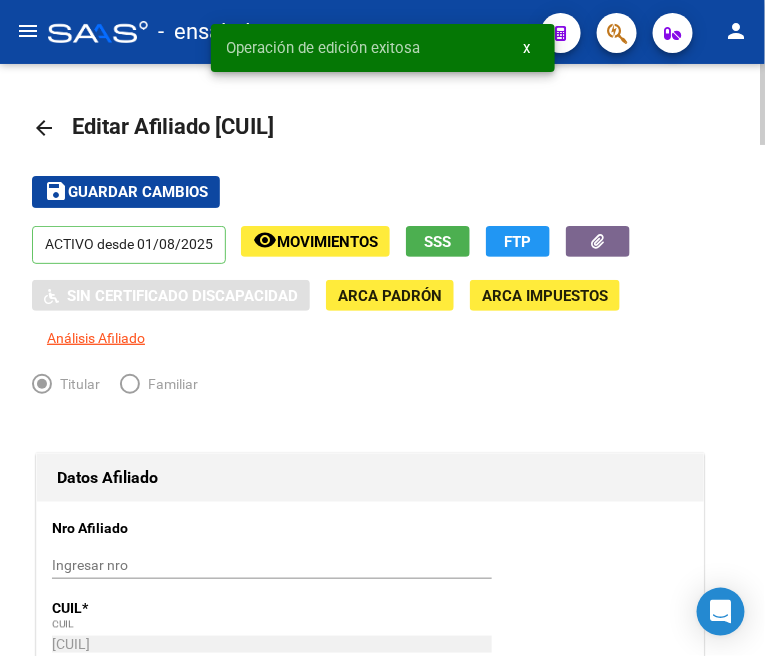 click on "arrow_back" 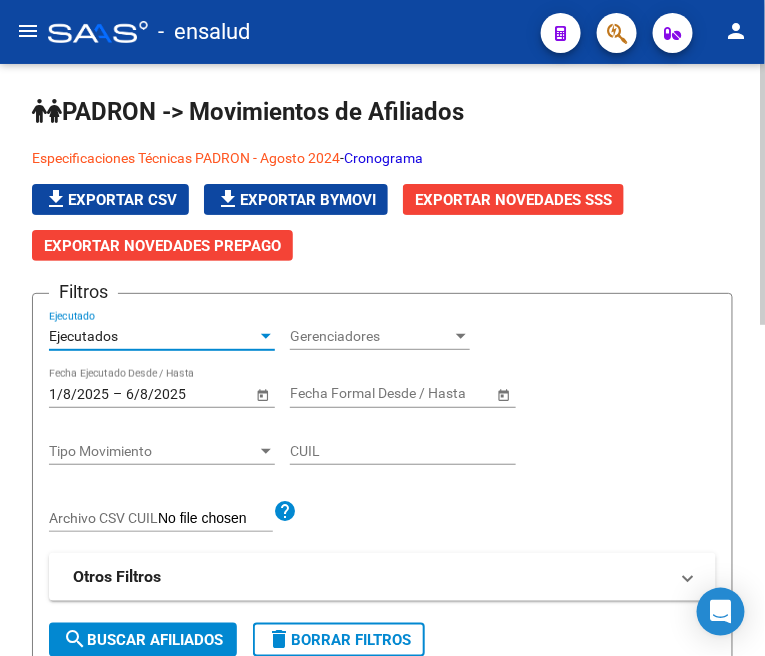 click on "Ejecutados" at bounding box center [153, 336] 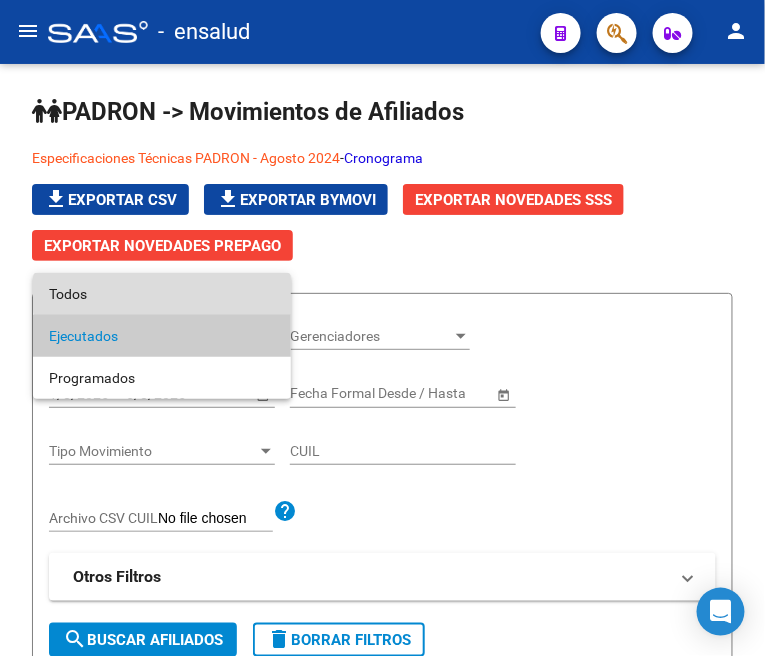 click on "Todos" at bounding box center [162, 294] 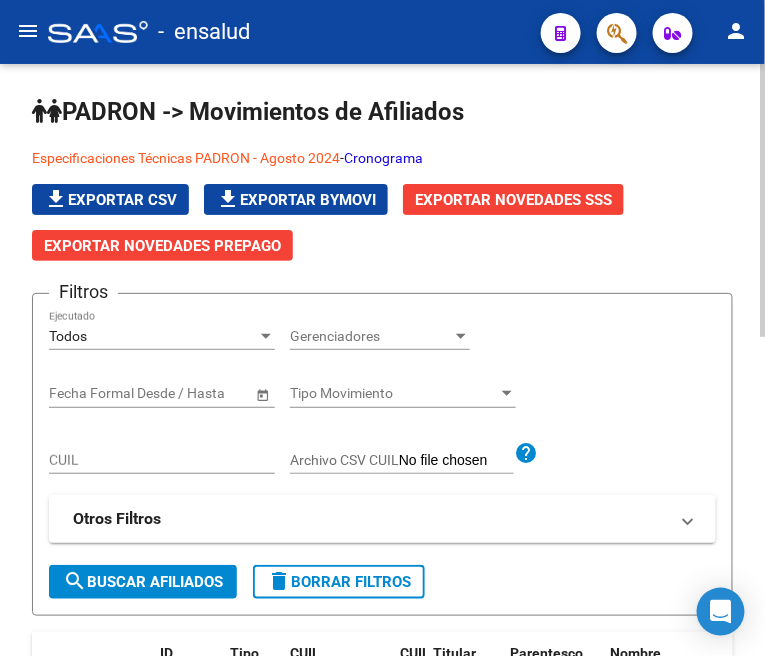 click on "CUIL" at bounding box center [162, 460] 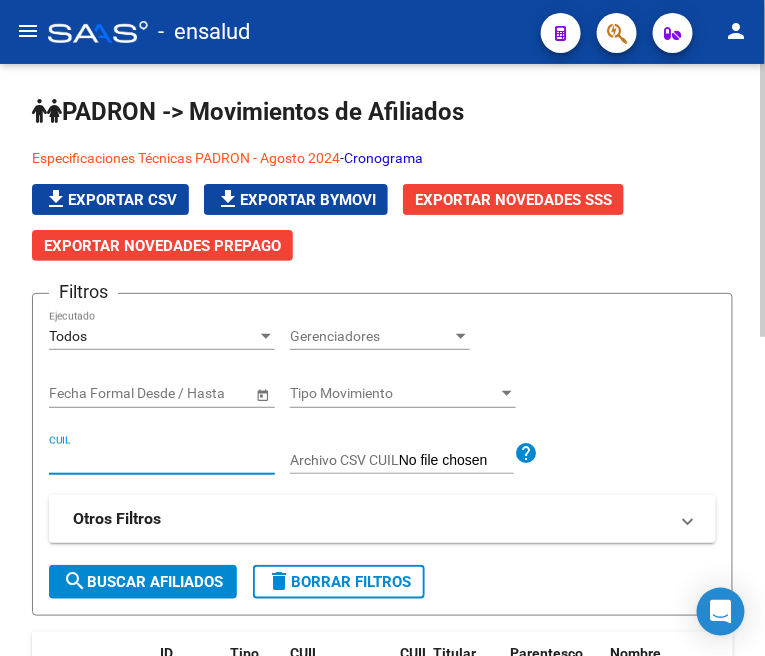 paste on "[CUIL]" 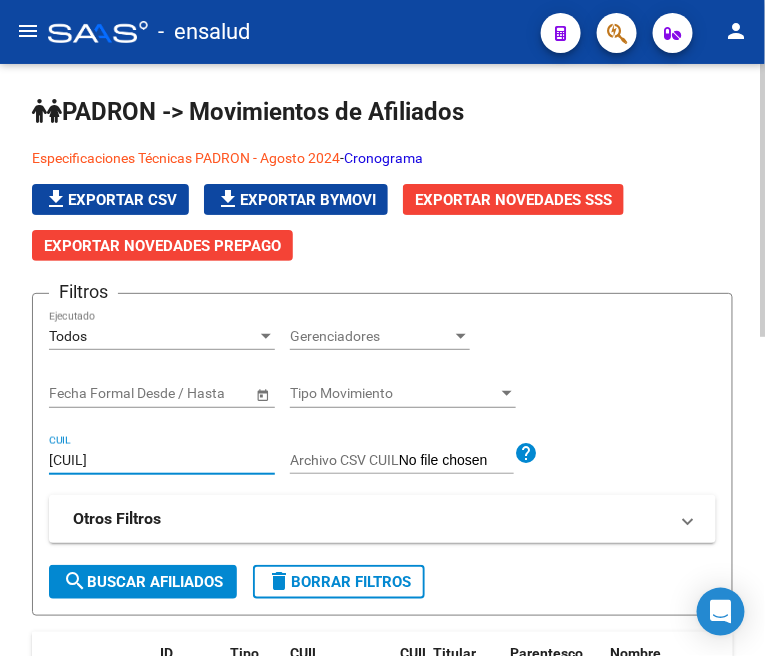 click on "search  Buscar Afiliados" 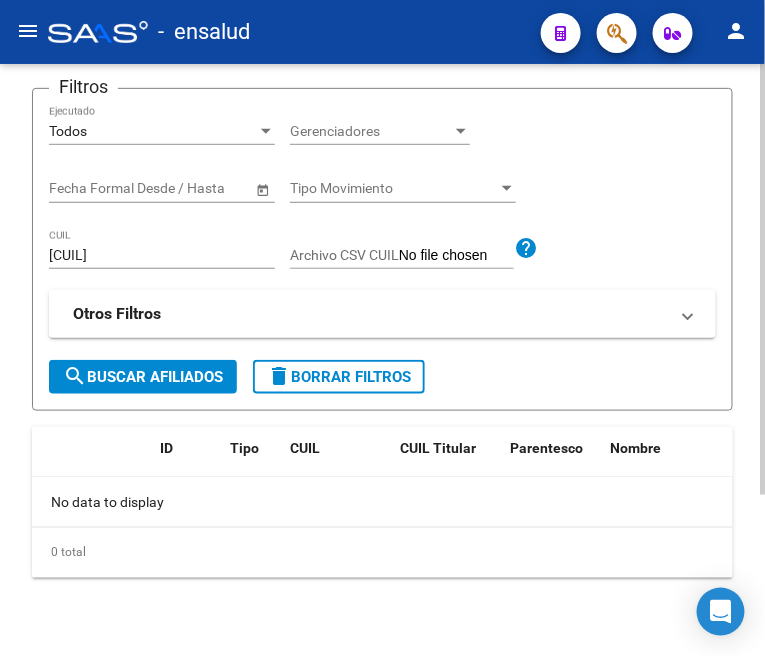 scroll, scrollTop: 222, scrollLeft: 0, axis: vertical 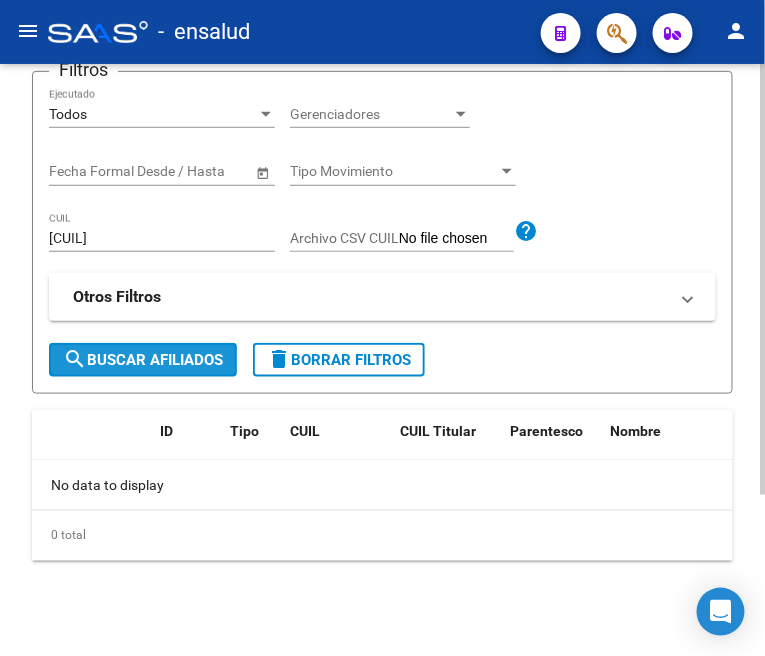 click on "search  Buscar Afiliados" 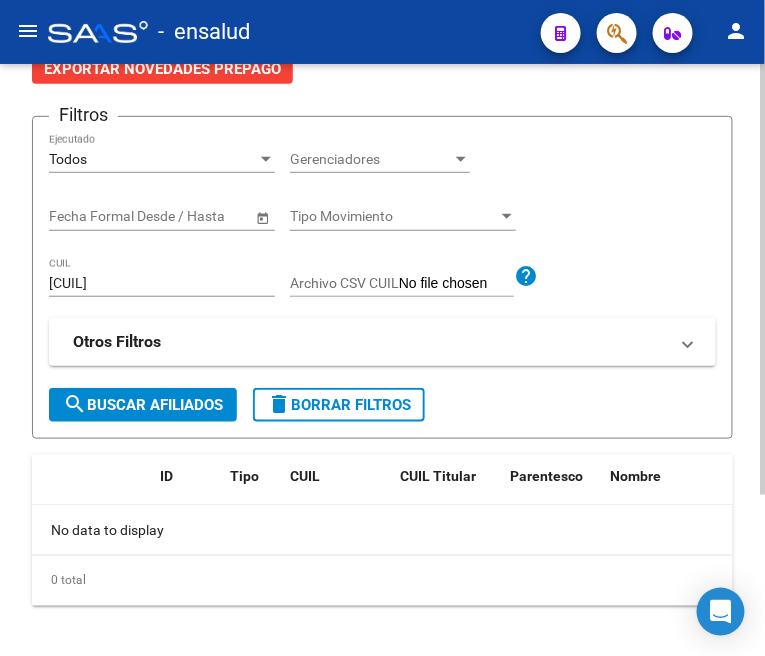scroll, scrollTop: 222, scrollLeft: 0, axis: vertical 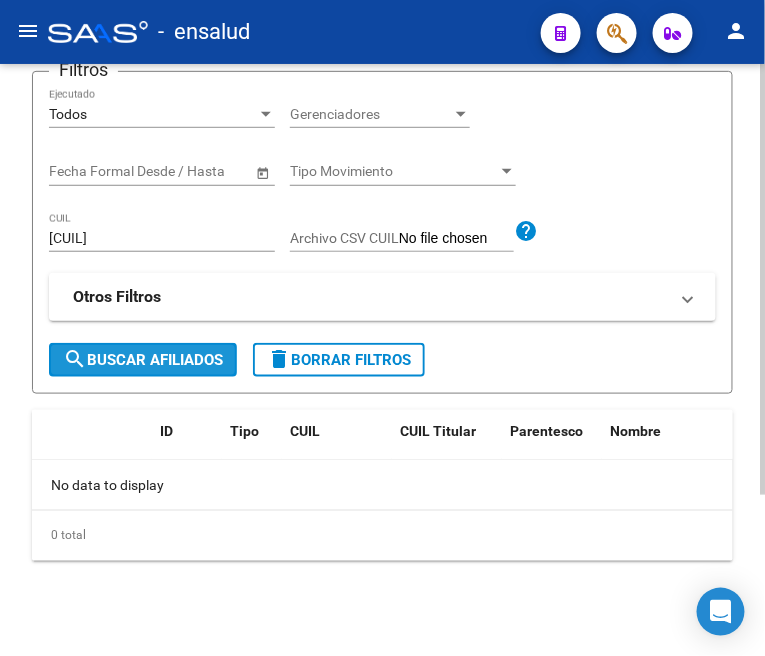 click on "search  Buscar Afiliados" 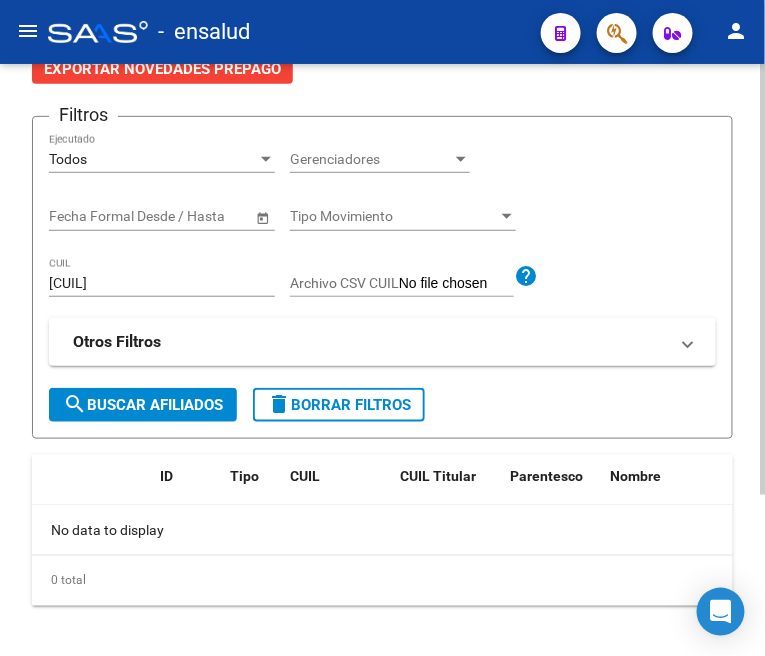 scroll, scrollTop: 222, scrollLeft: 0, axis: vertical 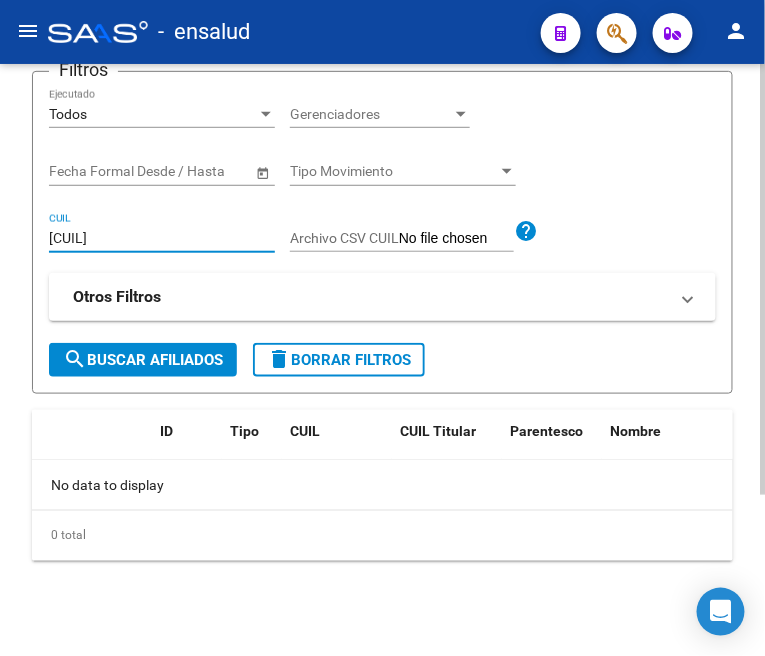 click on "[CUIL]" at bounding box center [162, 238] 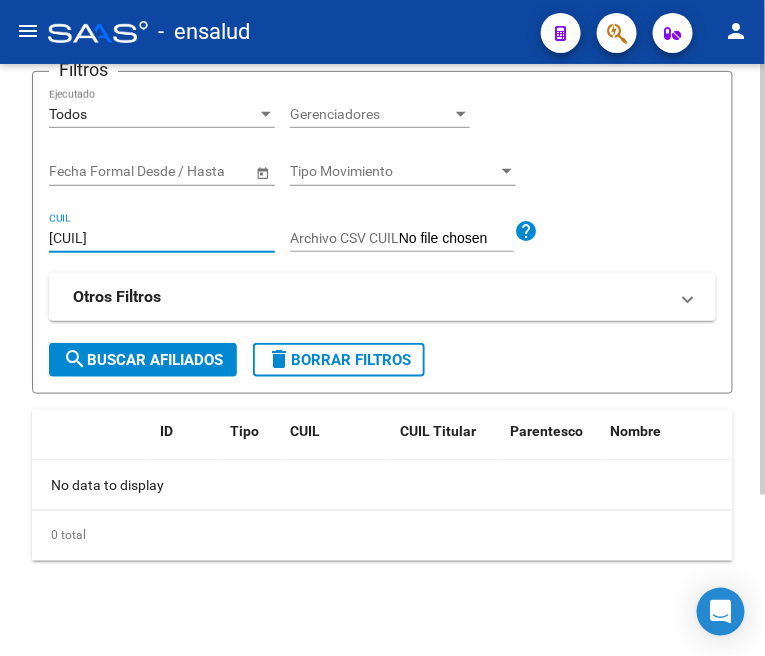 paste on "[CUIL]" 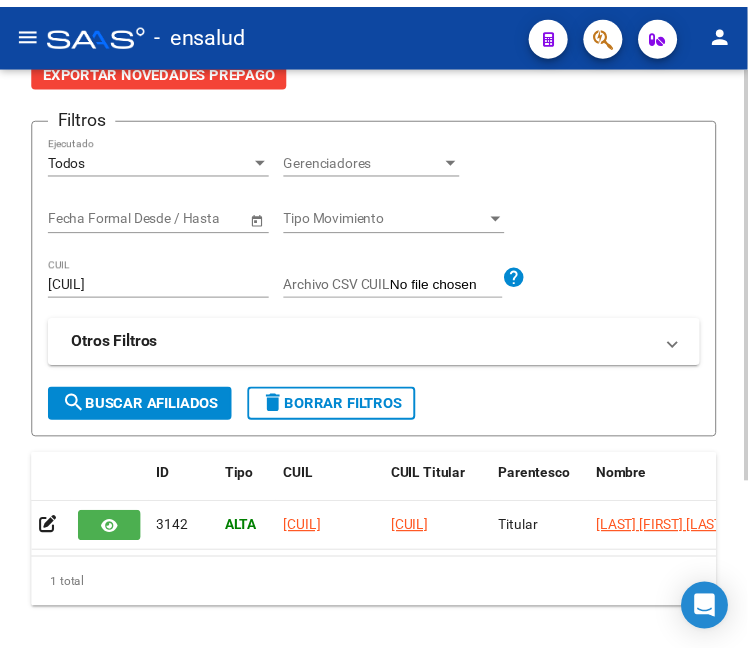 scroll, scrollTop: 222, scrollLeft: 0, axis: vertical 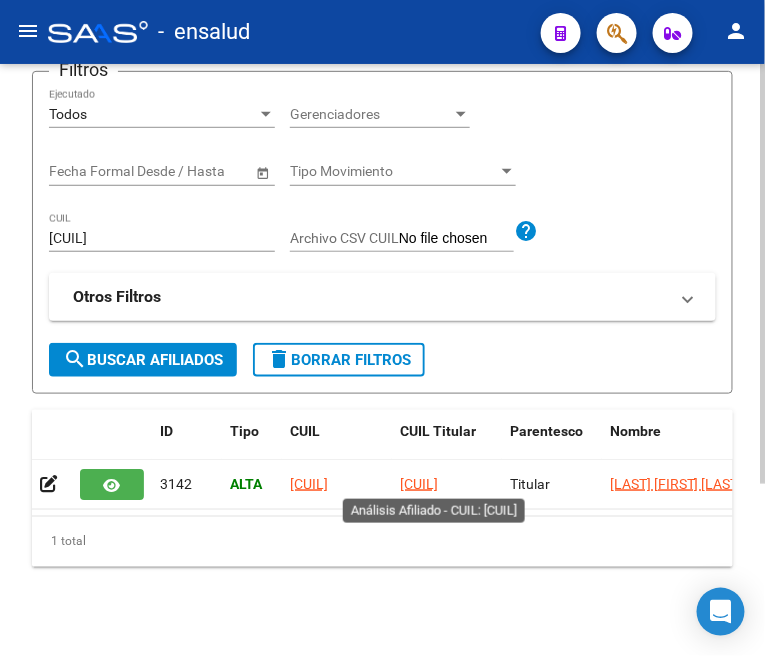 click on "[CUIL]" 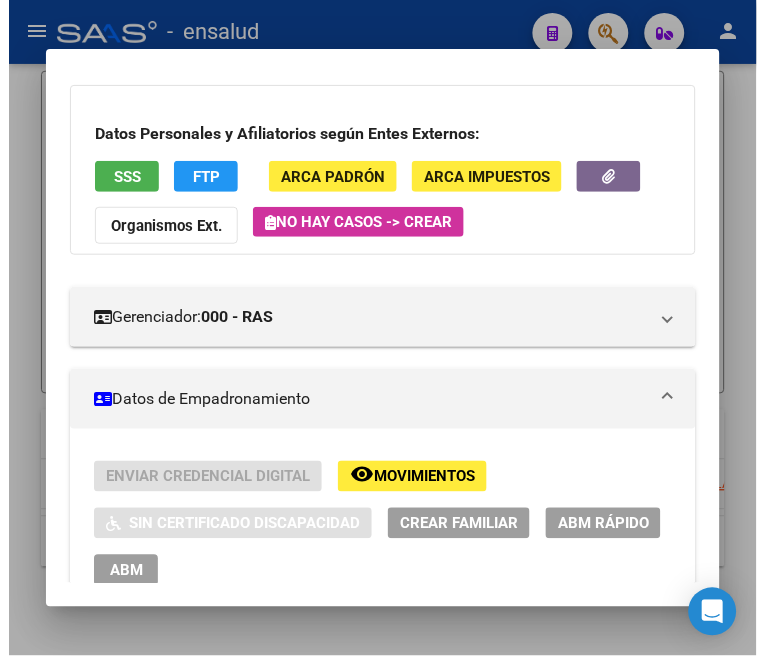 scroll, scrollTop: 0, scrollLeft: 0, axis: both 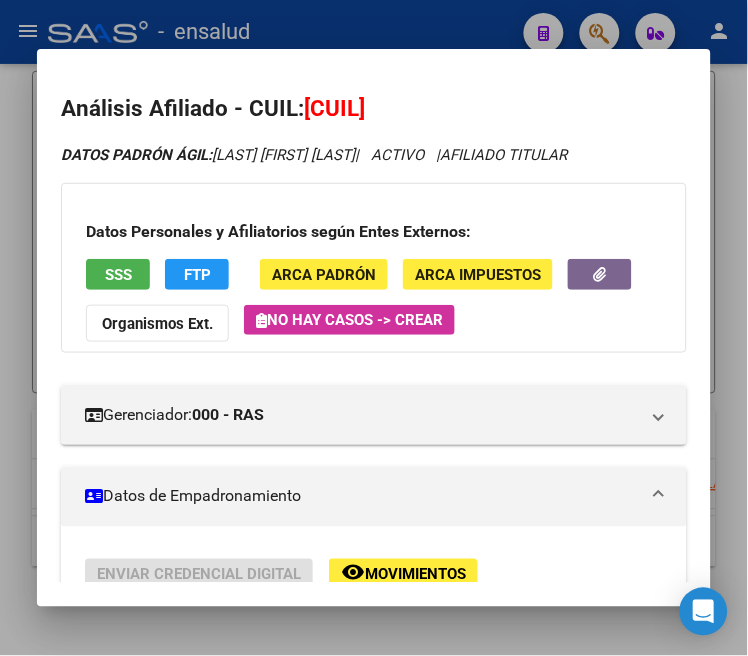 click at bounding box center (374, 328) 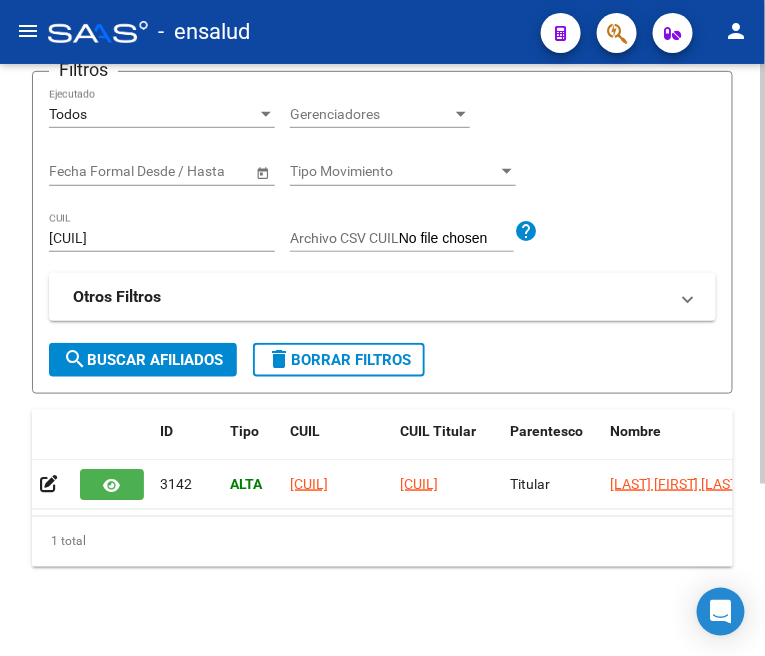 click on "[CUIL]" at bounding box center (162, 238) 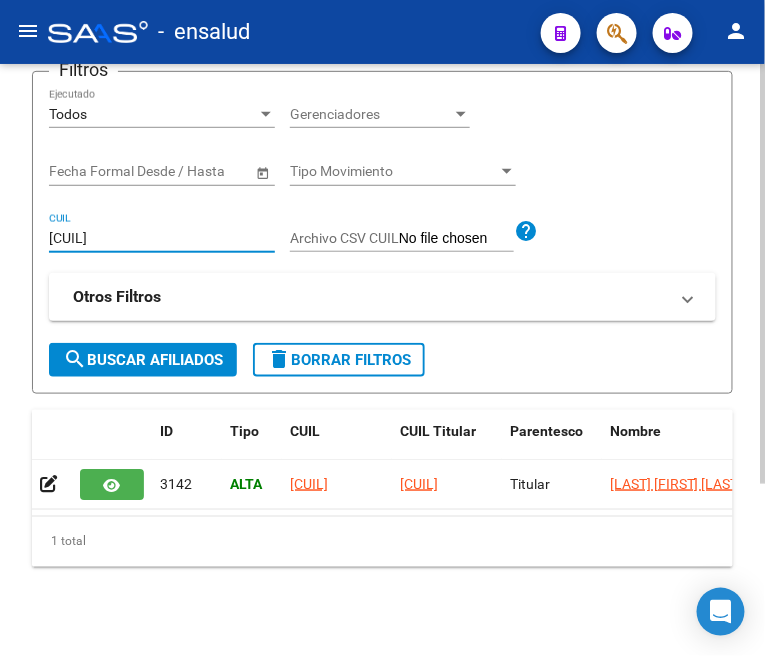 click on "[CUIL]" at bounding box center [162, 238] 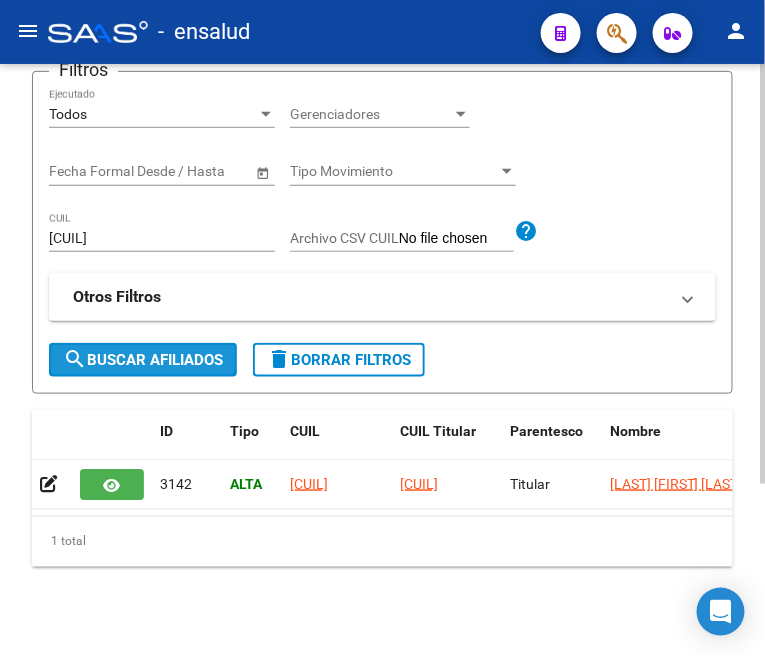 click on "search  Buscar Afiliados" 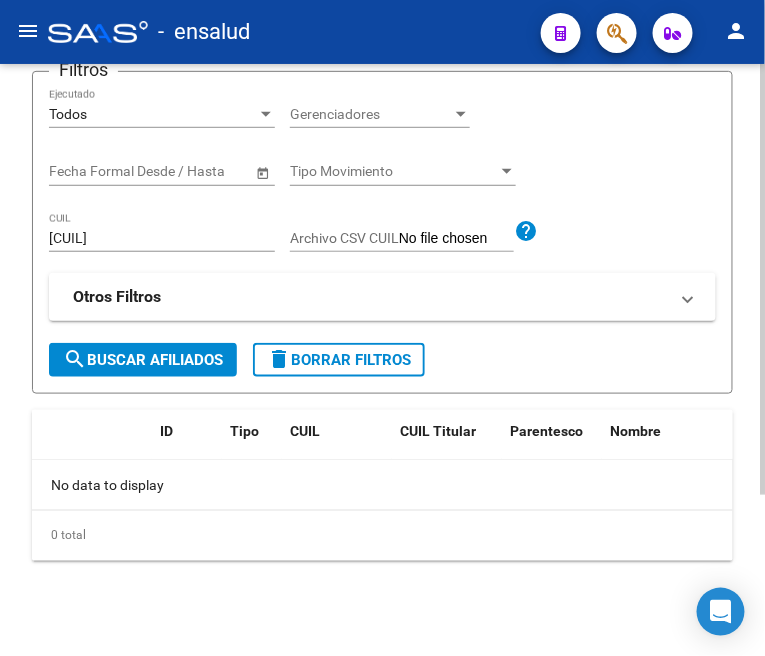 click on "[CUIL]" at bounding box center [162, 238] 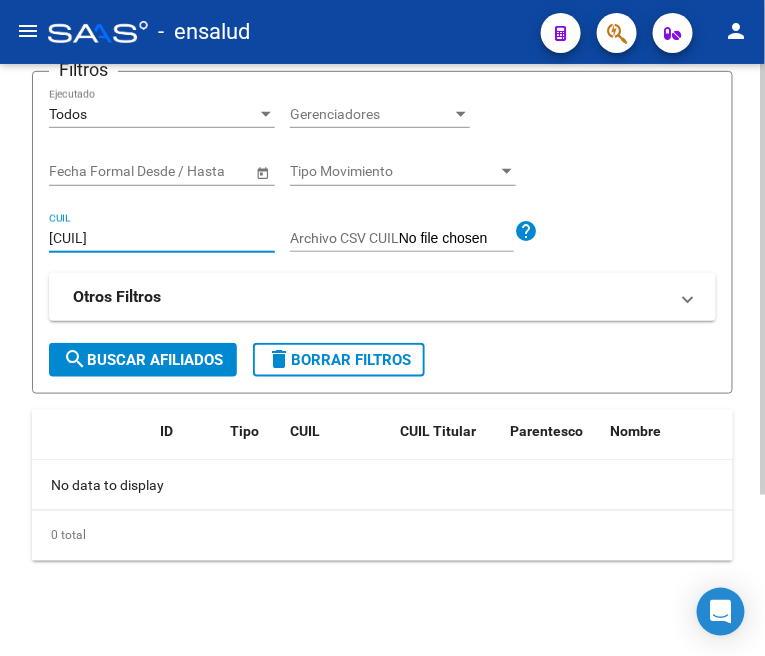 click on "[CUIL]" at bounding box center (162, 238) 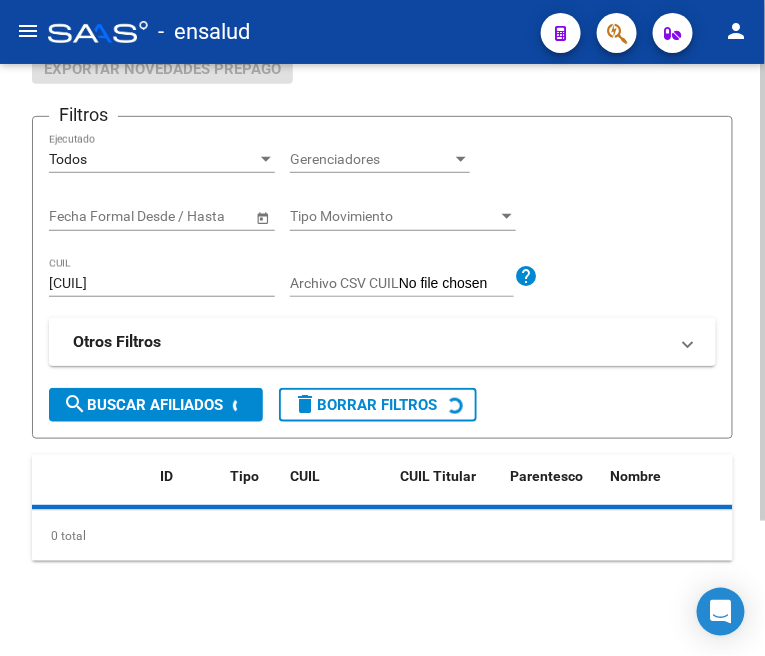 scroll, scrollTop: 222, scrollLeft: 0, axis: vertical 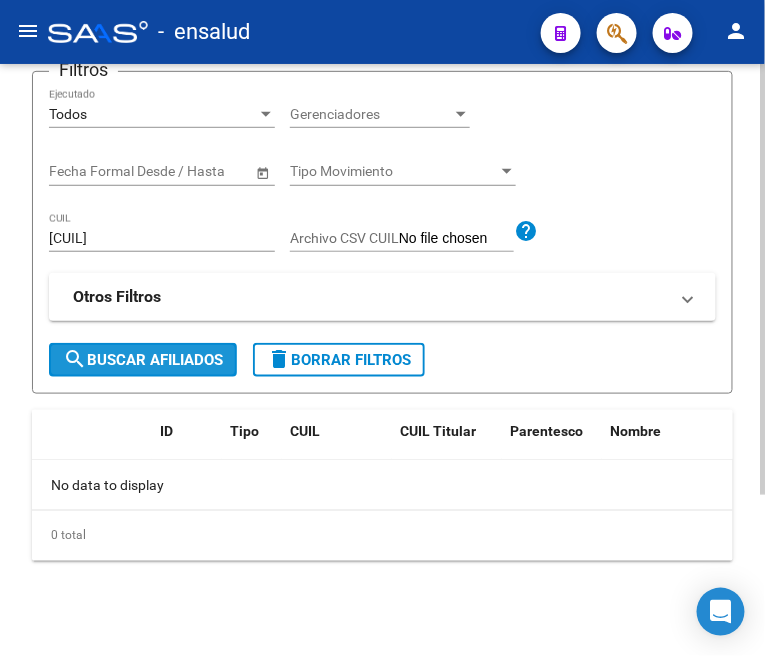 click on "search  Buscar Afiliados" 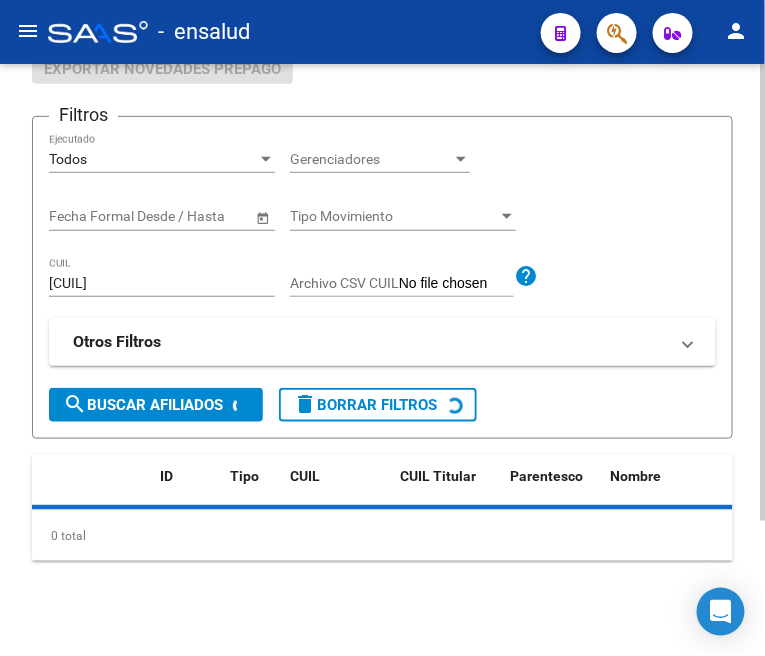 scroll, scrollTop: 222, scrollLeft: 0, axis: vertical 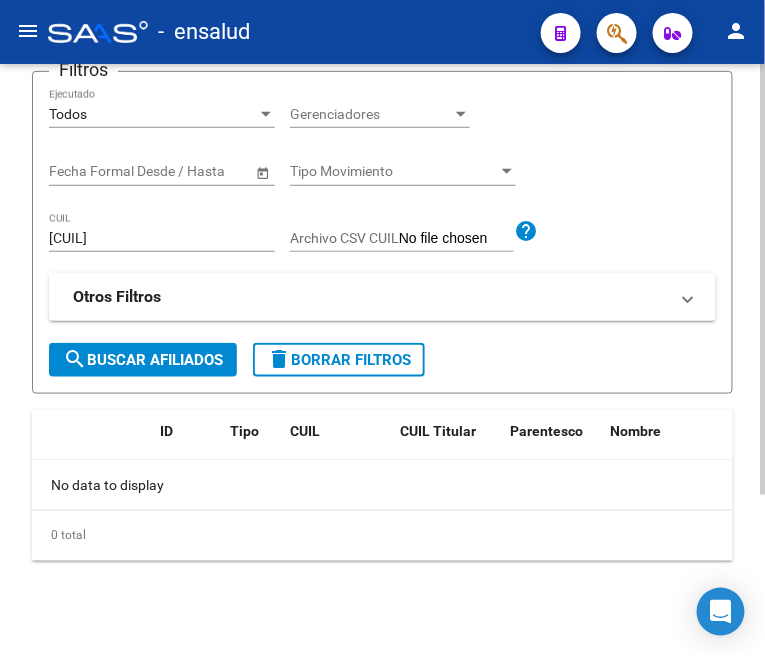 click on "[CUIL]" at bounding box center (162, 238) 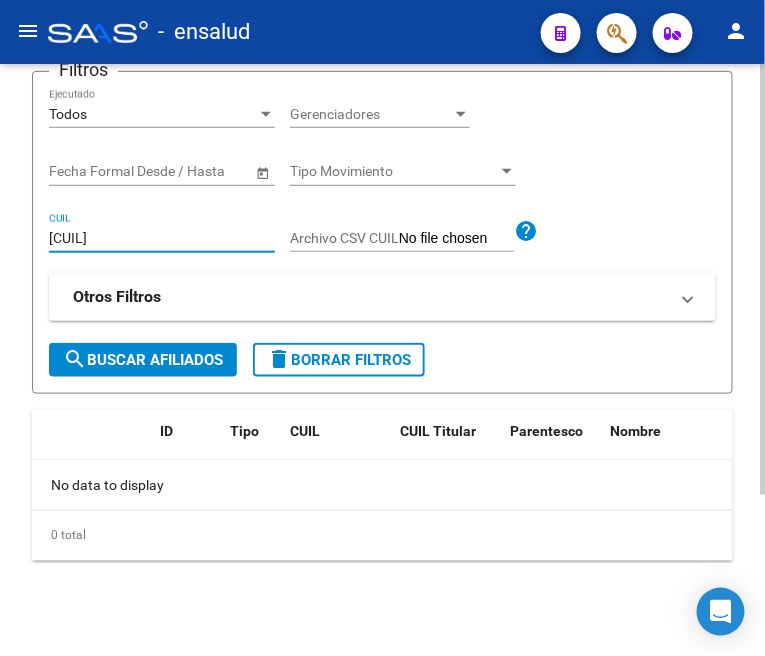 click on "[CUIL]" at bounding box center (162, 238) 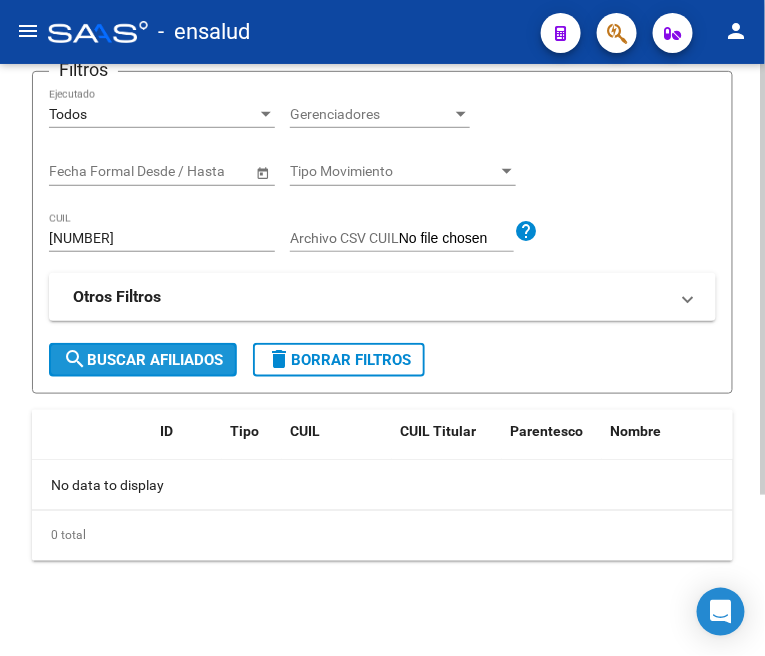 click on "search  Buscar Afiliados" 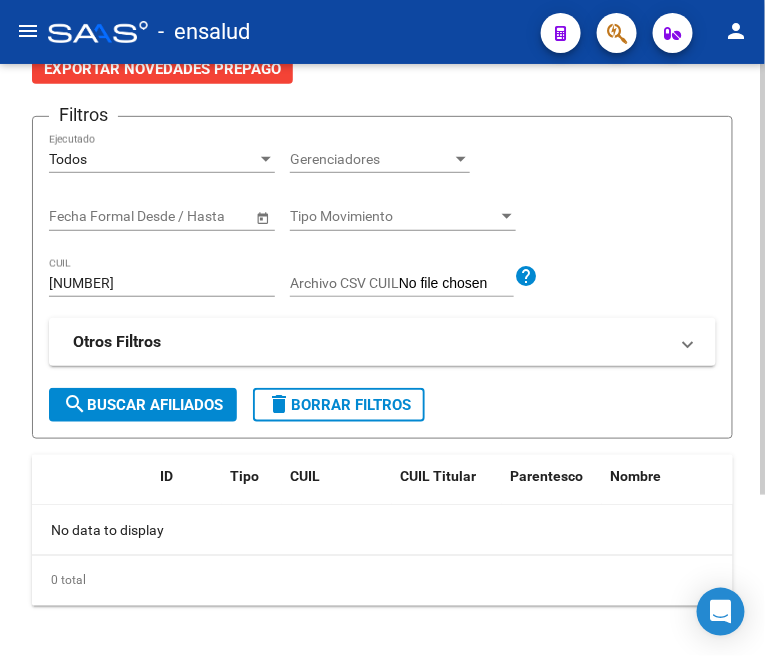 scroll, scrollTop: 222, scrollLeft: 0, axis: vertical 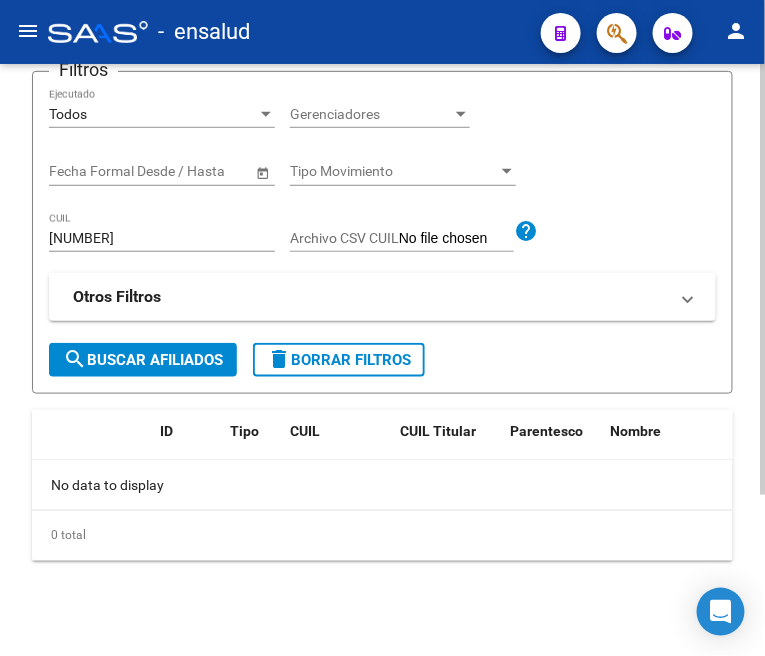 click on "[NUMBER]" at bounding box center [162, 238] 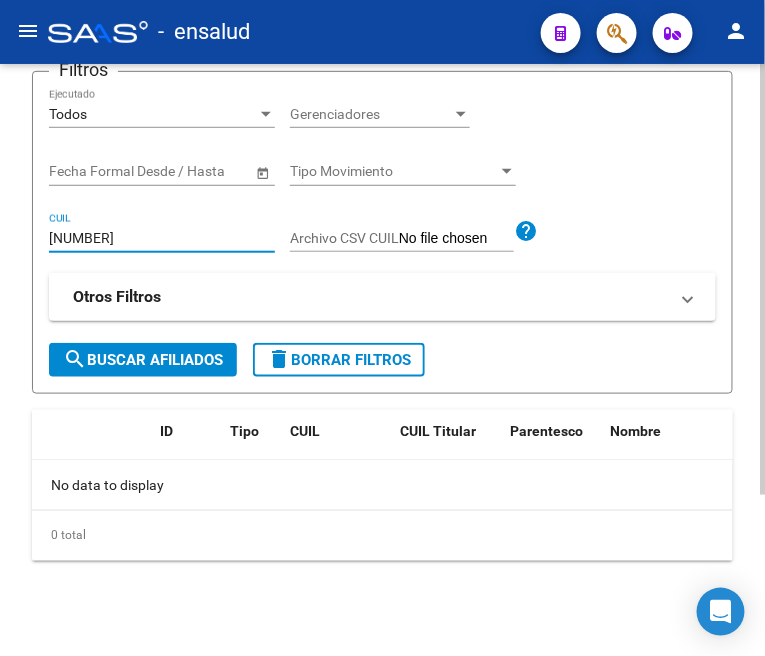 click on "[NUMBER]" at bounding box center [162, 238] 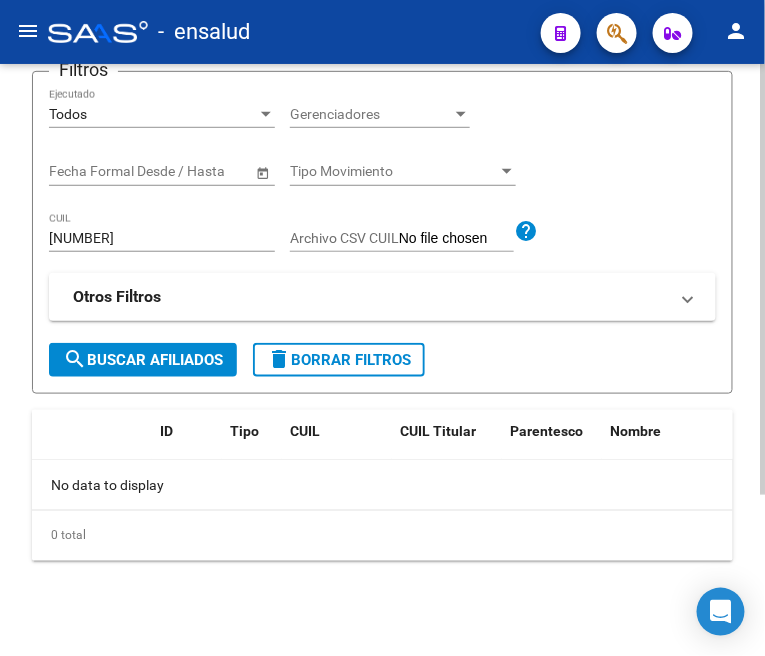click on "[NUMBER]" at bounding box center [162, 238] 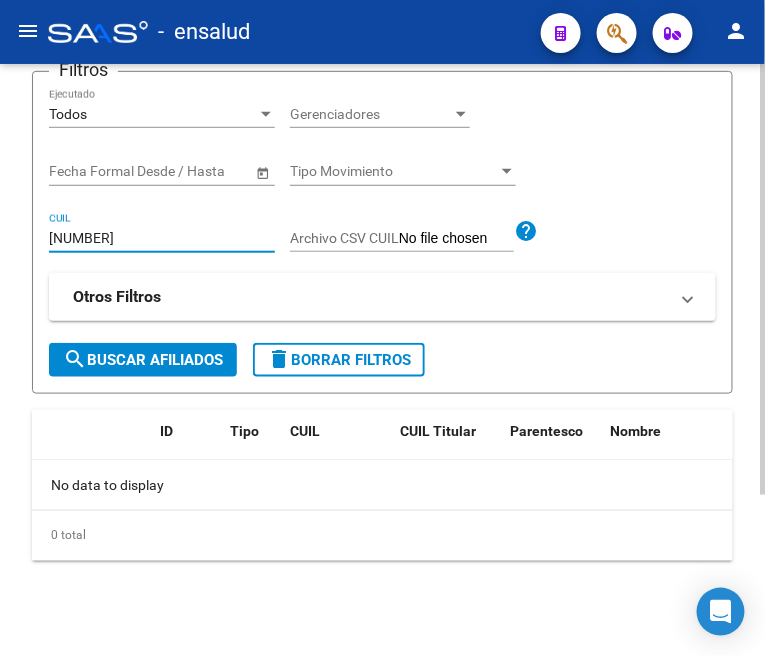 click on "[NUMBER]" at bounding box center (162, 238) 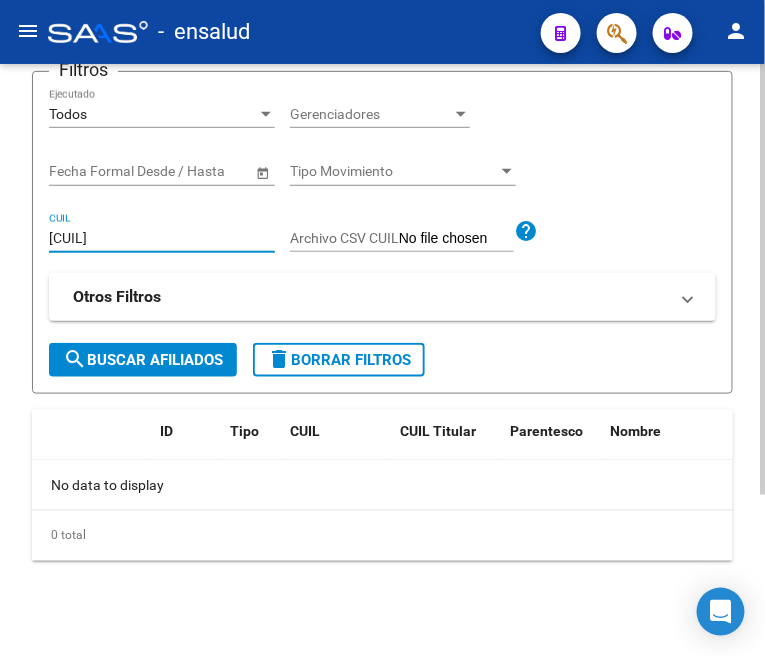 type on "[CUIL]" 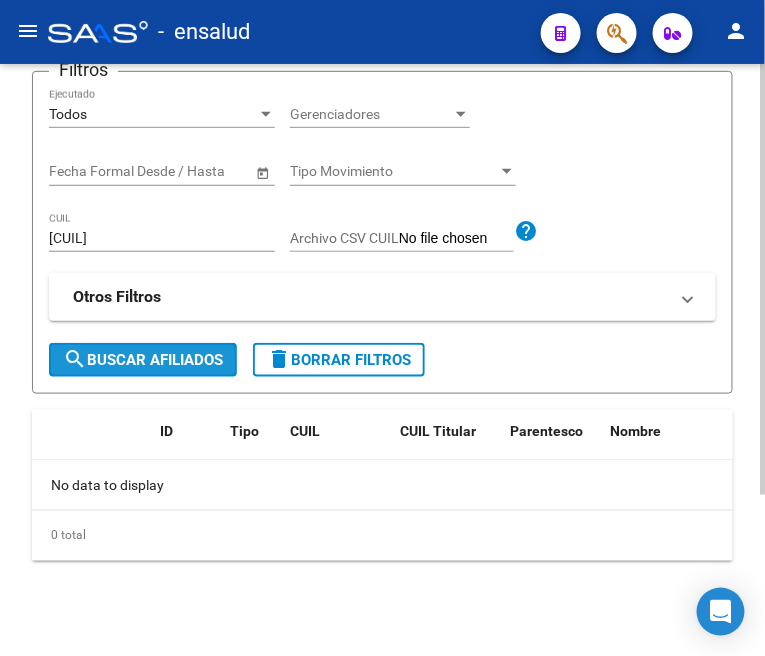 click on "search  Buscar Afiliados" 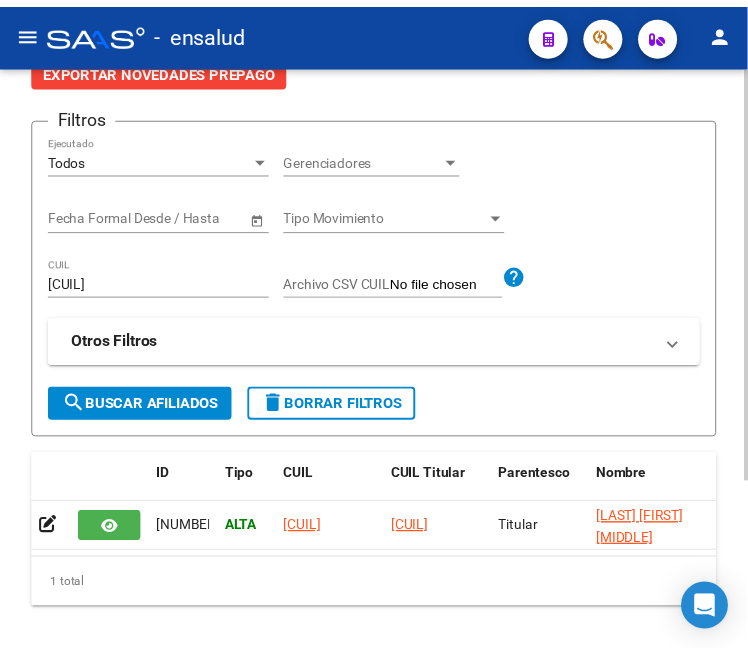 scroll, scrollTop: 222, scrollLeft: 0, axis: vertical 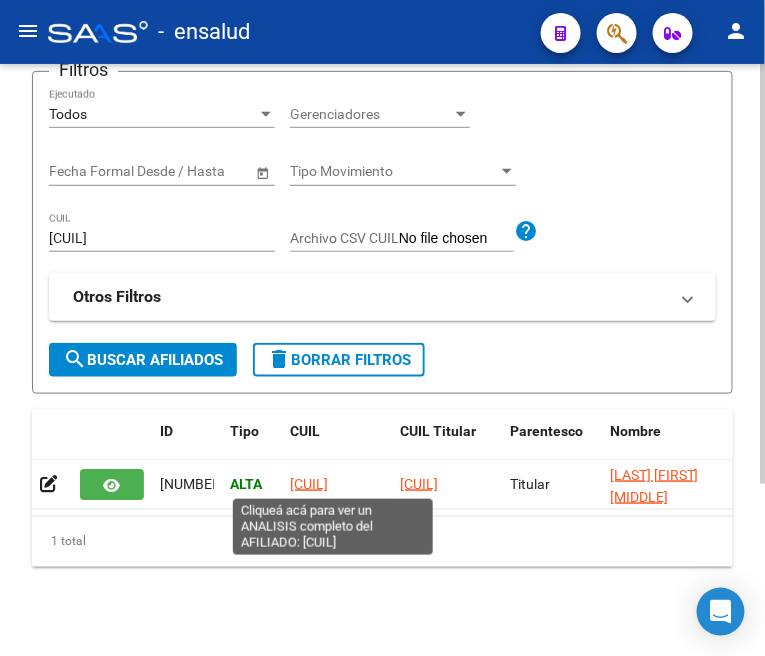 click on "[CUIL]" 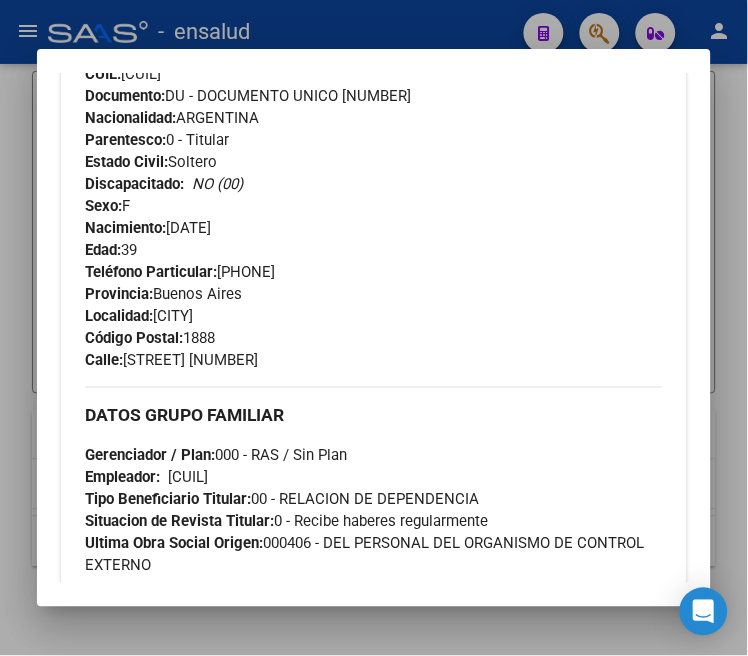 scroll, scrollTop: 777, scrollLeft: 0, axis: vertical 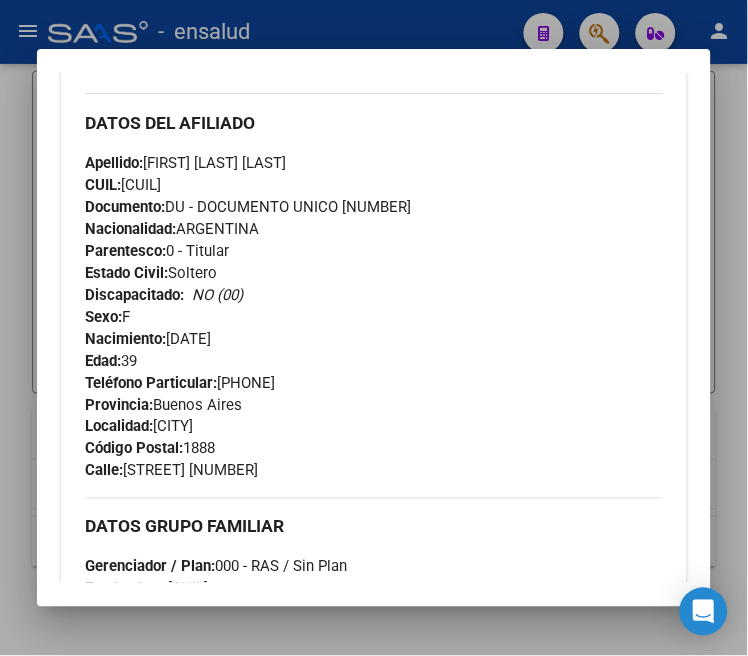 click at bounding box center (374, 328) 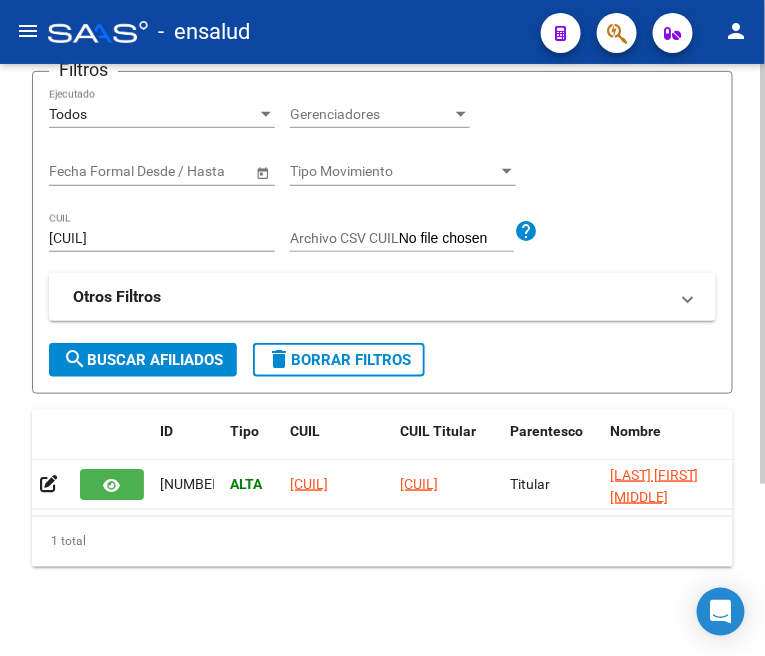 click on "[CUIL]" at bounding box center [162, 238] 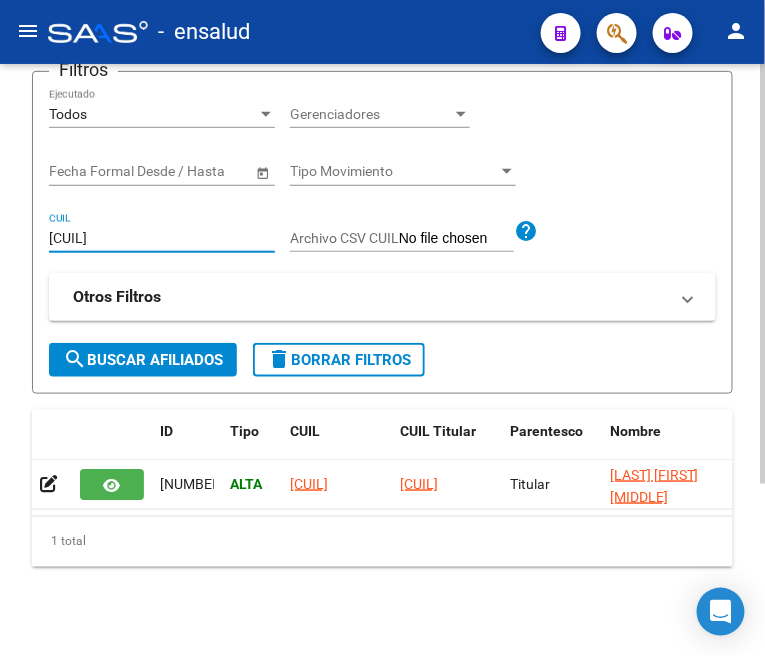 click on "[CUIL]" at bounding box center [162, 238] 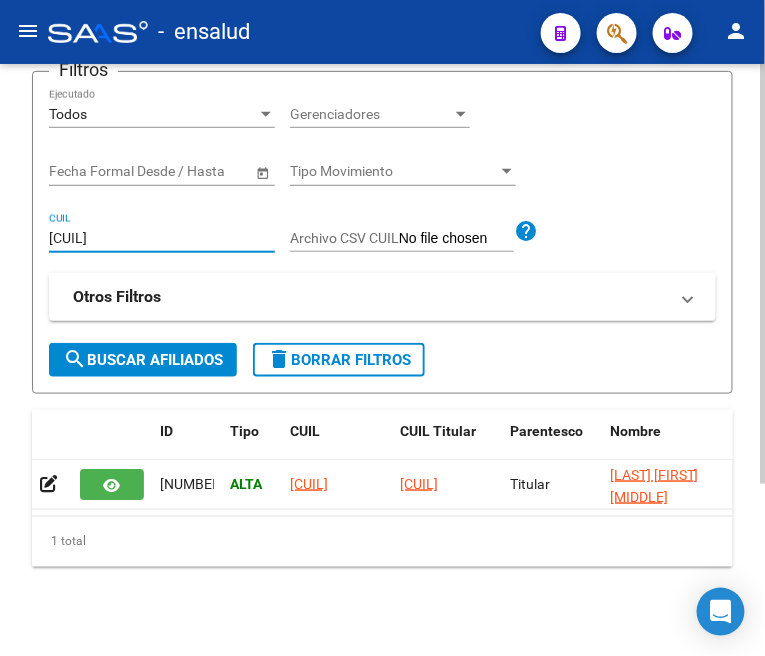 type on "[CUIL]" 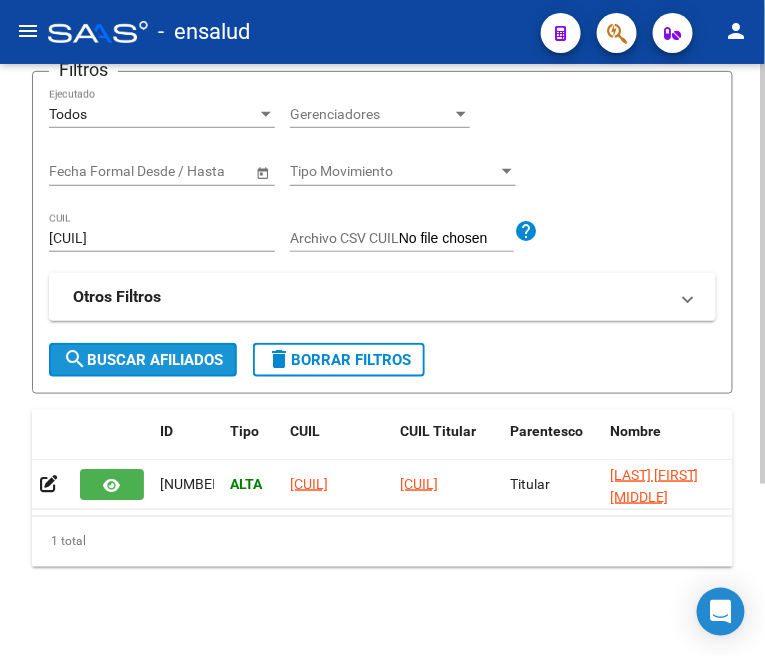 click on "search  Buscar Afiliados" 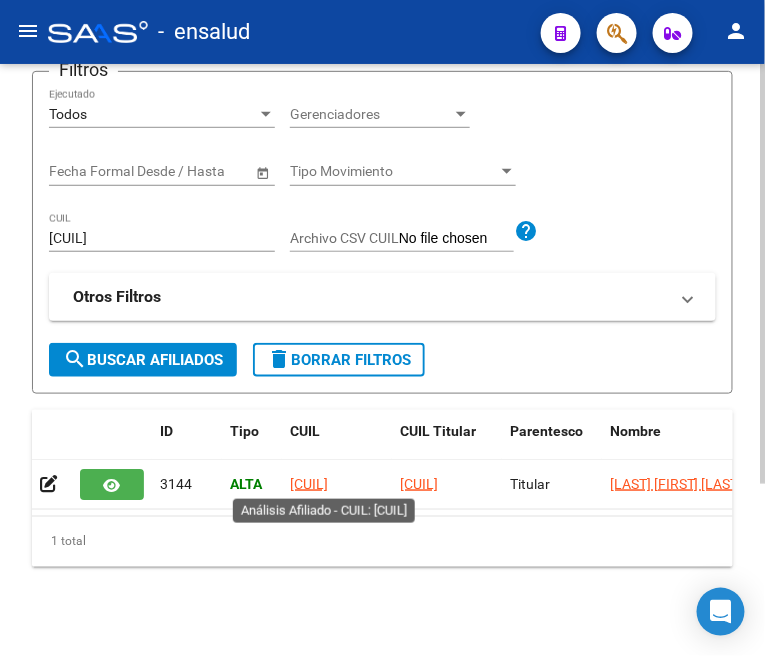 click on "[CUIL]" 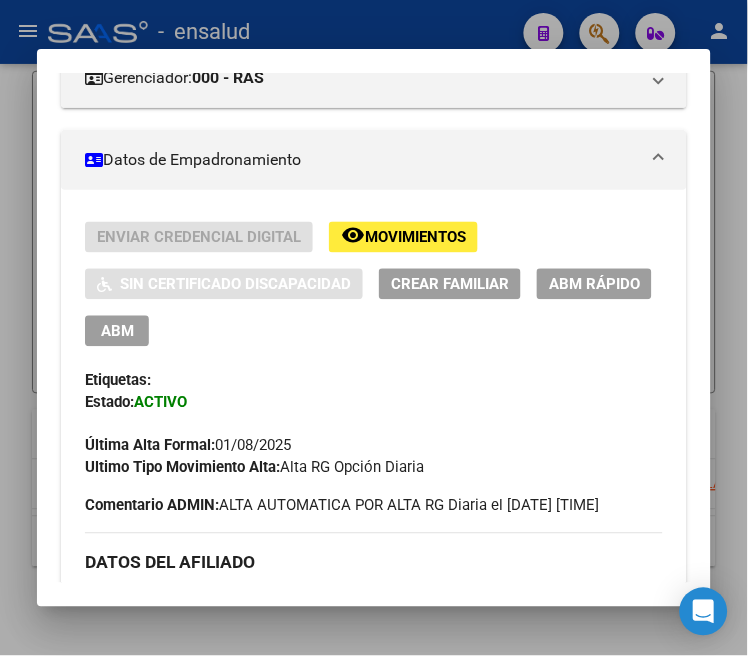 scroll, scrollTop: 333, scrollLeft: 0, axis: vertical 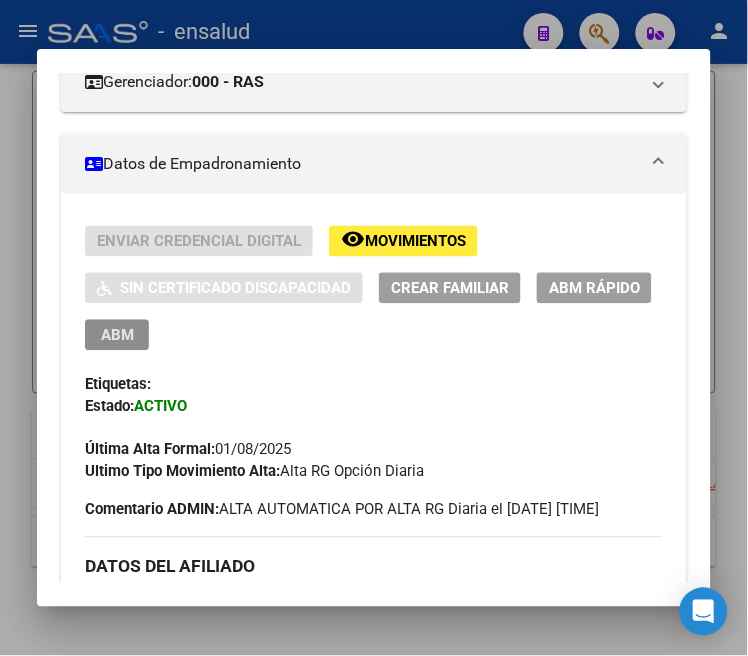 click on "ABM" at bounding box center [117, 336] 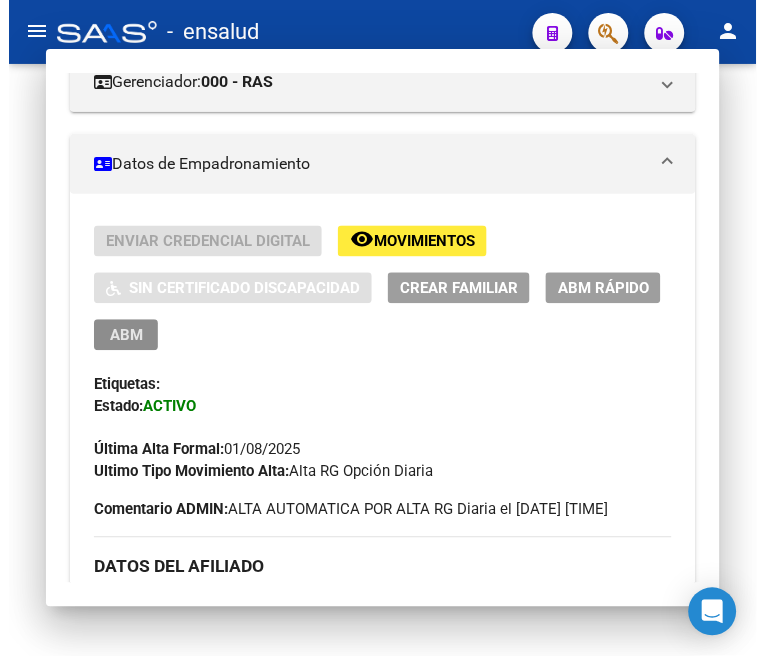 scroll, scrollTop: 0, scrollLeft: 0, axis: both 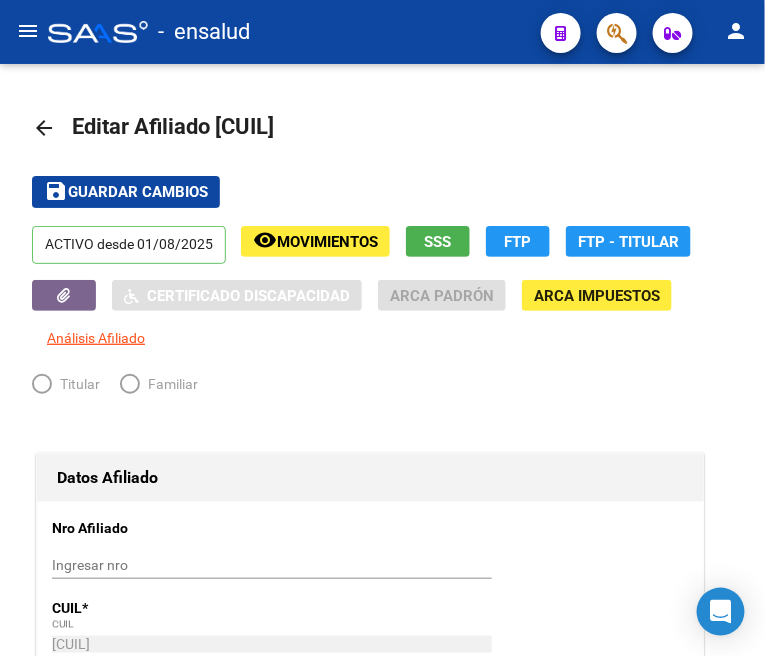 radio on "true" 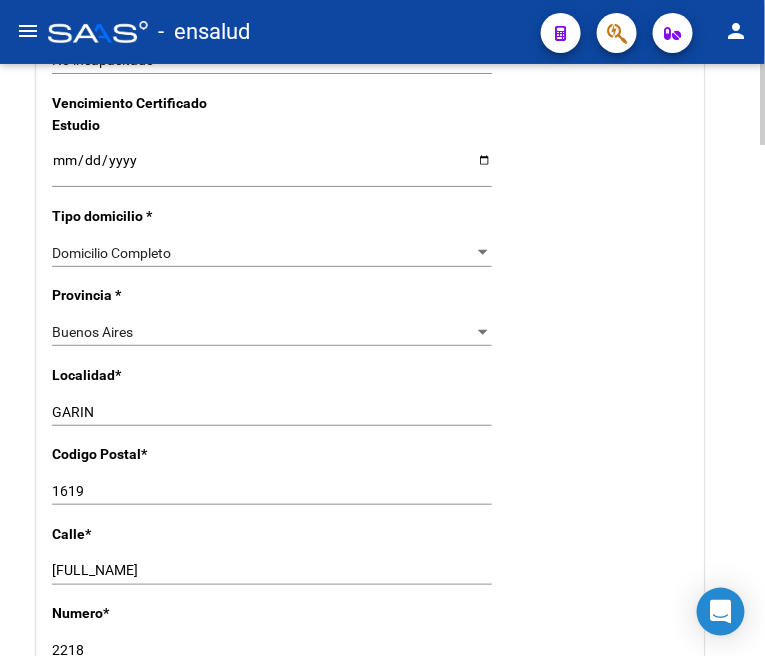 scroll, scrollTop: 1444, scrollLeft: 0, axis: vertical 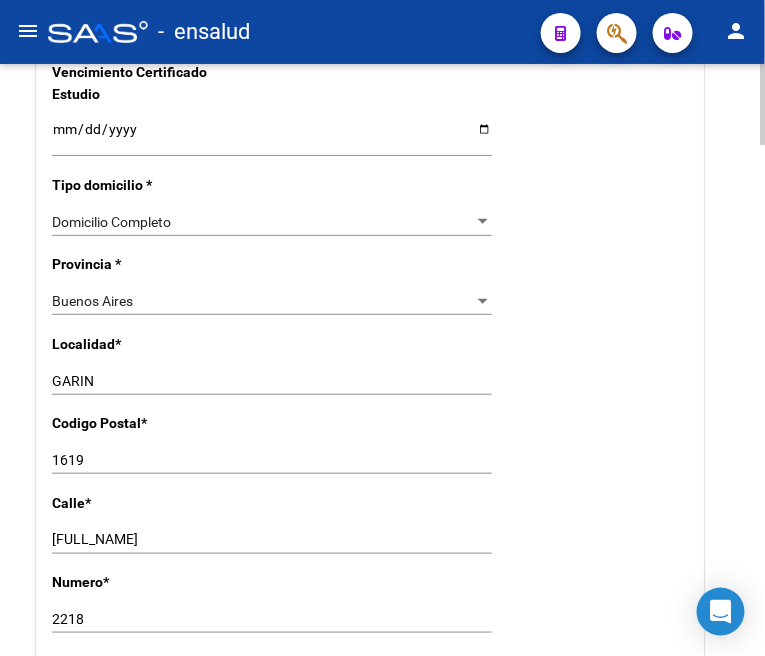 click on "[CITY]" 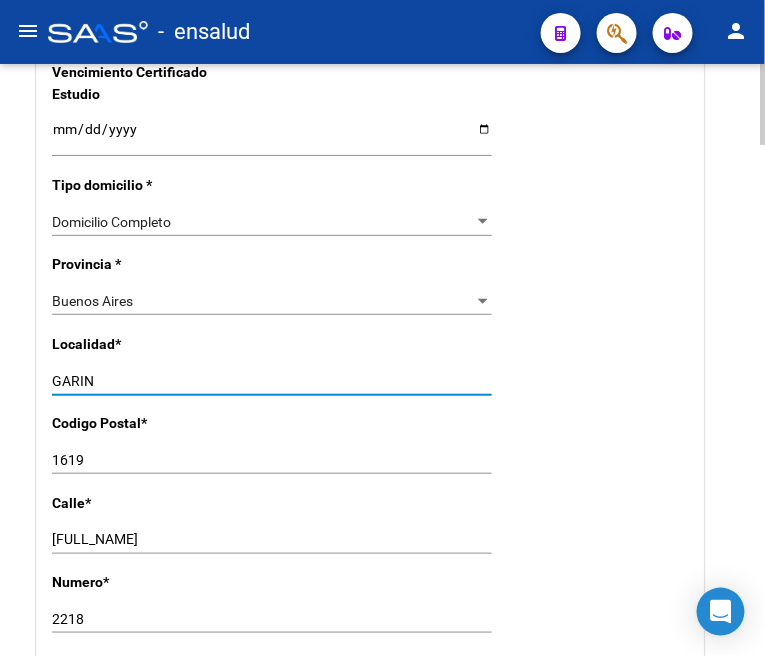 click on "GARIN" at bounding box center (272, 381) 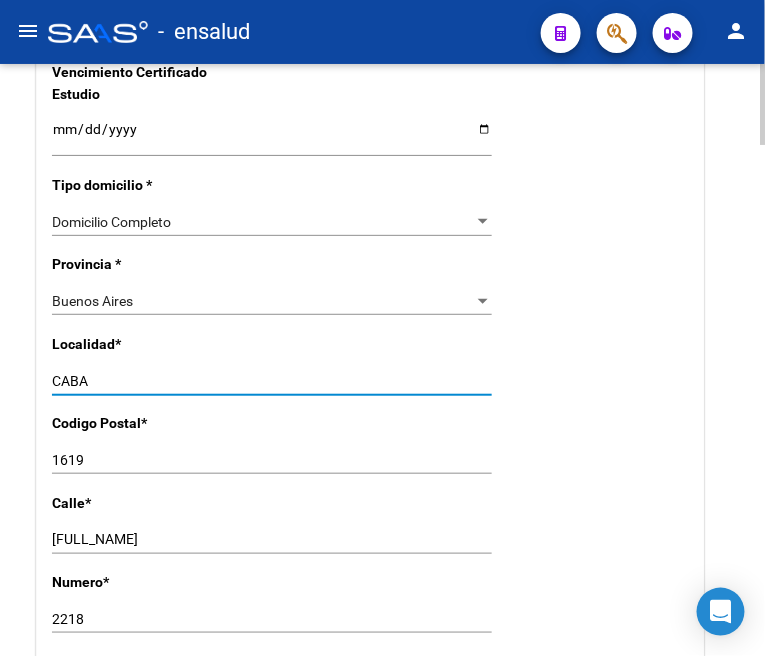 type on "CABA" 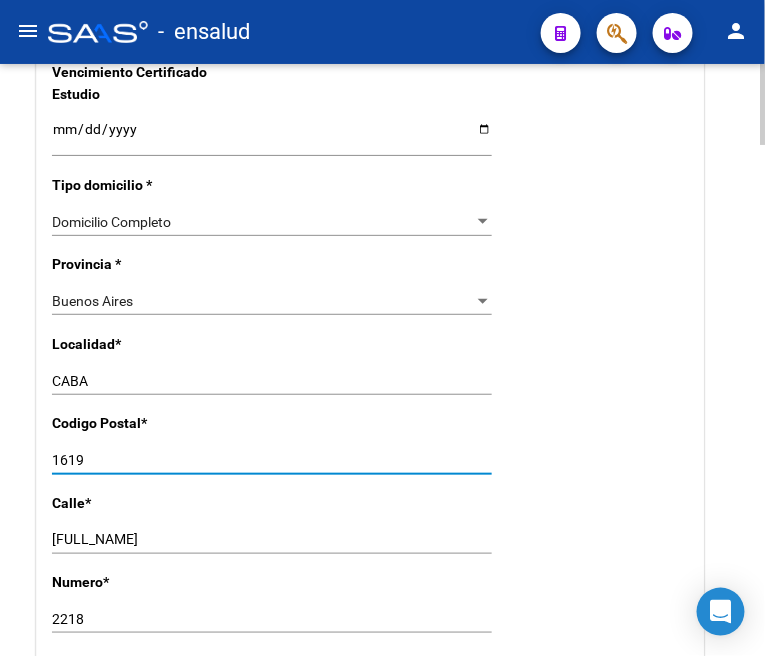 click on "1619" at bounding box center [272, 460] 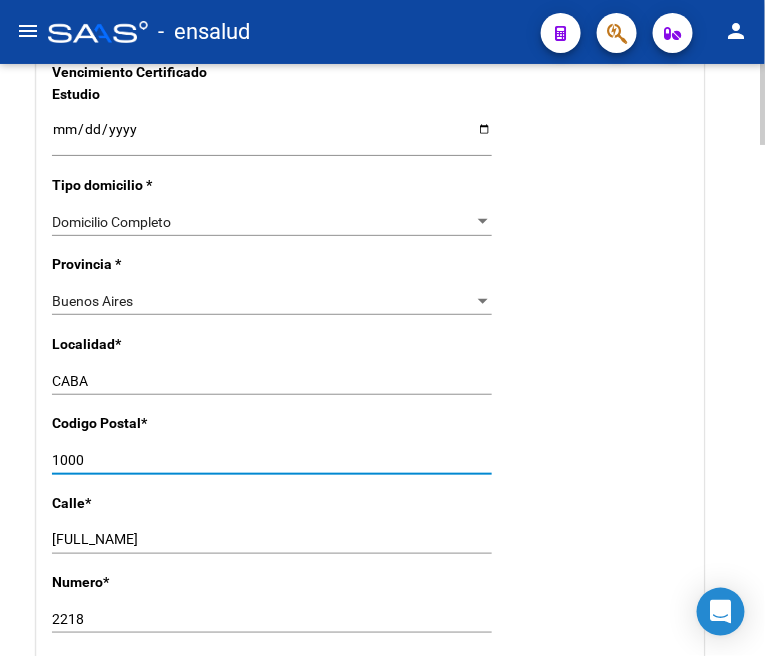 type on "1000" 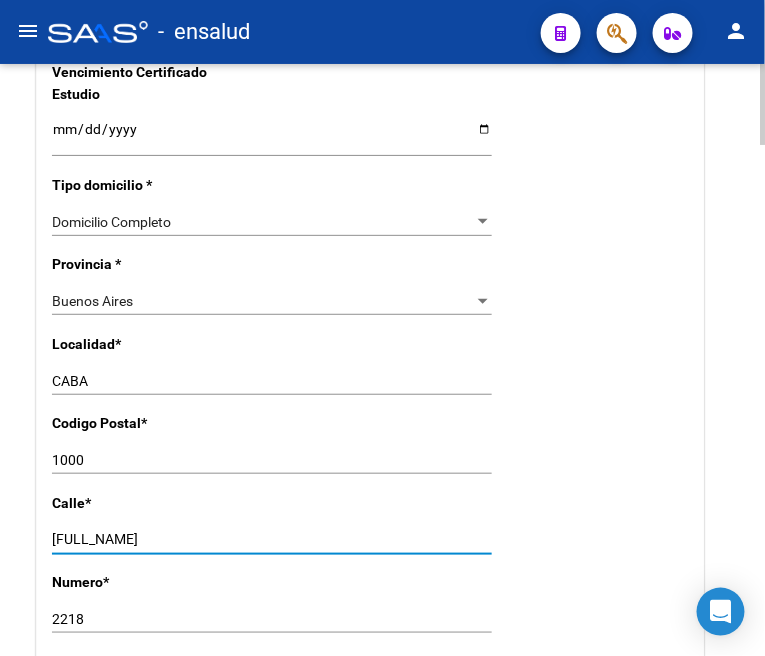 drag, startPoint x: 331, startPoint y: 543, endPoint x: 40, endPoint y: 531, distance: 291.2473 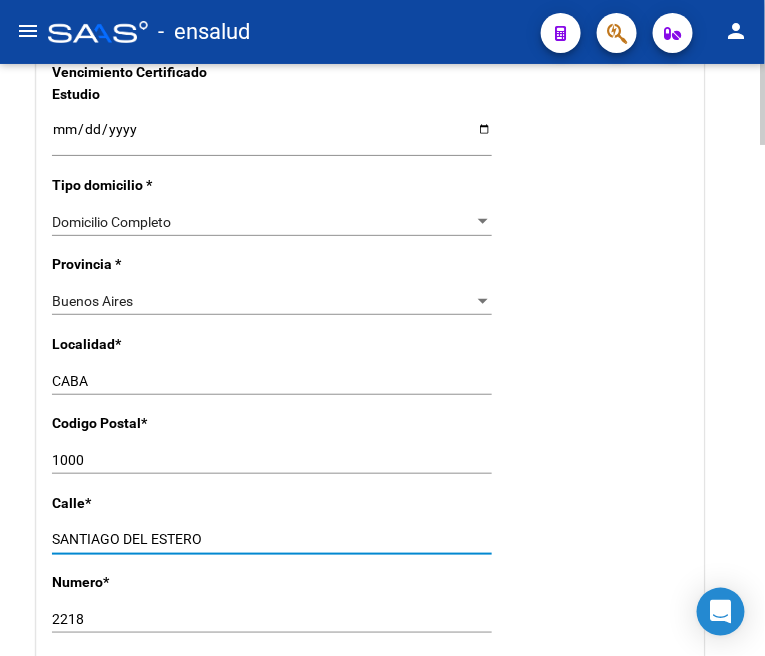 type on "SANTIAGO DEL ESTERO" 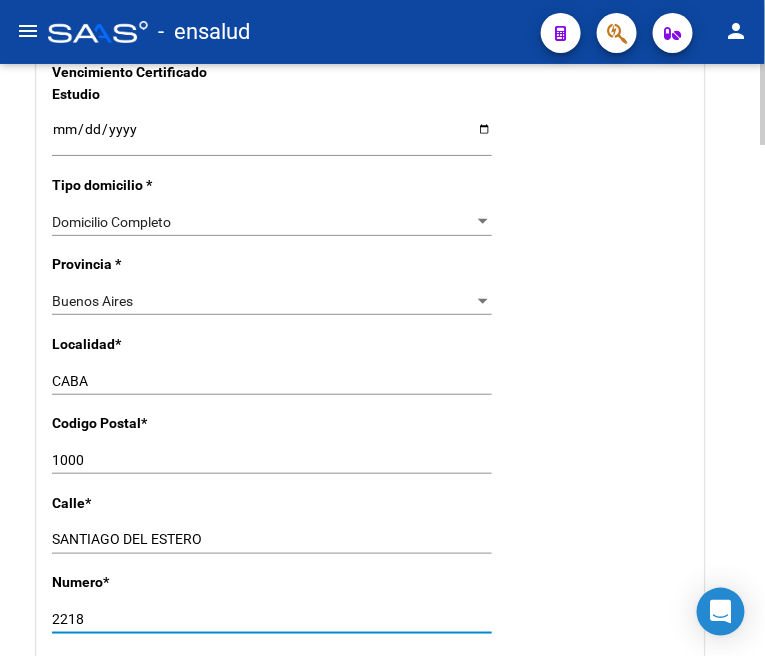 drag, startPoint x: 136, startPoint y: 621, endPoint x: 40, endPoint y: 617, distance: 96.0833 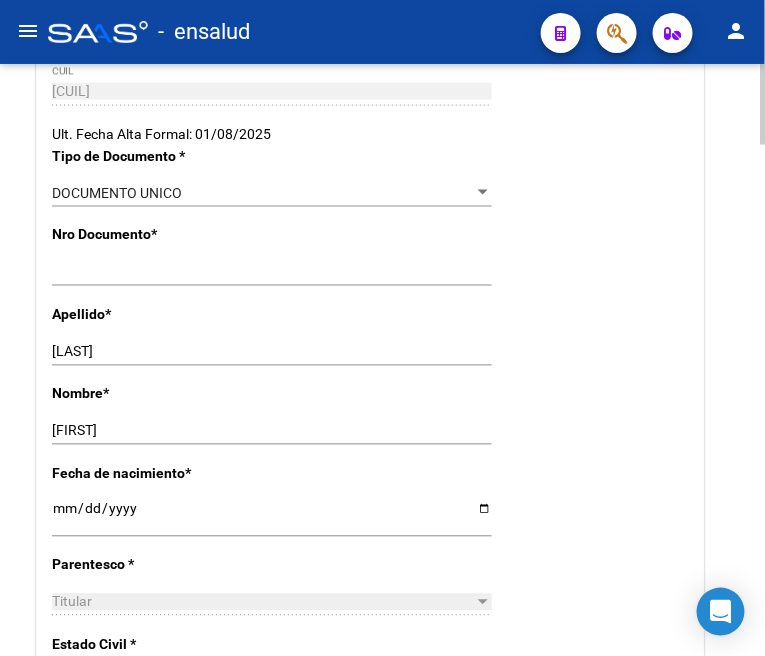 scroll, scrollTop: 555, scrollLeft: 0, axis: vertical 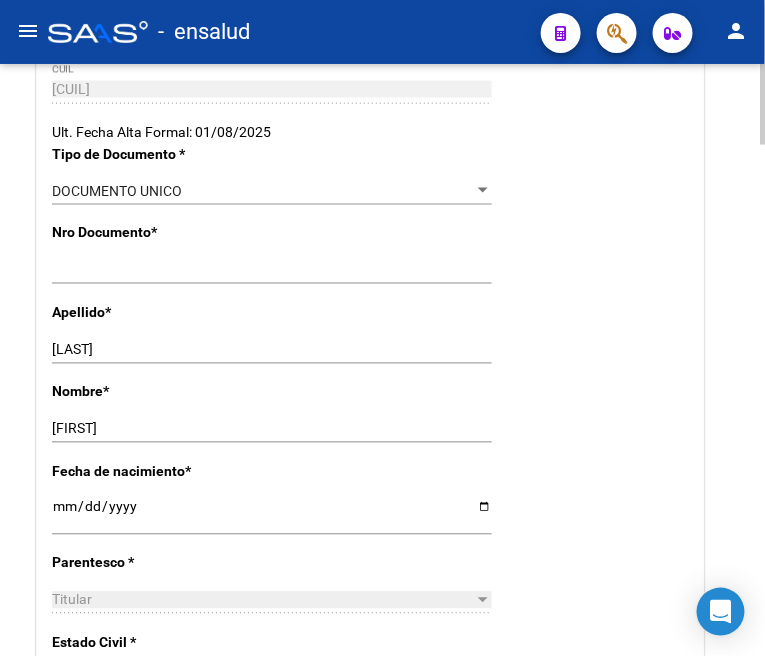 type on "1687" 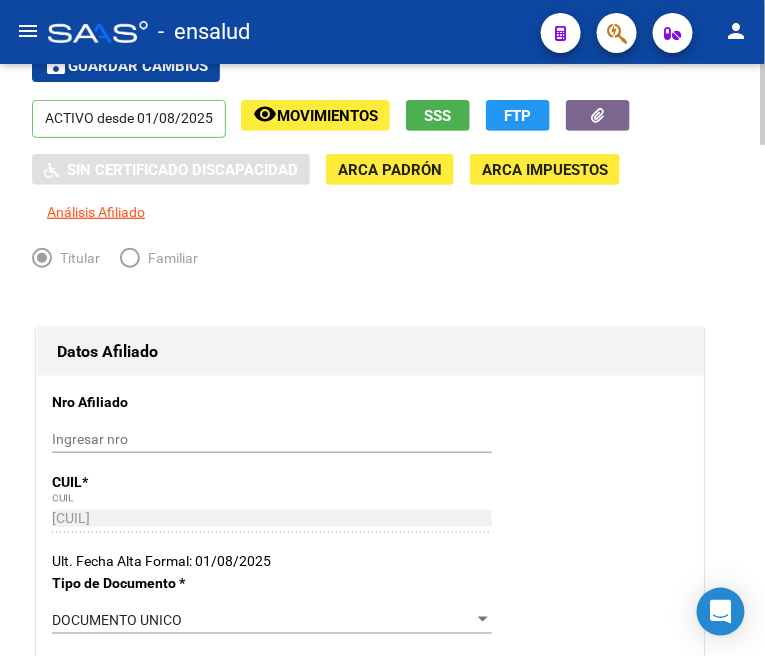 scroll, scrollTop: 0, scrollLeft: 0, axis: both 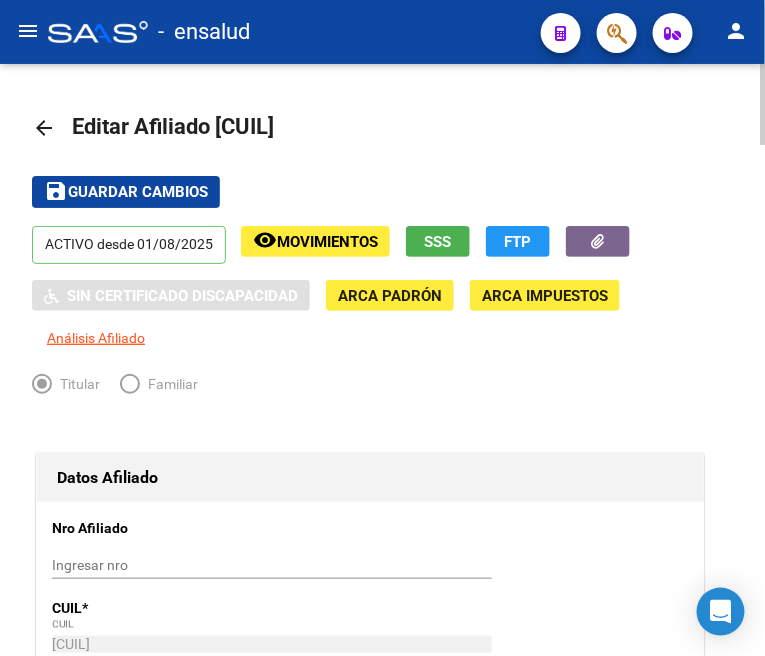 click on "save Guardar cambios" 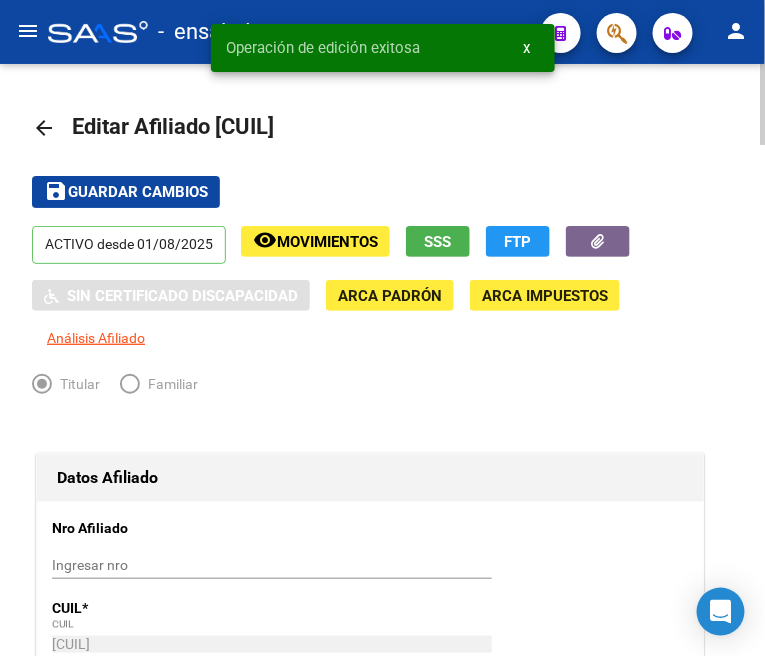 click on "arrow_back" 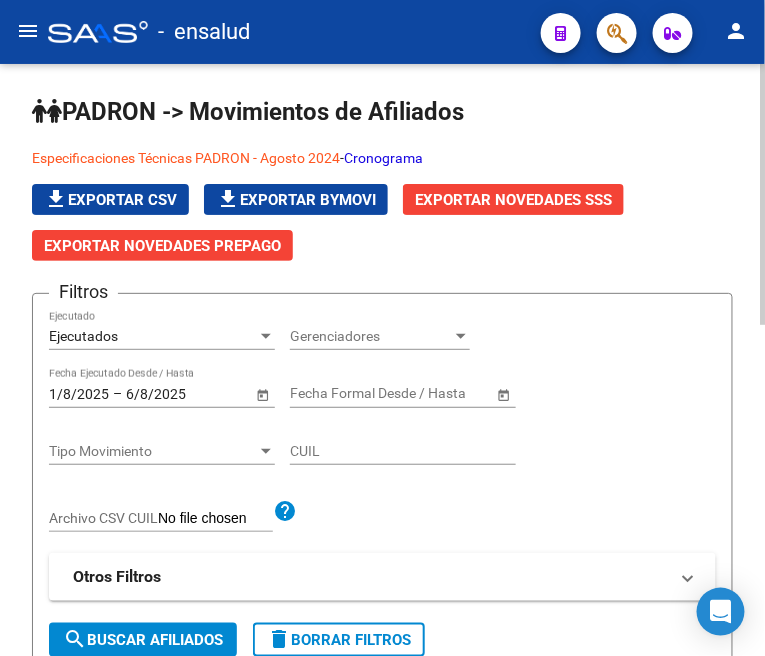 click on "Ejecutados" at bounding box center (153, 336) 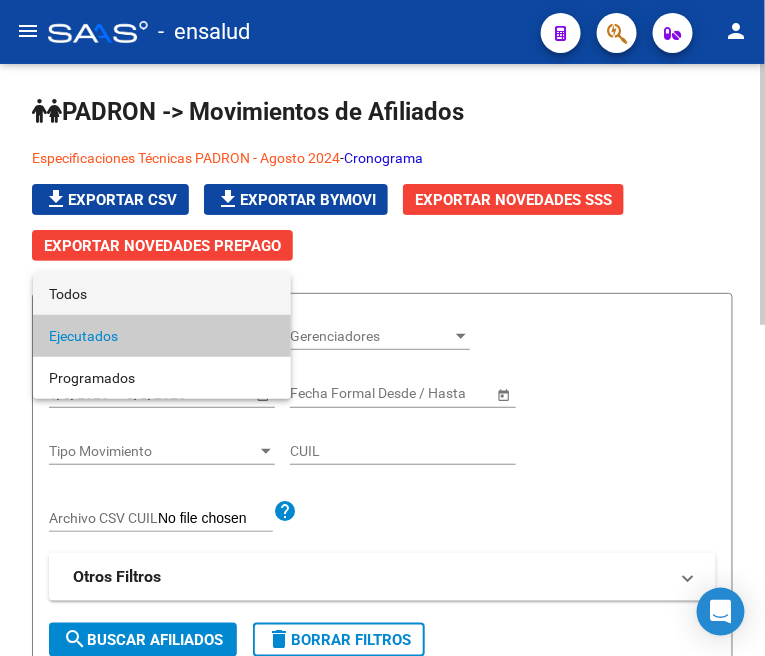 click on "Todos" at bounding box center [162, 294] 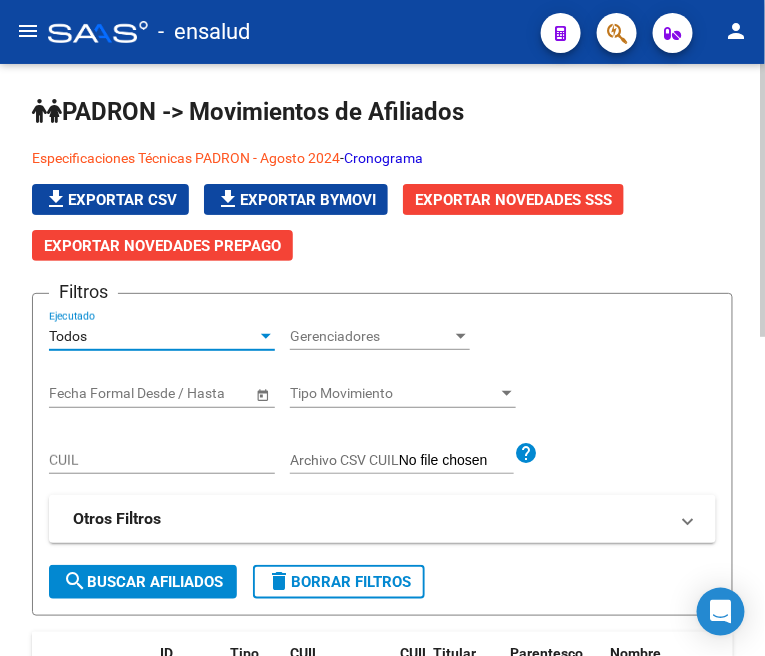 click on "CUIL" at bounding box center [162, 460] 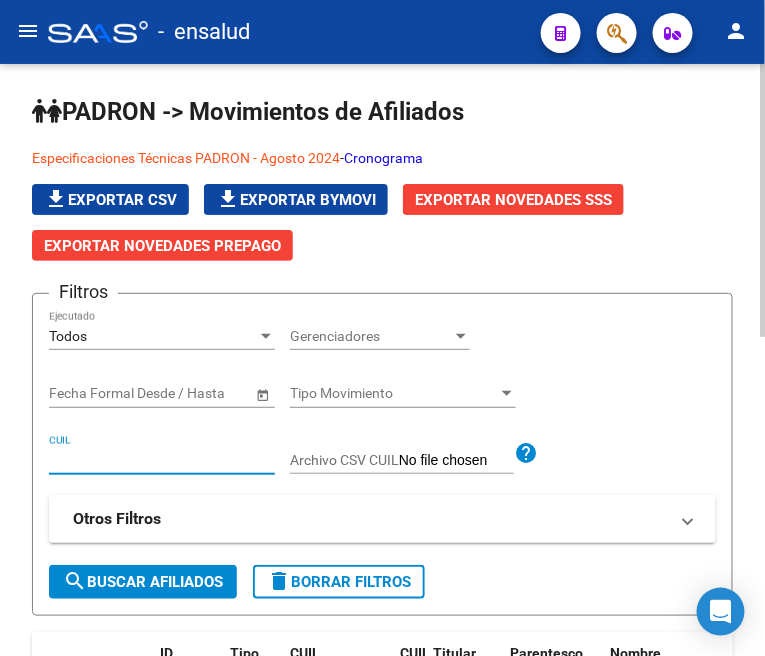 paste on "[CUIL]" 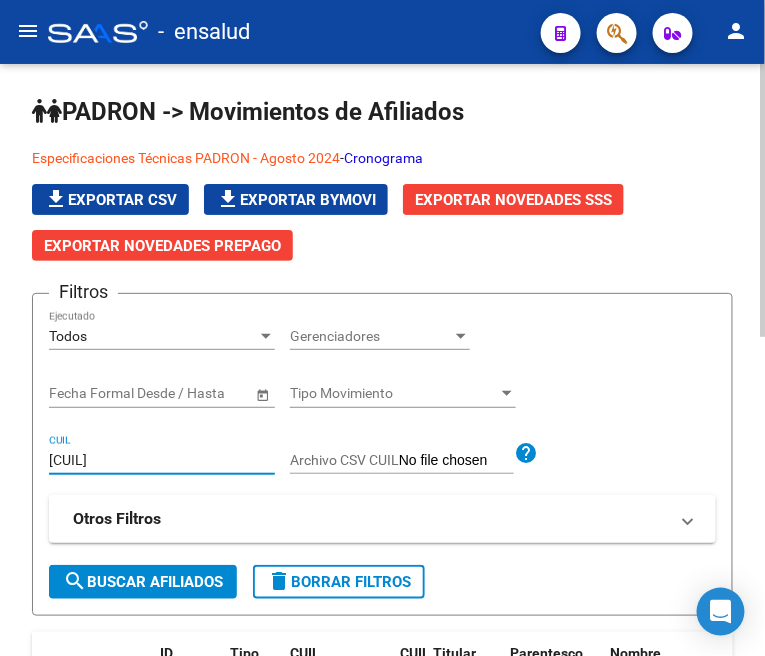 type on "[CUIL]" 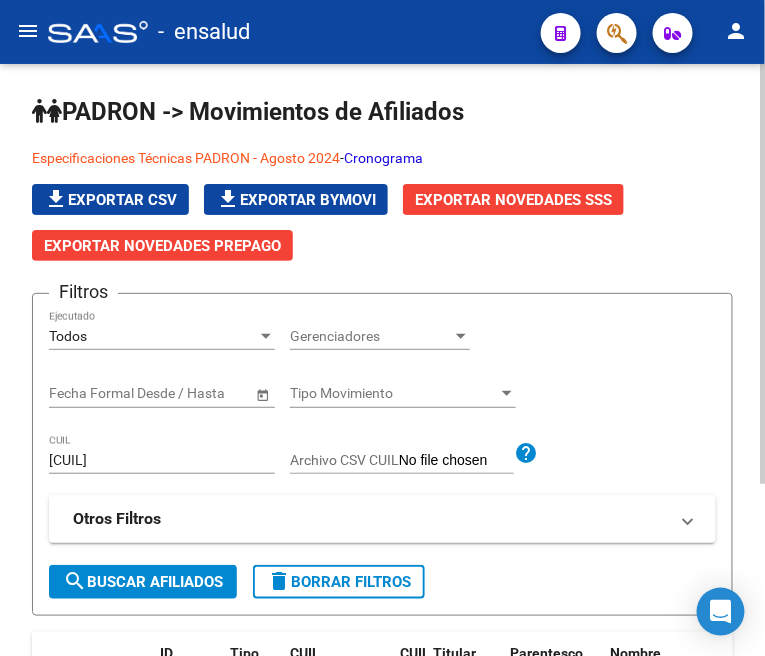 scroll, scrollTop: 222, scrollLeft: 0, axis: vertical 